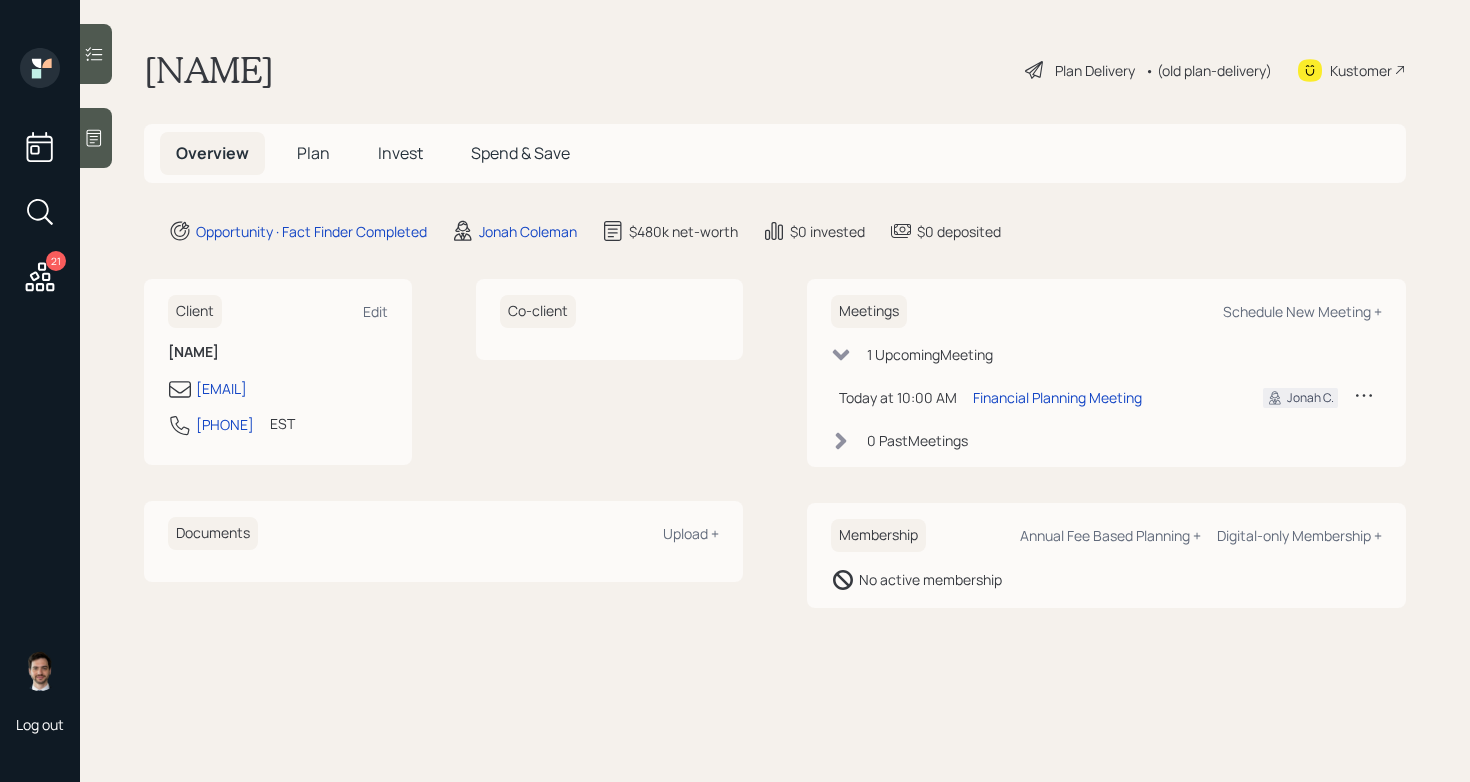 scroll, scrollTop: 0, scrollLeft: 0, axis: both 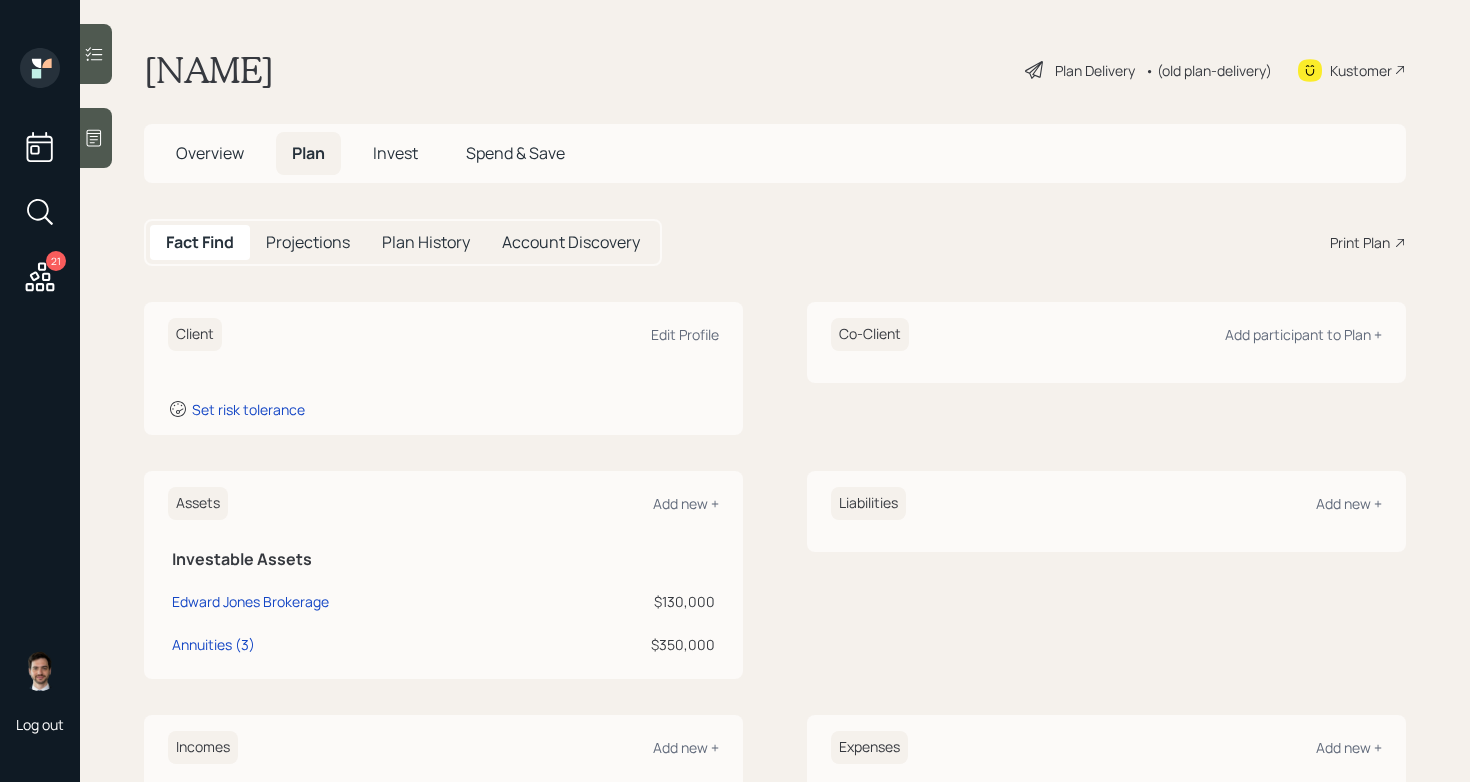 click on "Edit Profile Set risk tolerance Co-Client Add participant to Plan + Assets Add new + Investable Assets Edward Jones Brokerage $130,000 Annuities (3) $350,000 Liabilities Add new + Incomes Add new + Fixed Income Social Security Add Employment Full-time work Add Expenses Add new + Living Expenses Post Retirement Living Expense Add Pre Retirement Living Expense Add Healthcare Costs Post Retirement Healthcare Cost Add" at bounding box center (775, 391) 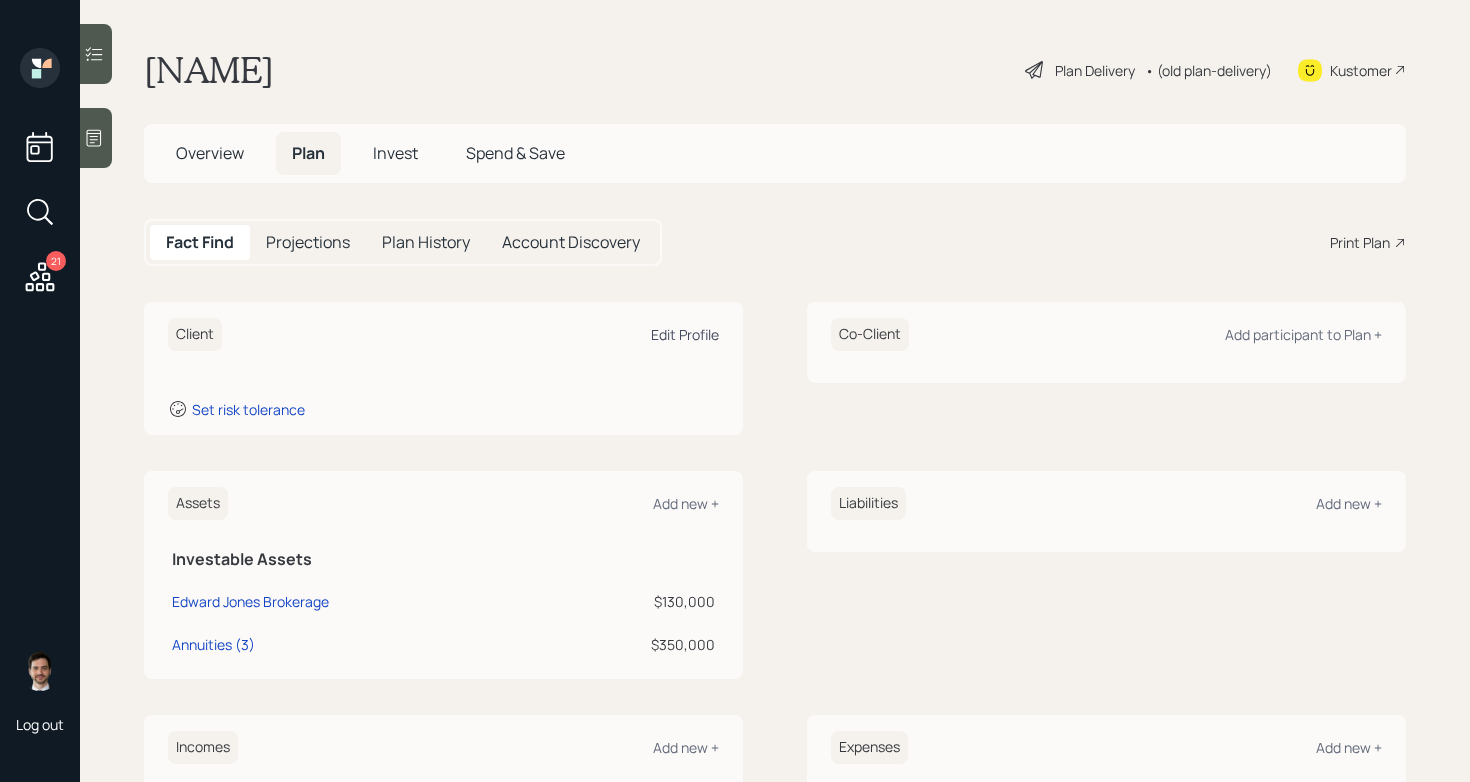 click on "Edit Profile" at bounding box center [685, 334] 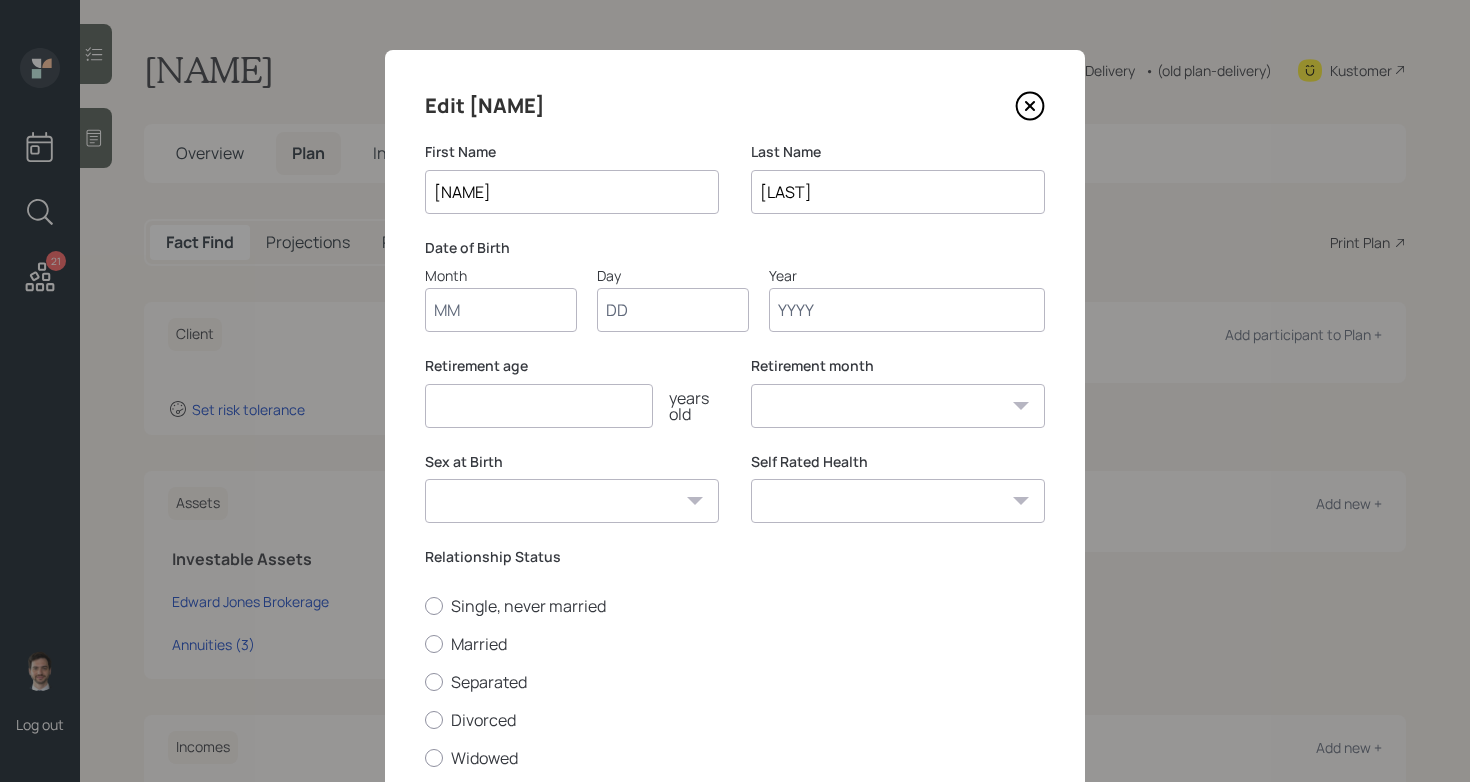 click on "Month" at bounding box center [501, 310] 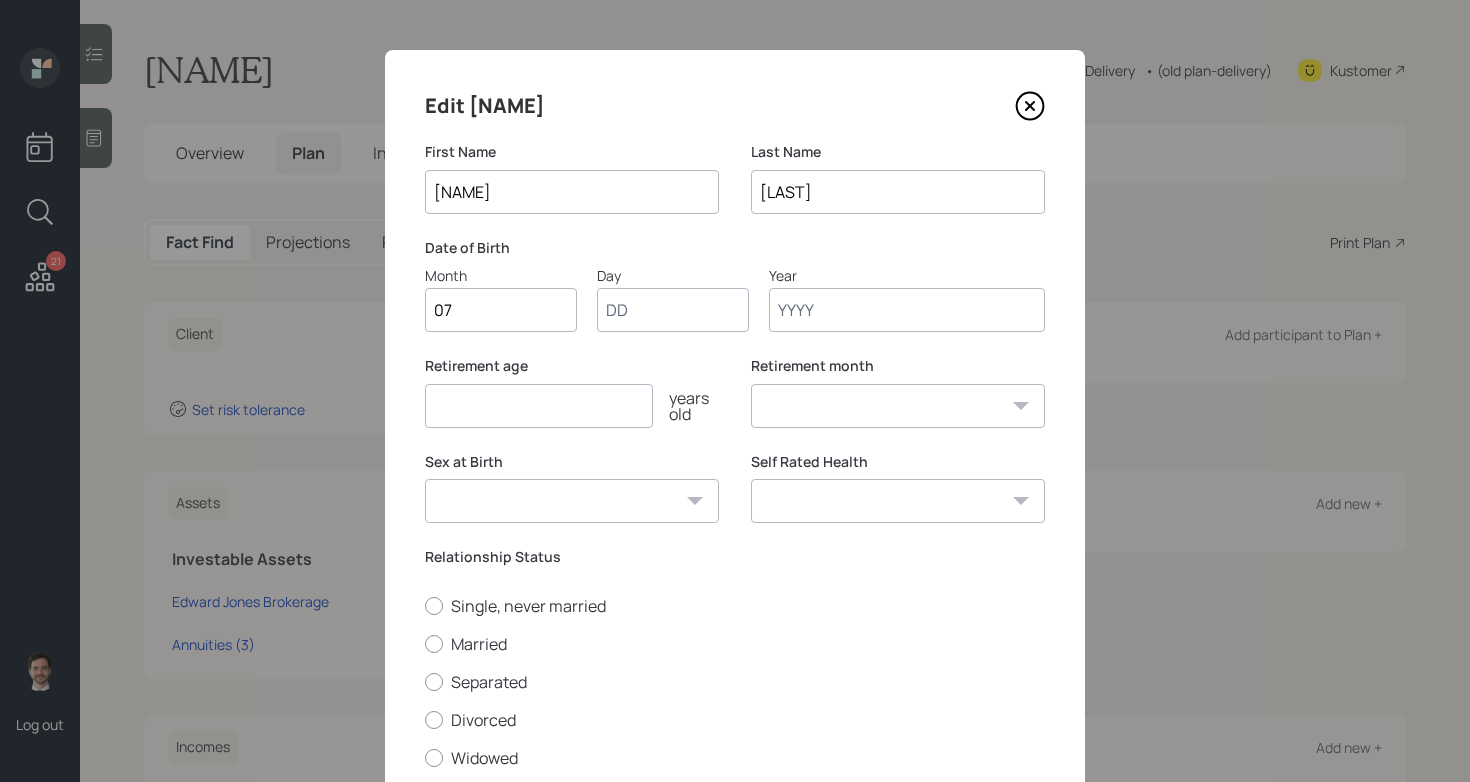 click on "07" at bounding box center (501, 310) 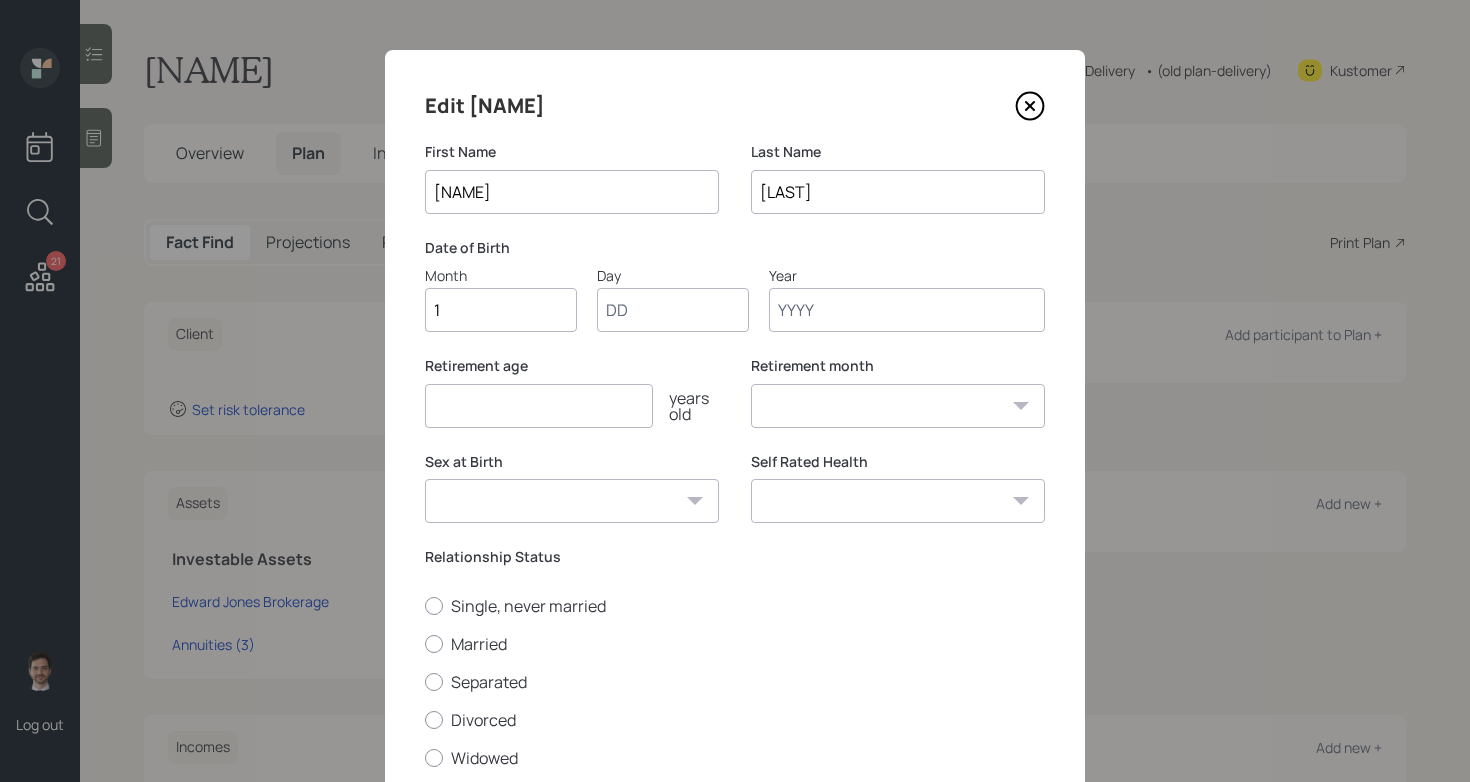 type on "11" 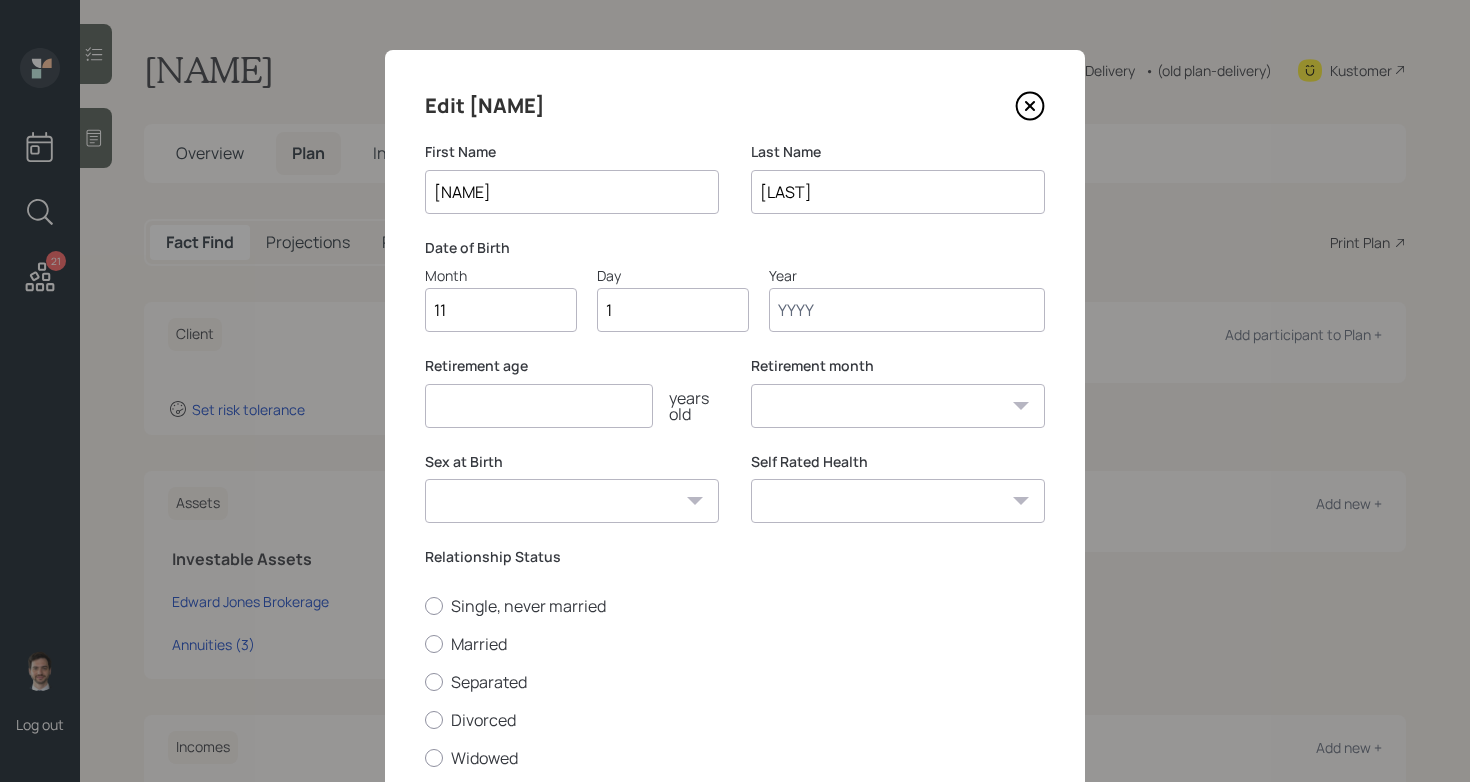 type on "18" 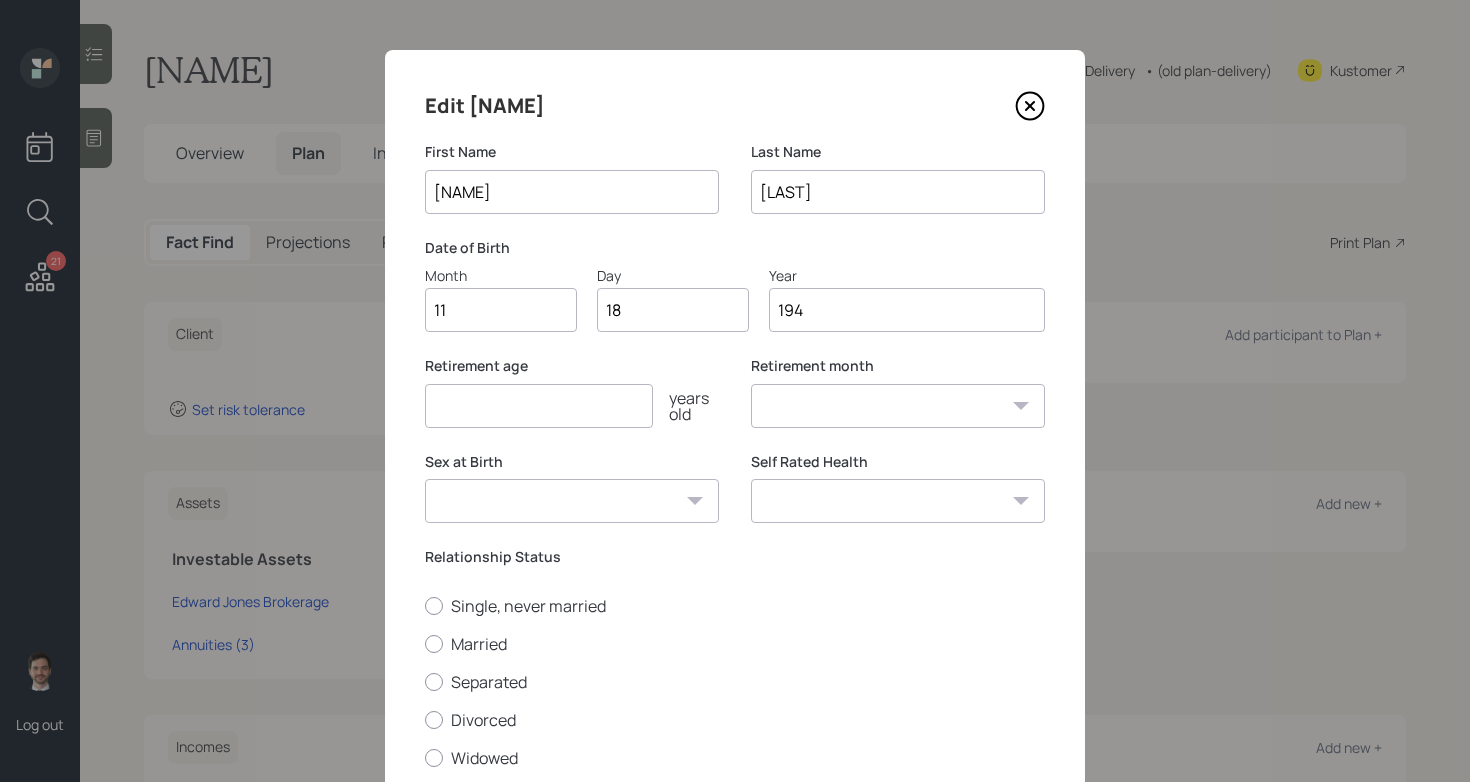 type on "[YEAR]" 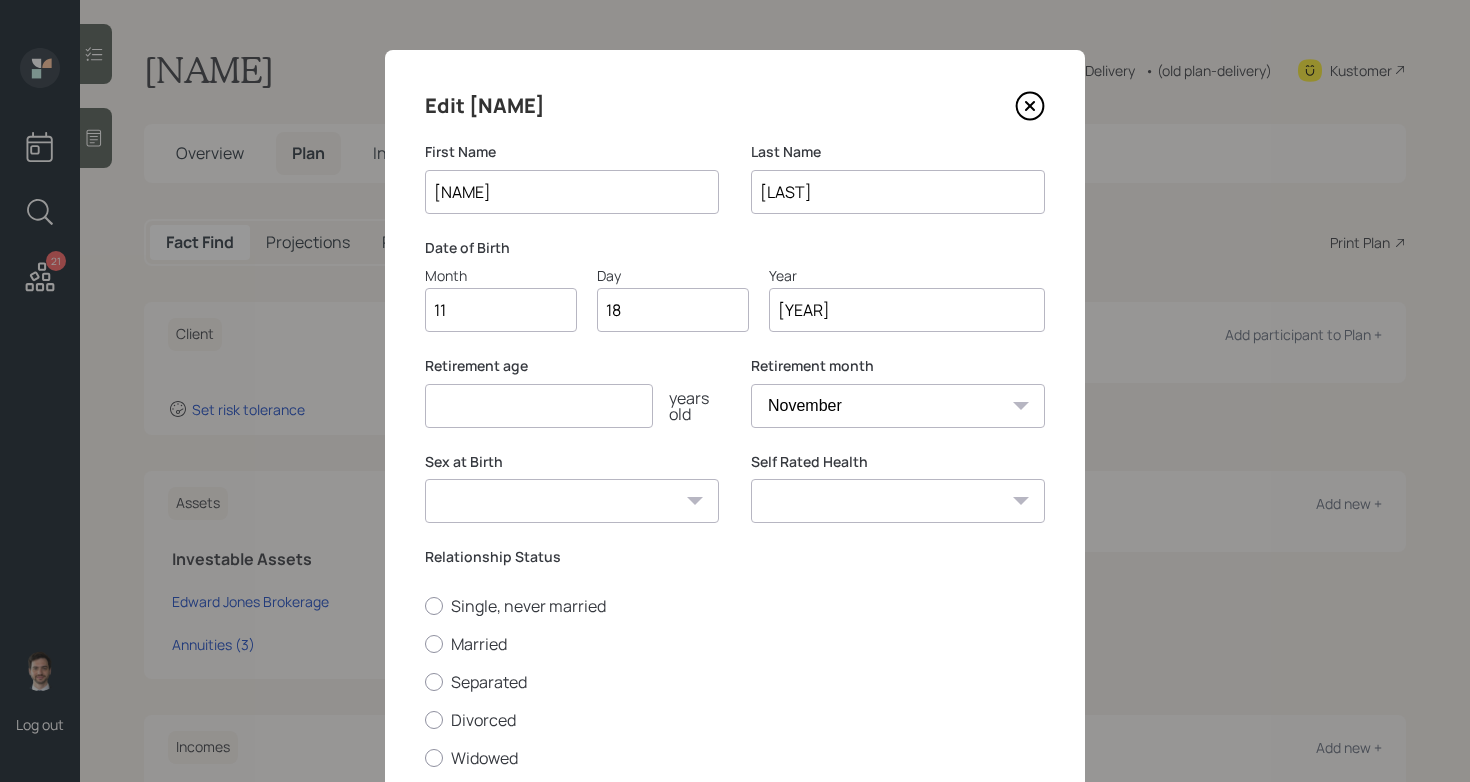 type on "[YEAR]" 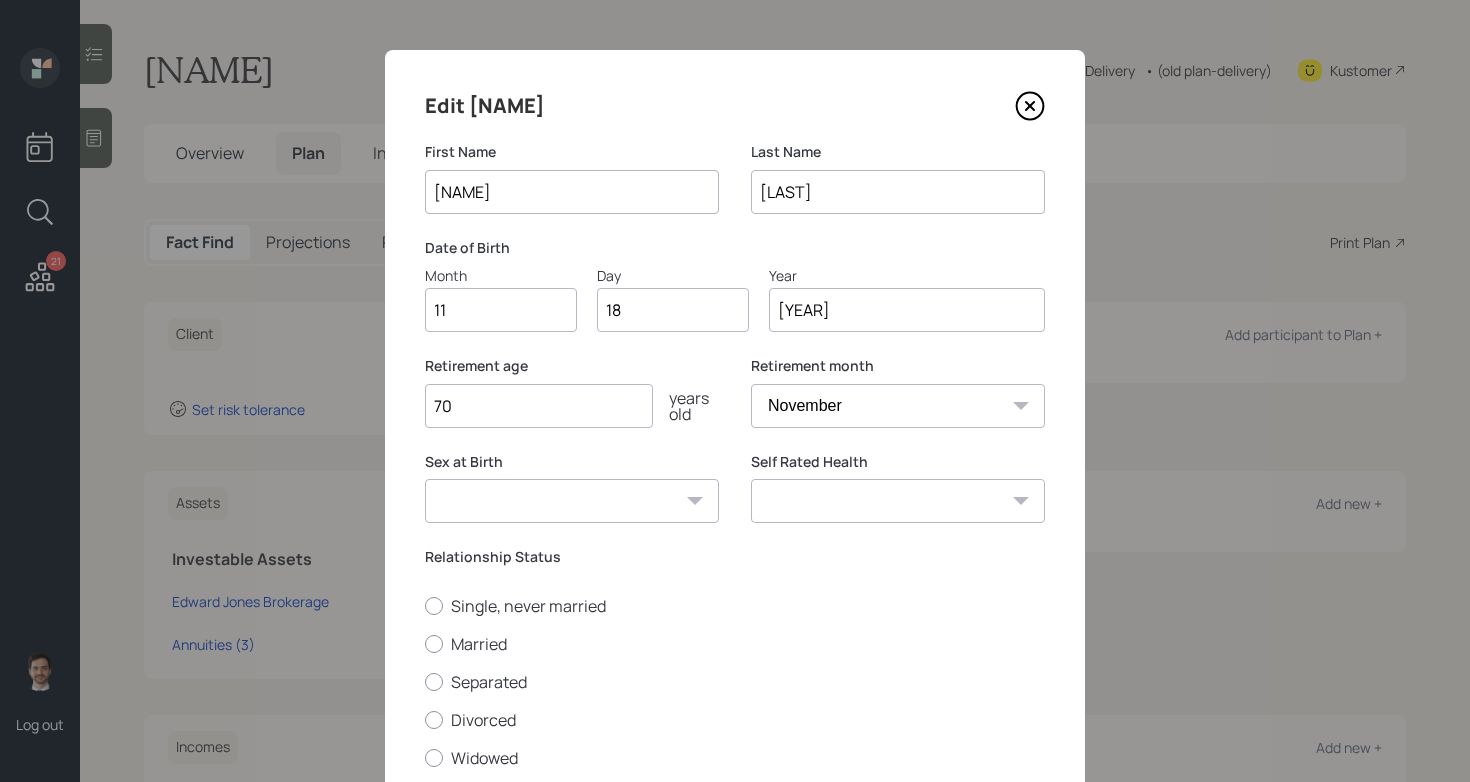 type on "70" 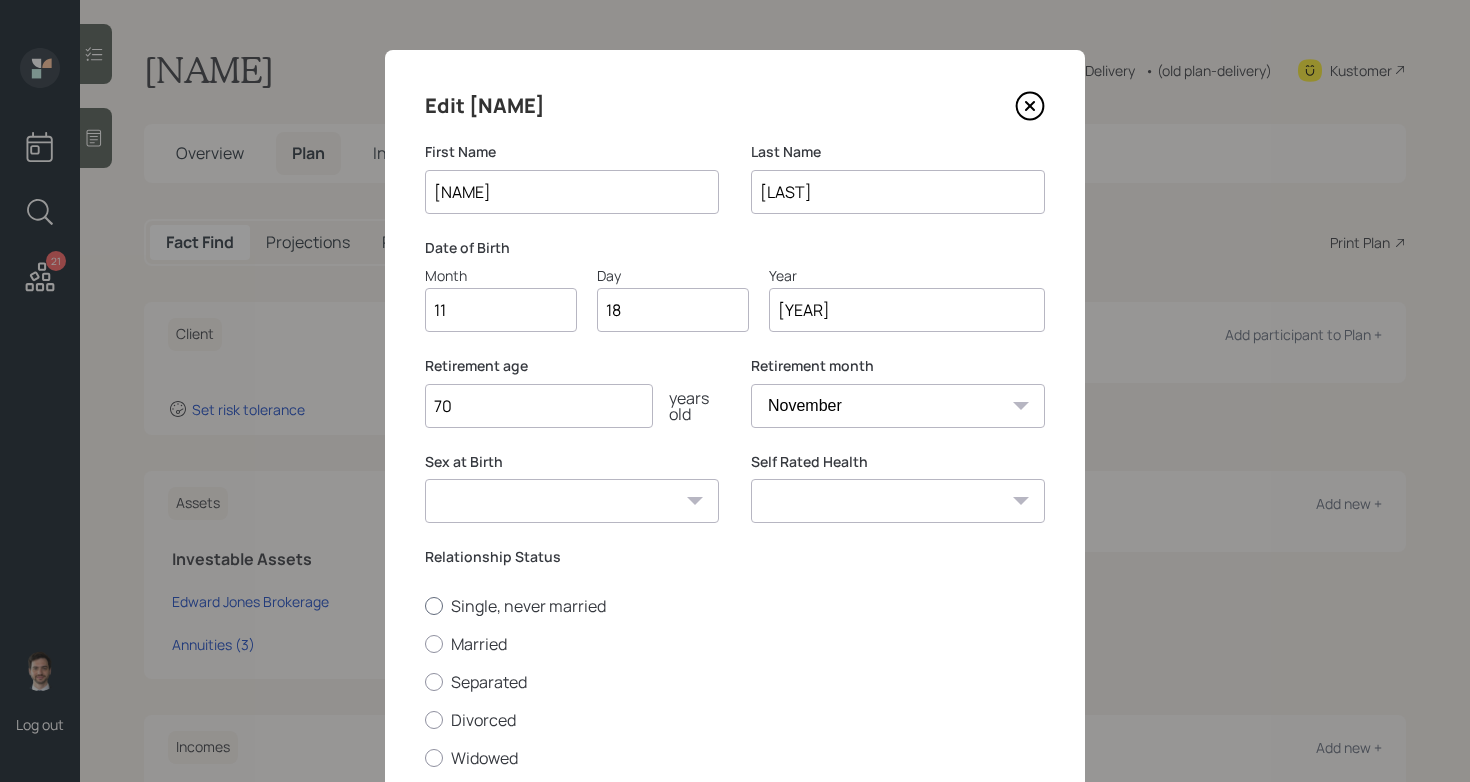click on "Single, never married" at bounding box center (735, 606) 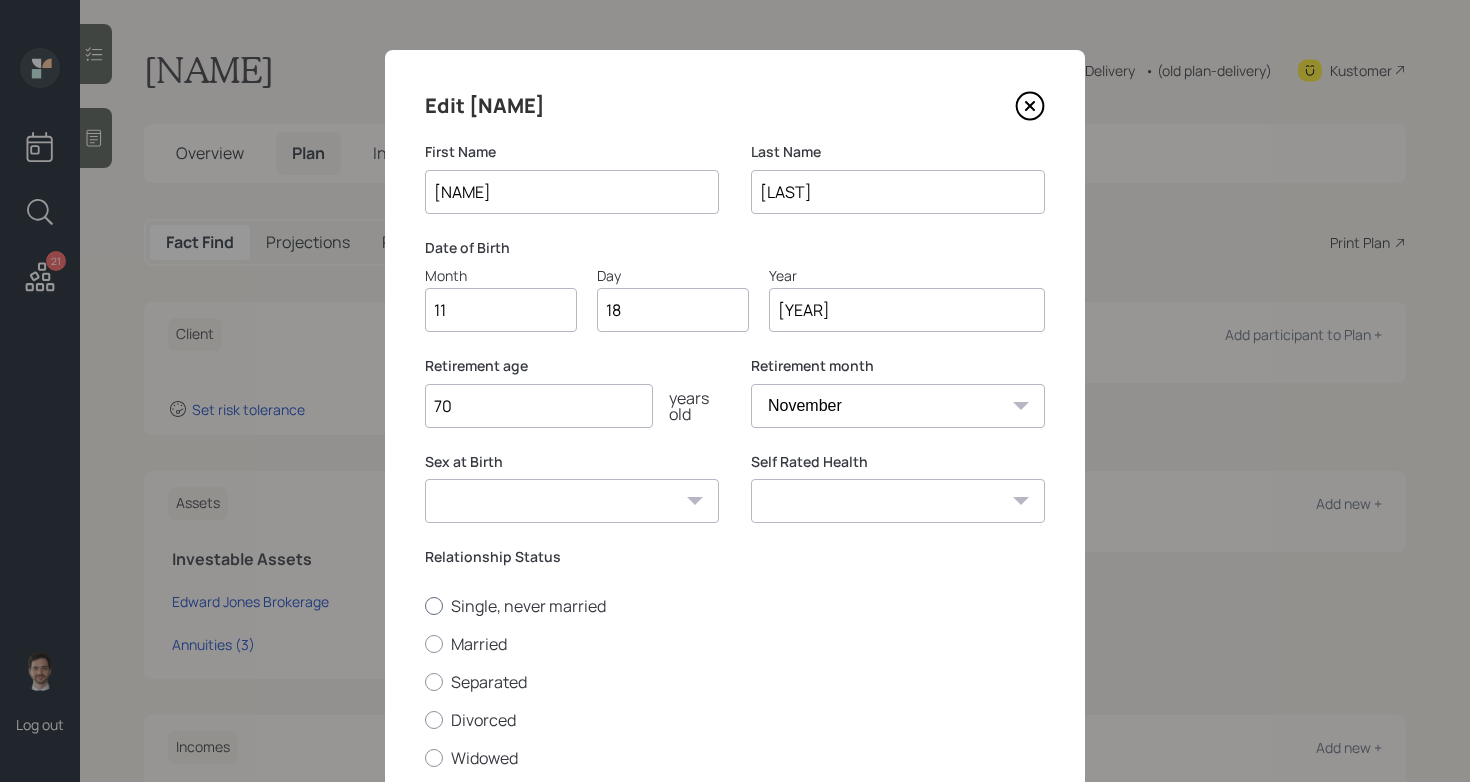 radio on "true" 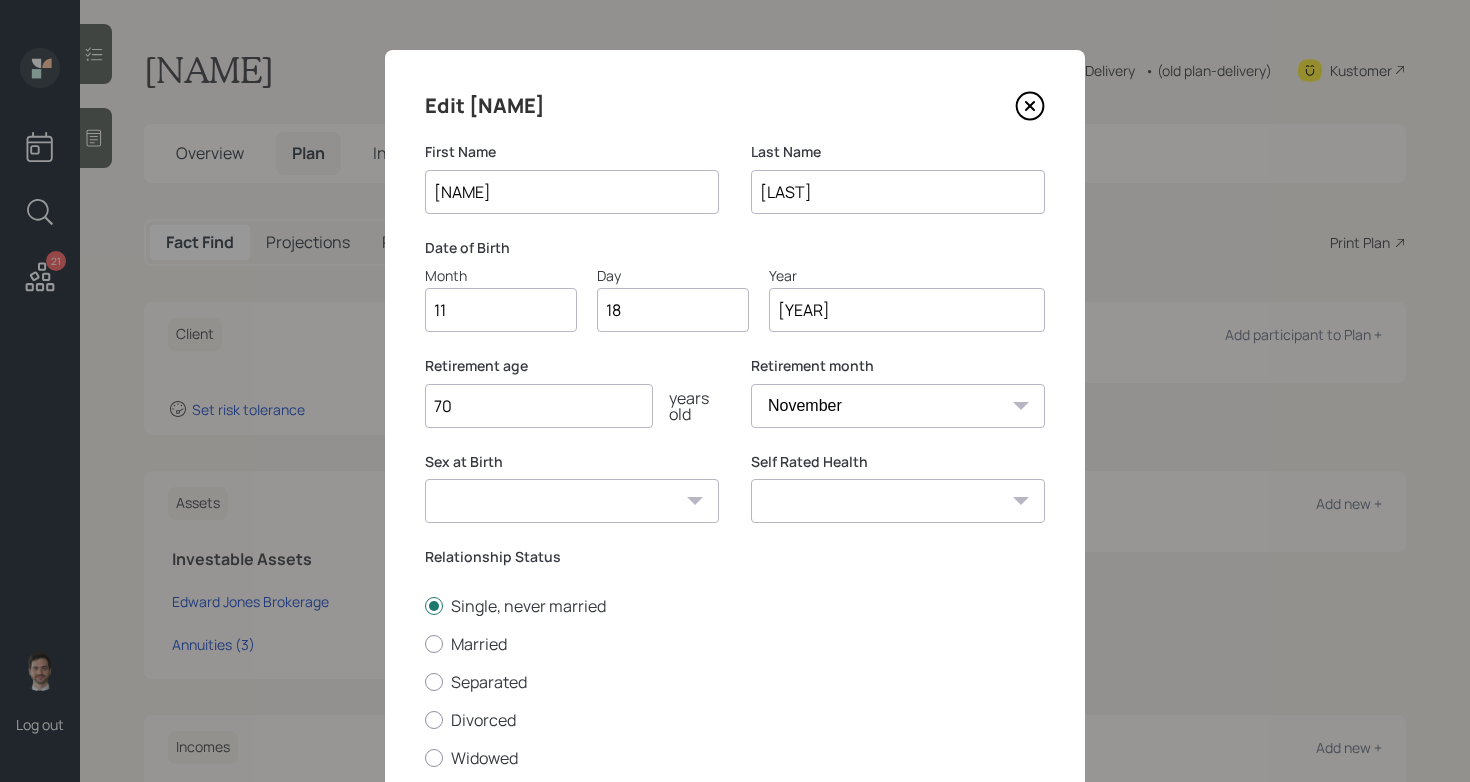 click on "Excellent Very Good Good Fair Poor" at bounding box center [898, 501] 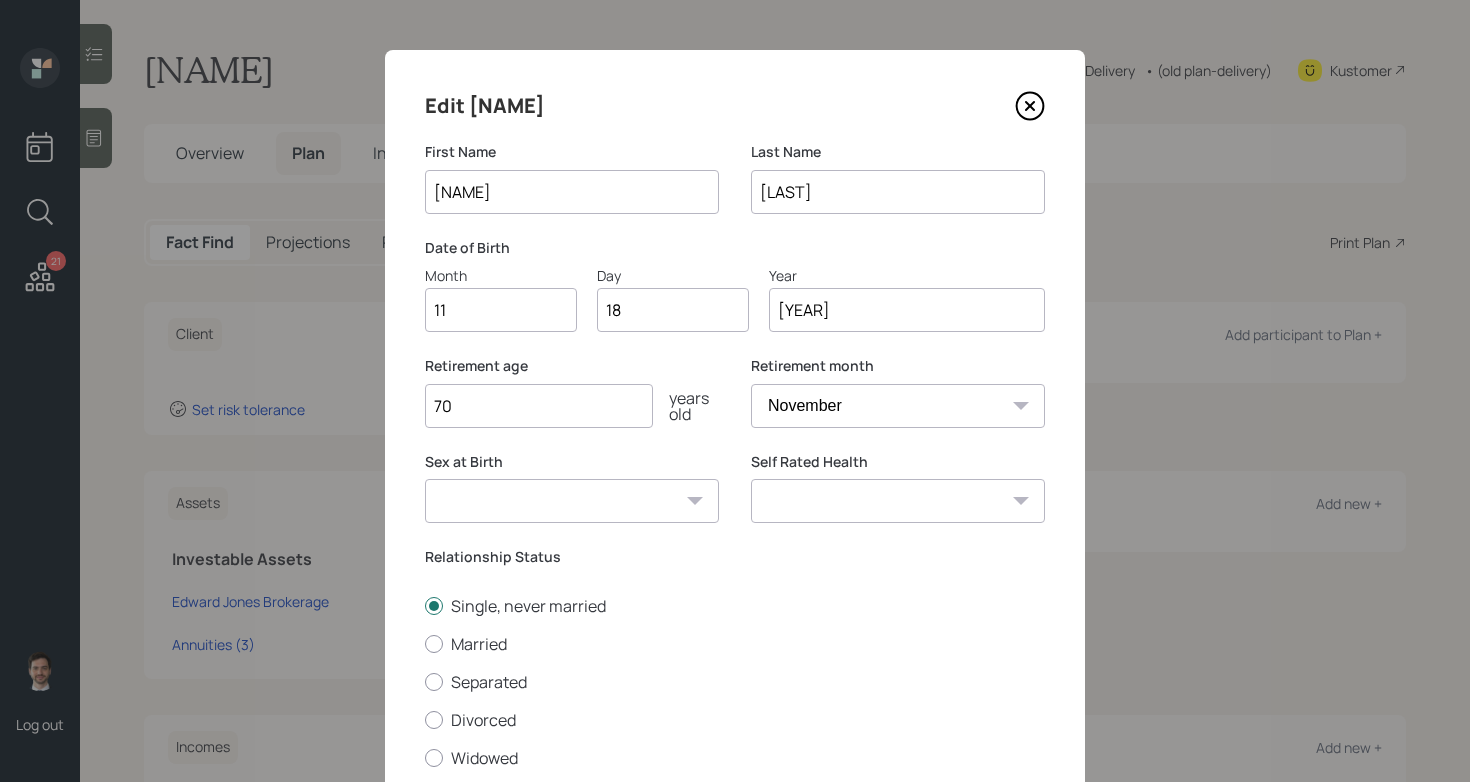 select on "good" 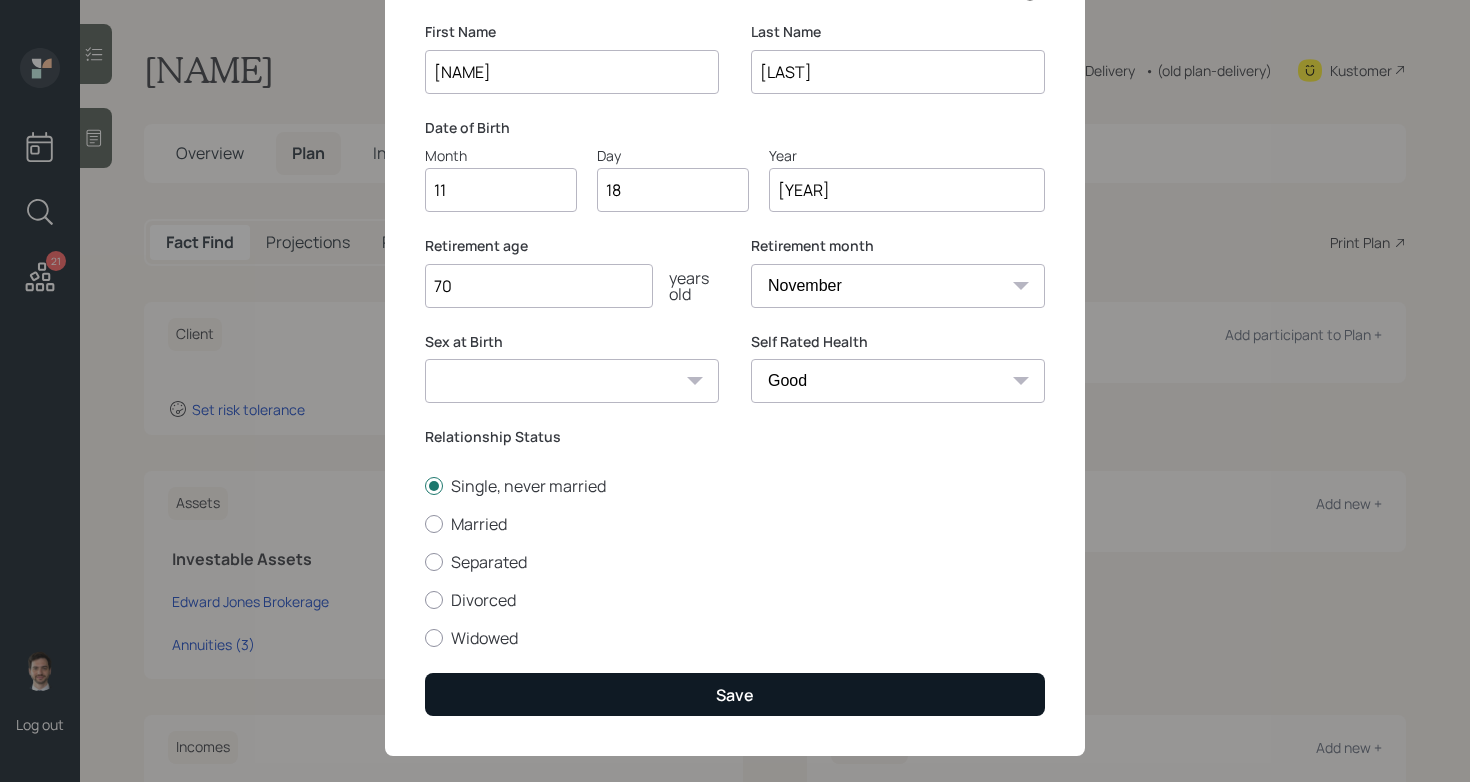scroll, scrollTop: 139, scrollLeft: 0, axis: vertical 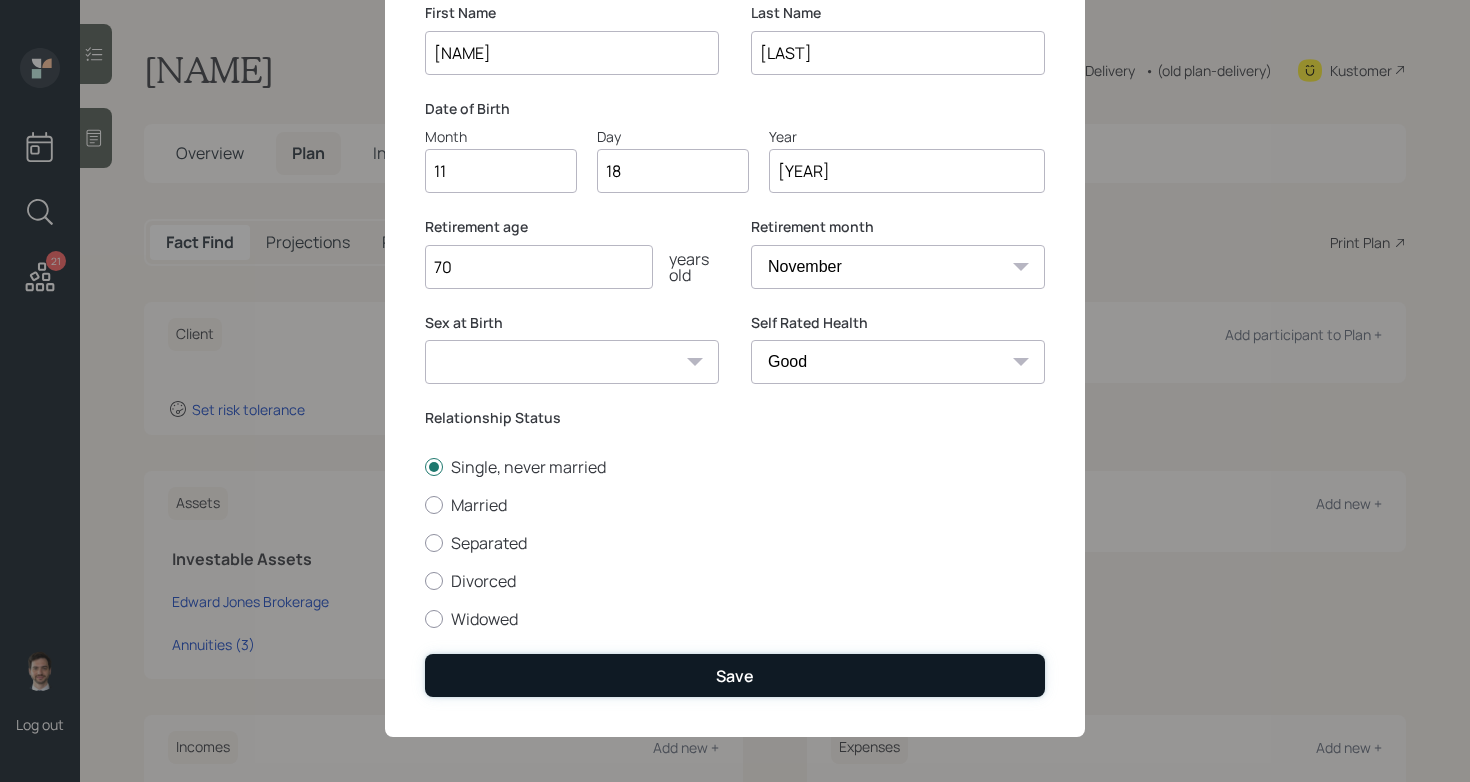 click on "Save" at bounding box center (735, 675) 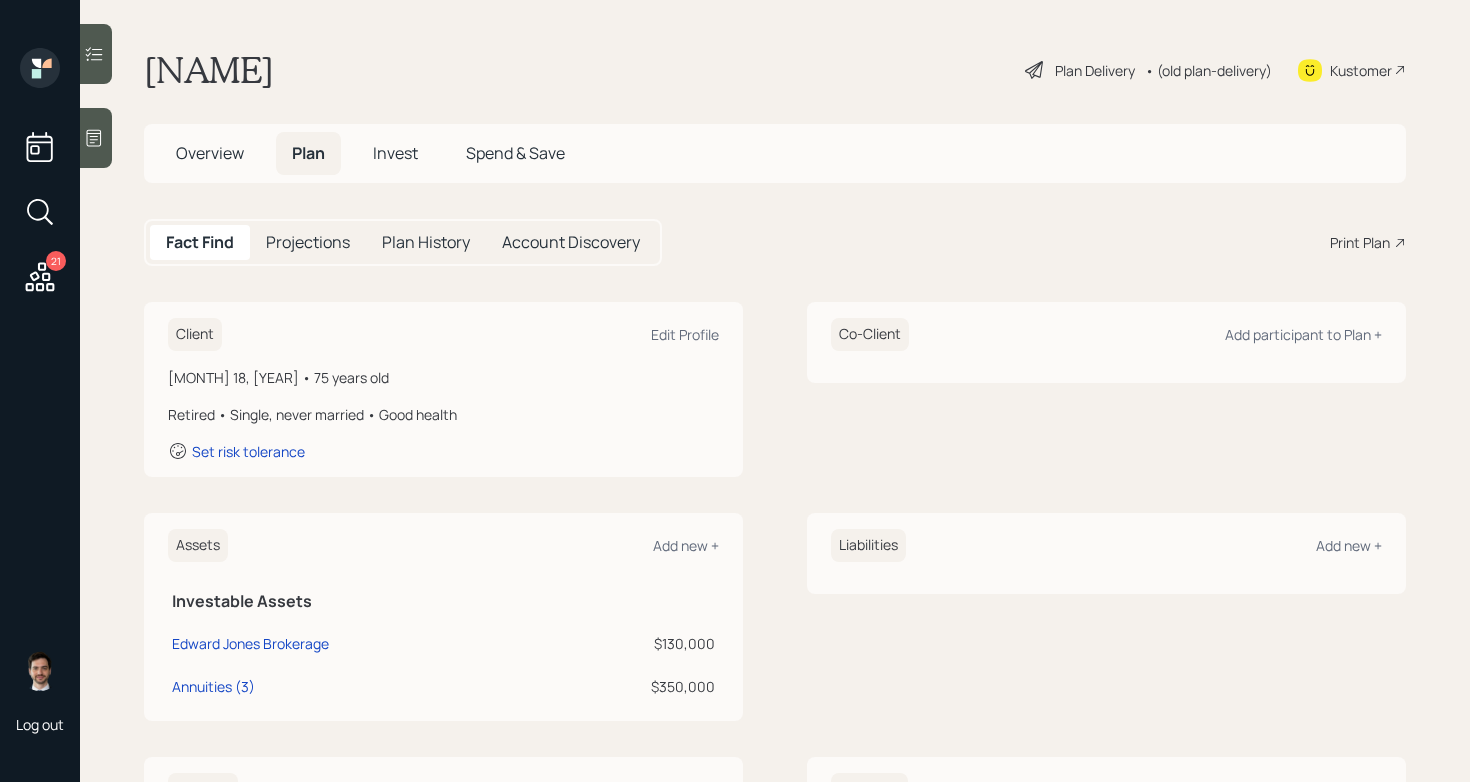 click on "Plan Delivery • (old plan-delivery)" at bounding box center (1148, 70) 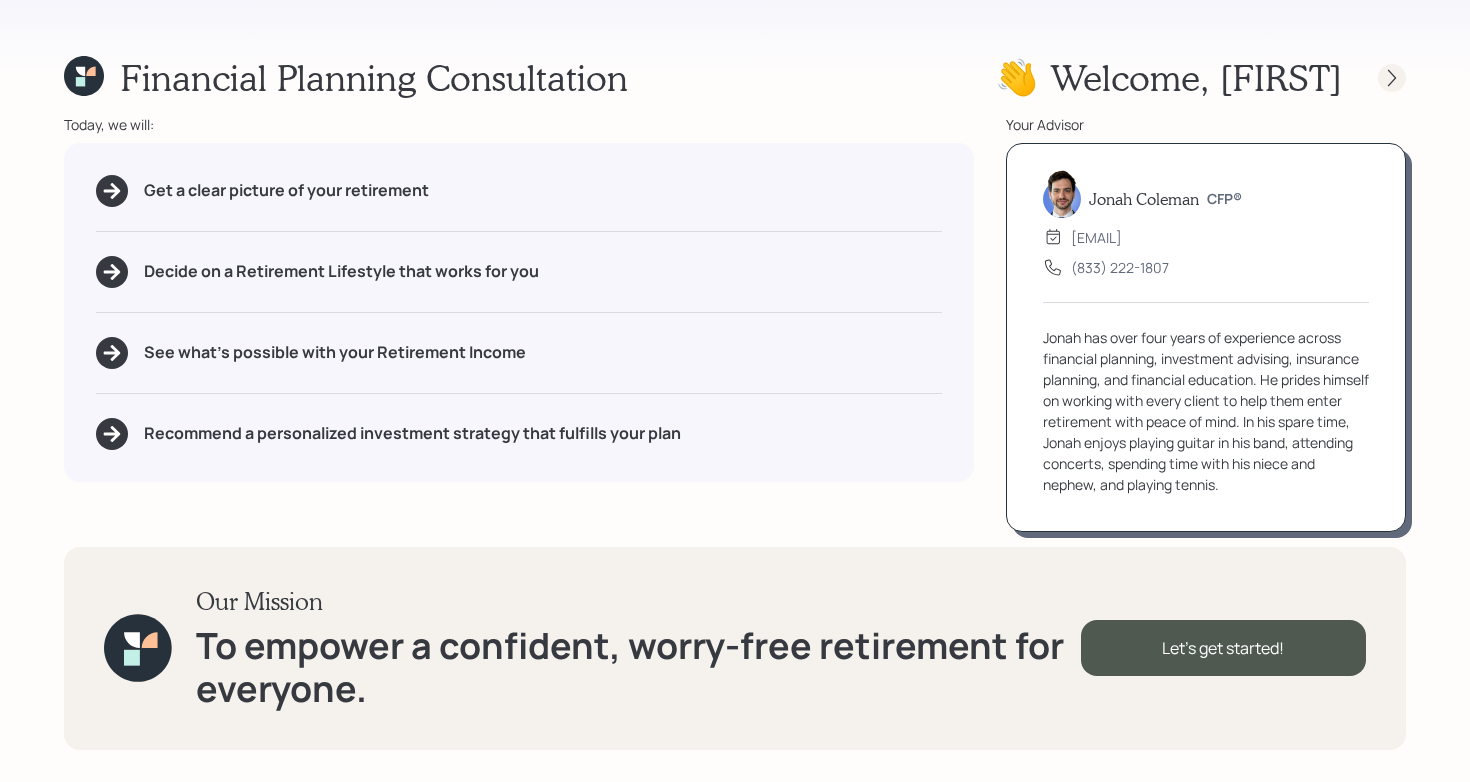 click 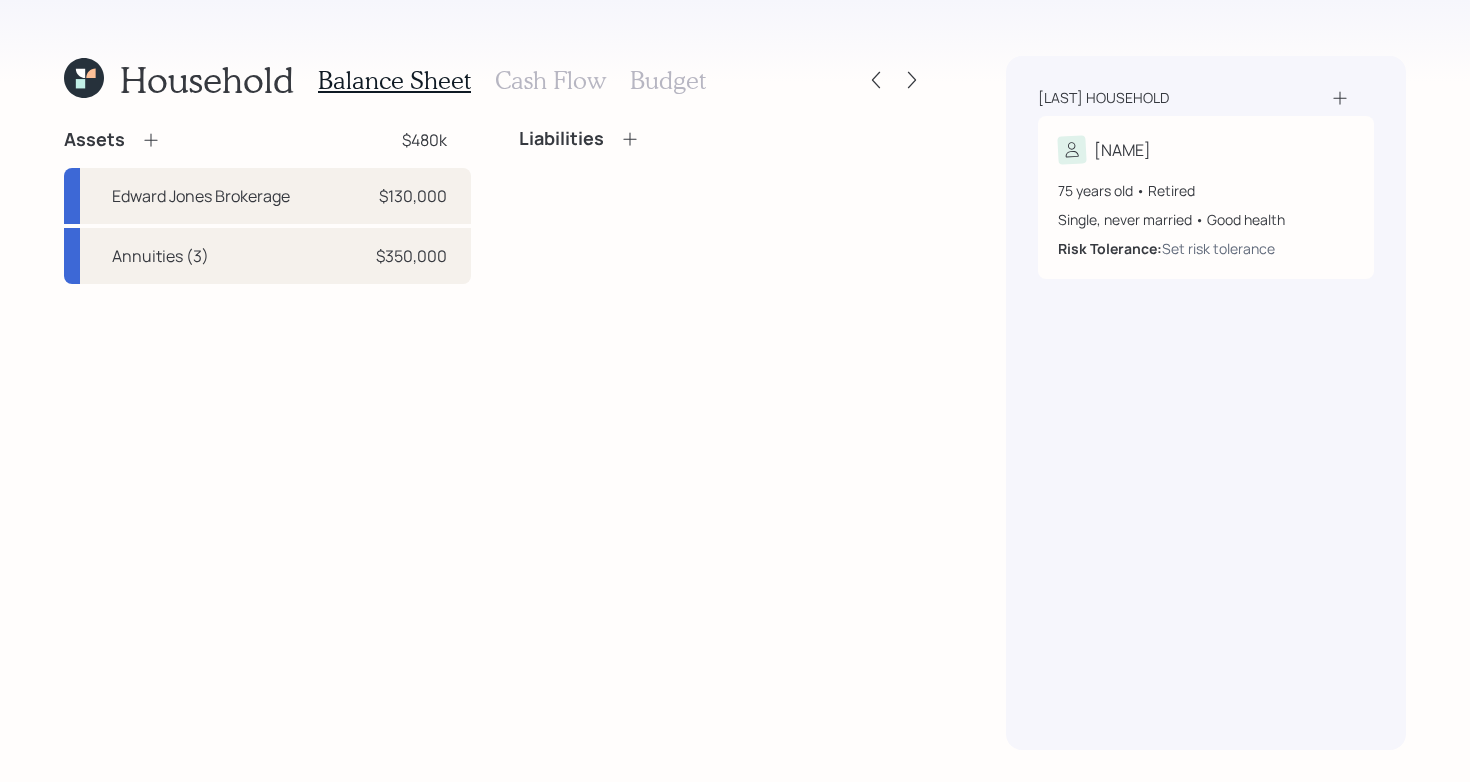 click on "Liabilities" at bounding box center (722, 206) 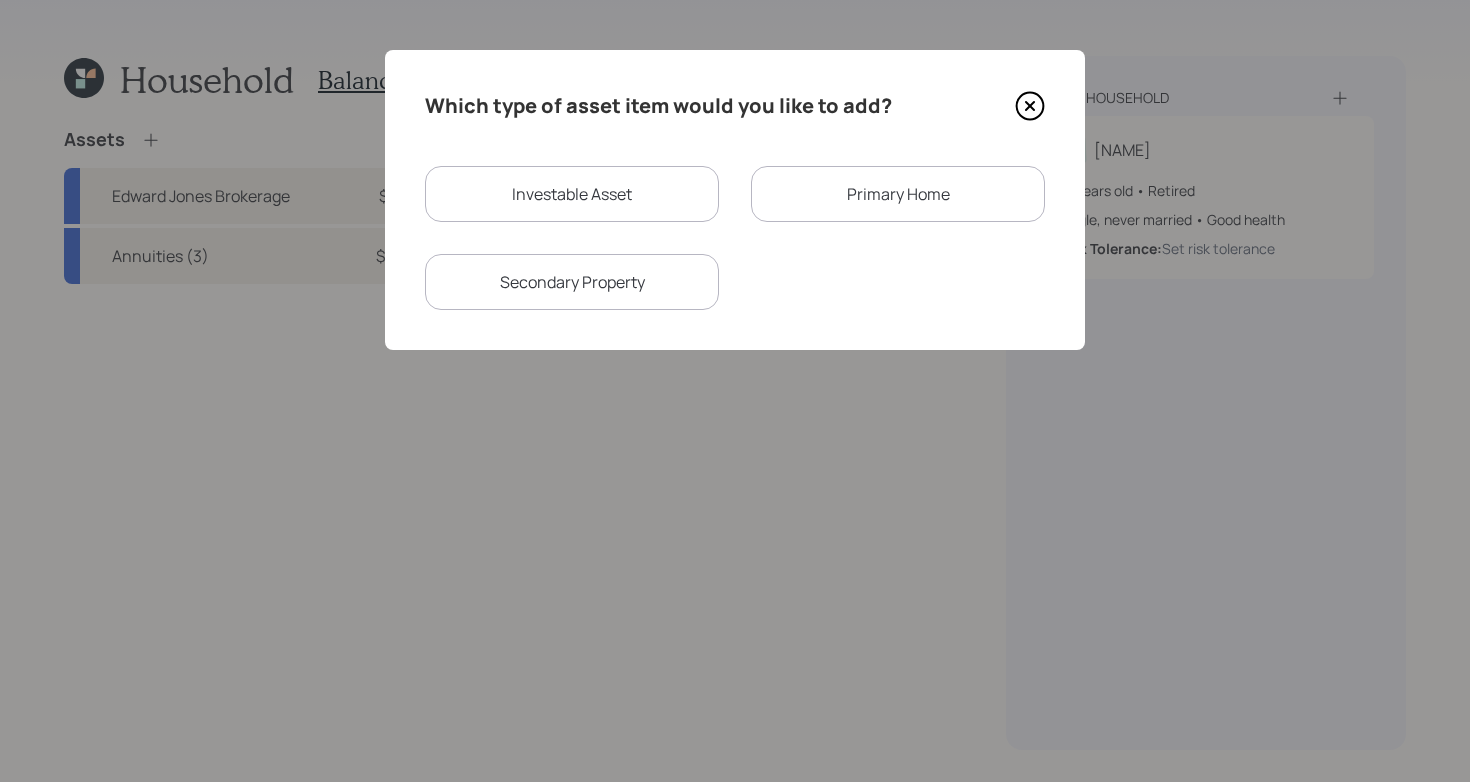 click on "Investable Asset Primary Home Secondary Property" at bounding box center (735, 238) 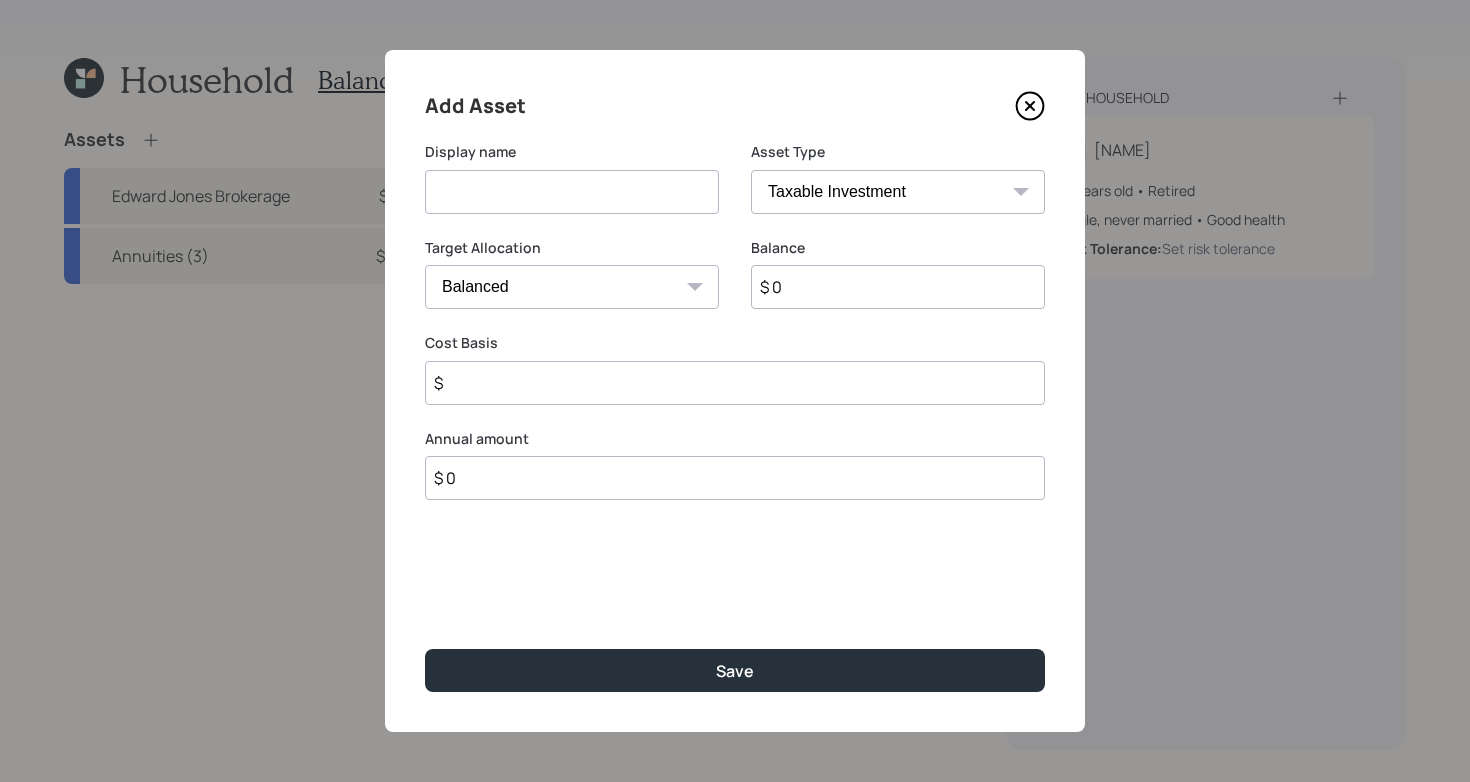 click at bounding box center [572, 192] 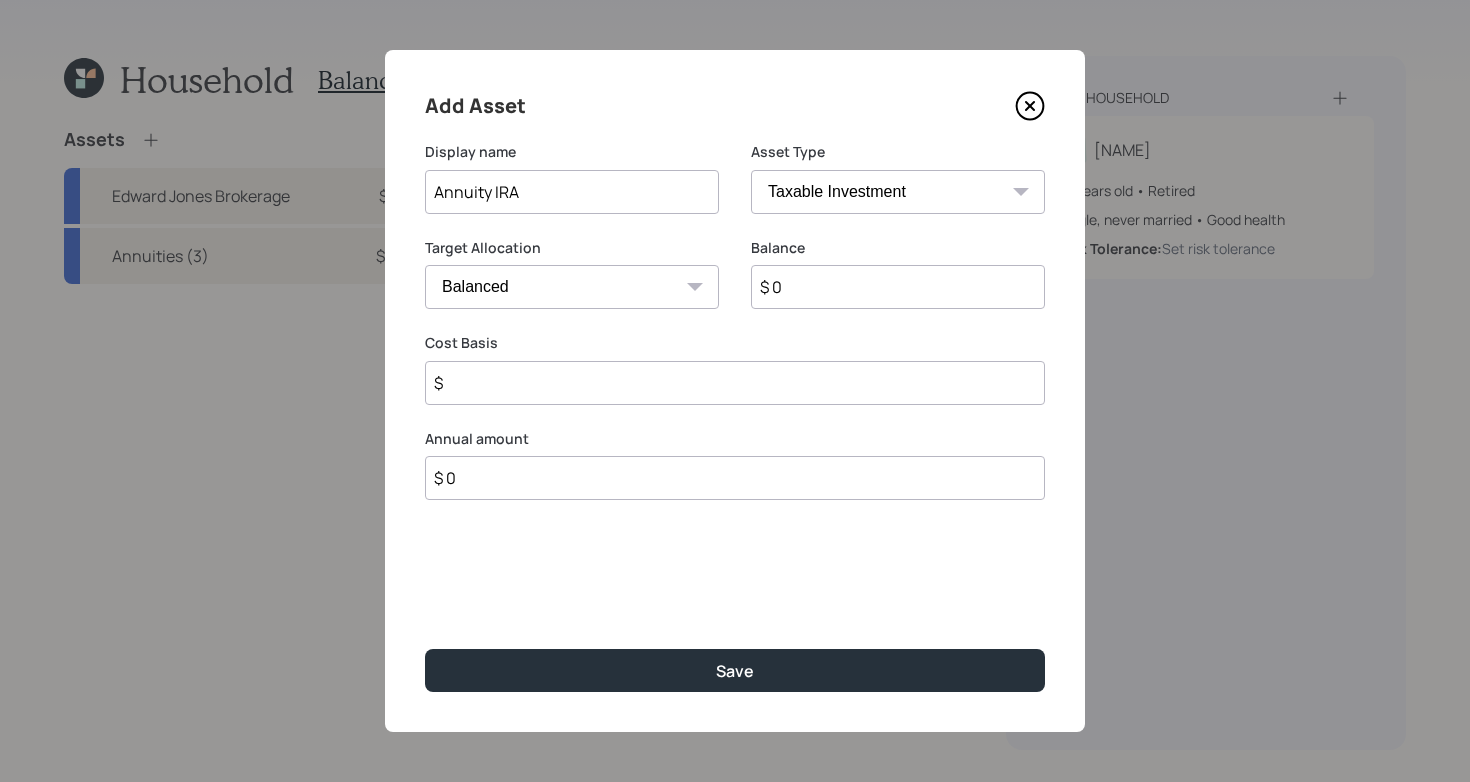 type on "Annuity IRA" 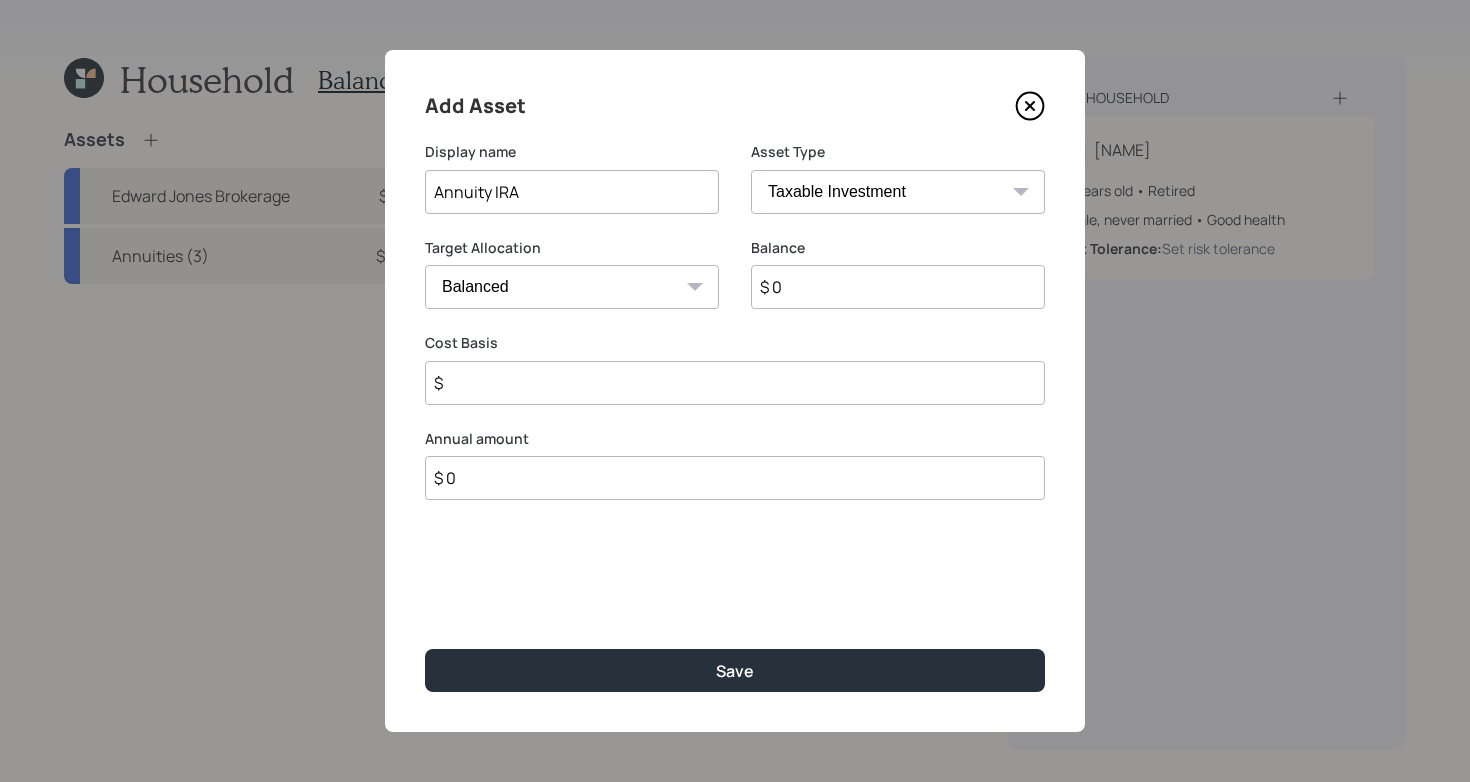select on "[NAME]" 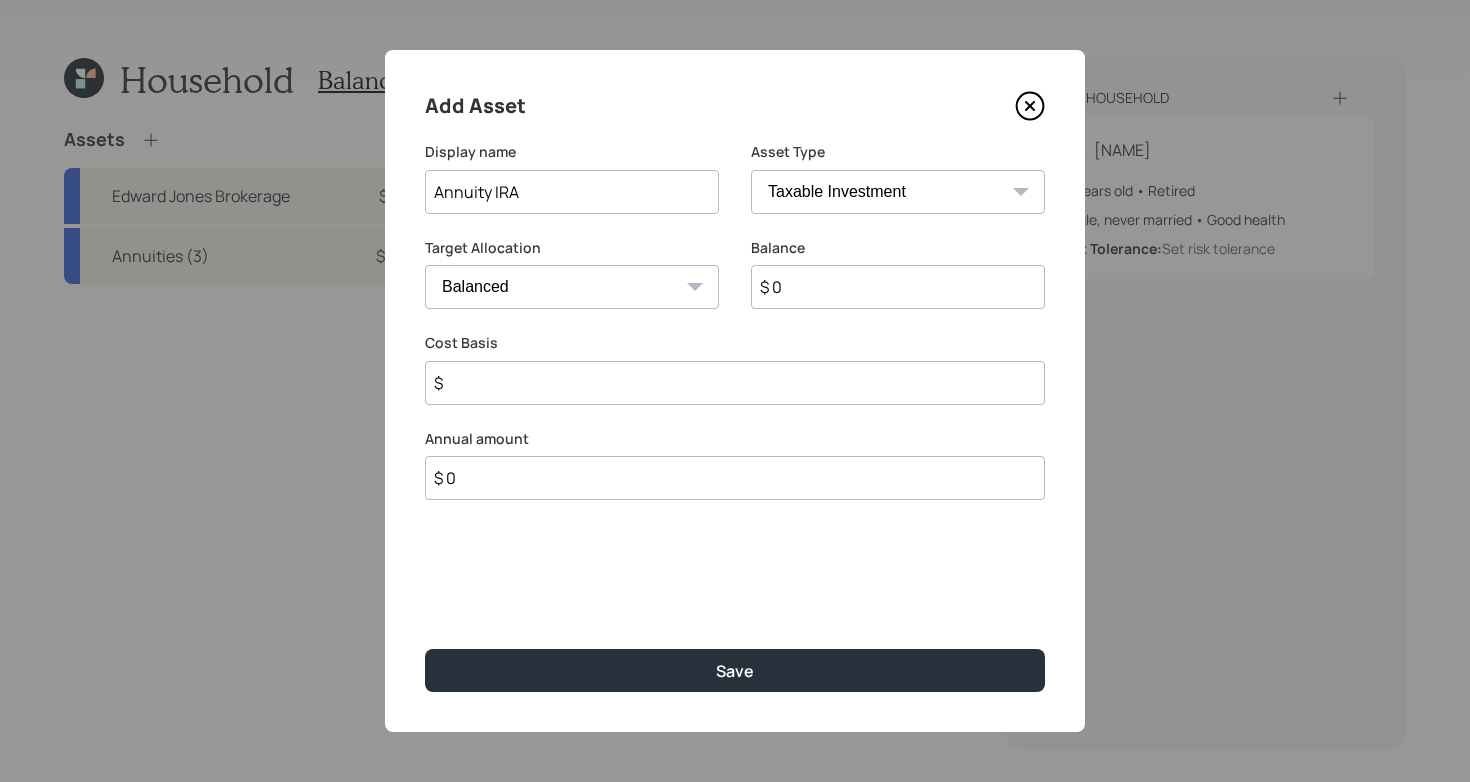 type on "$" 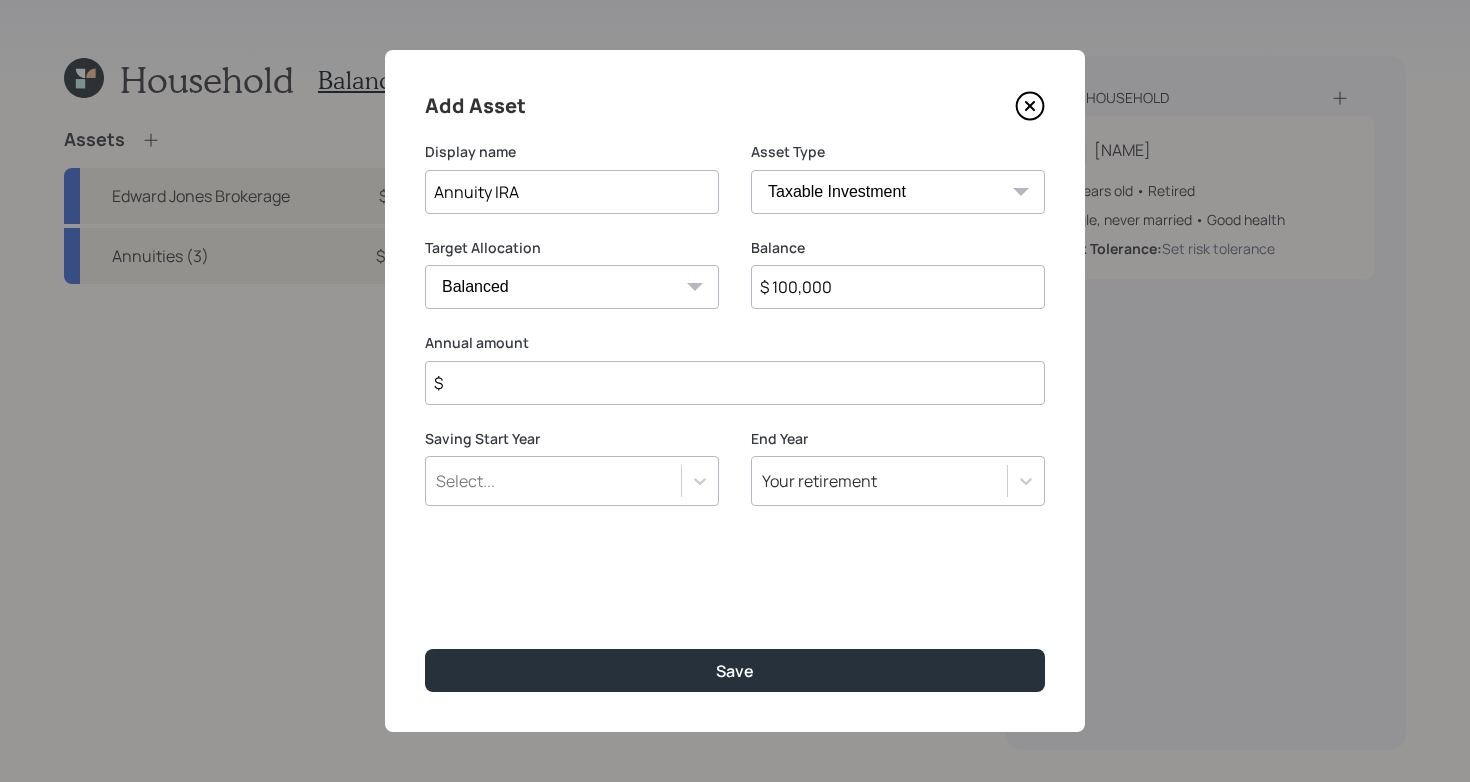 type on "$ 100,000" 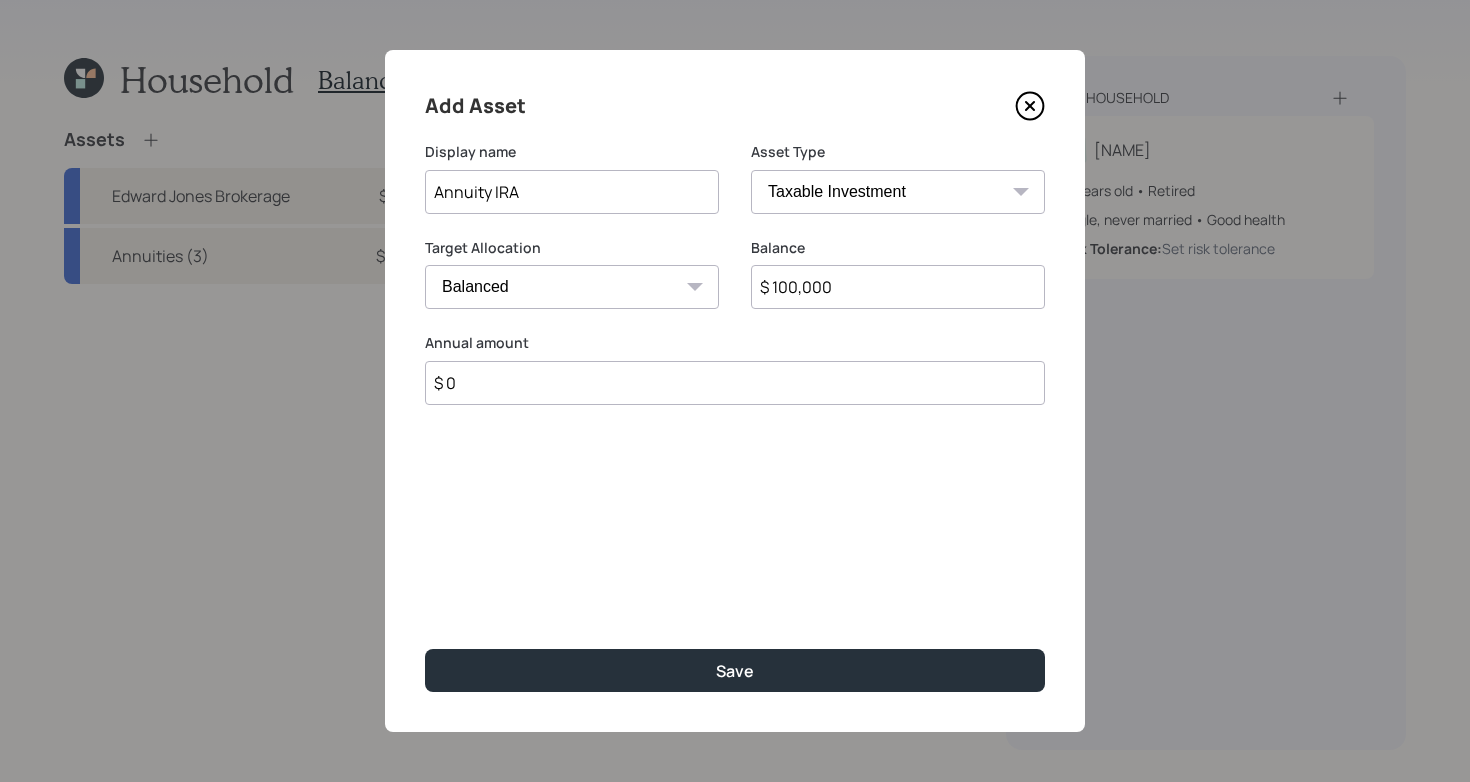 type on "$ 0" 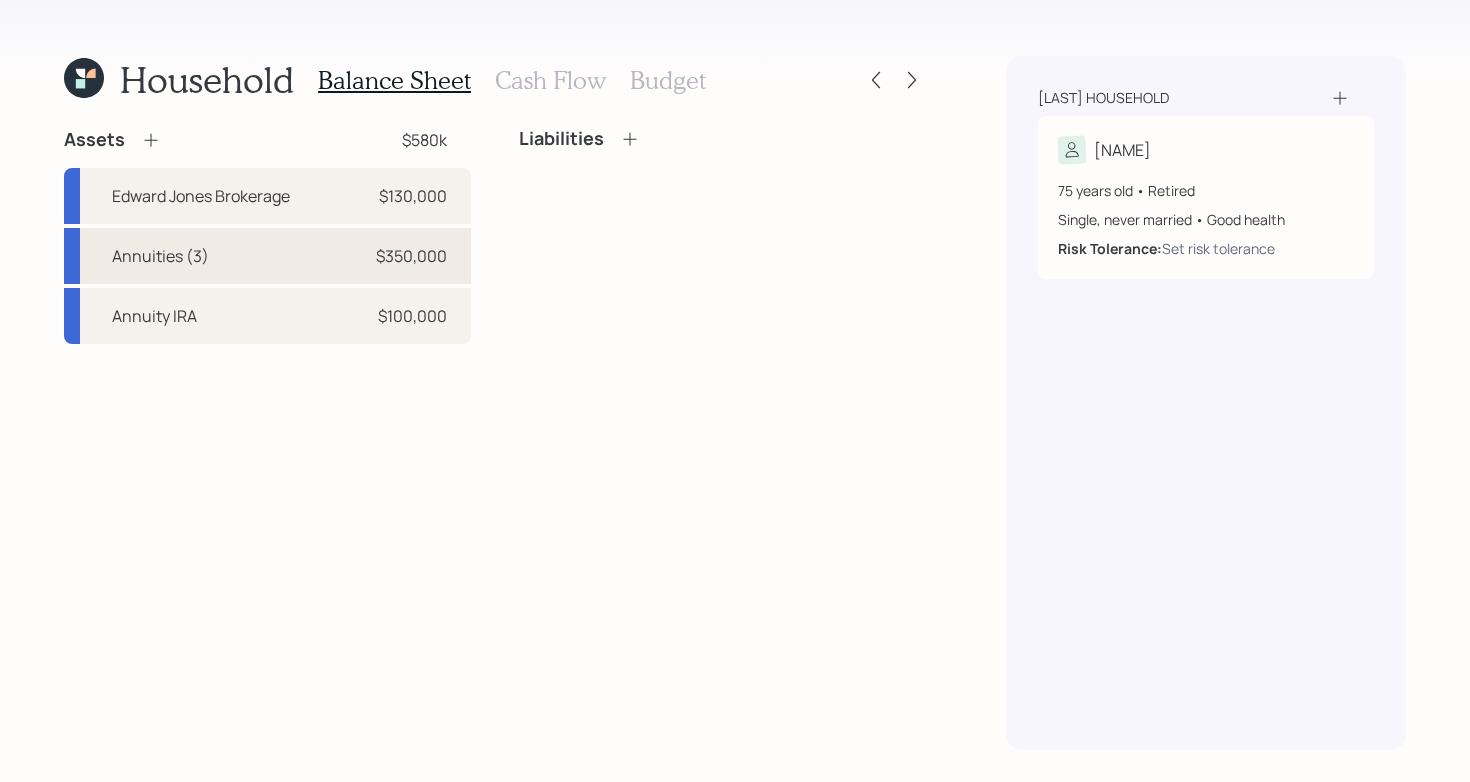click on "Annuities (3)" at bounding box center [160, 256] 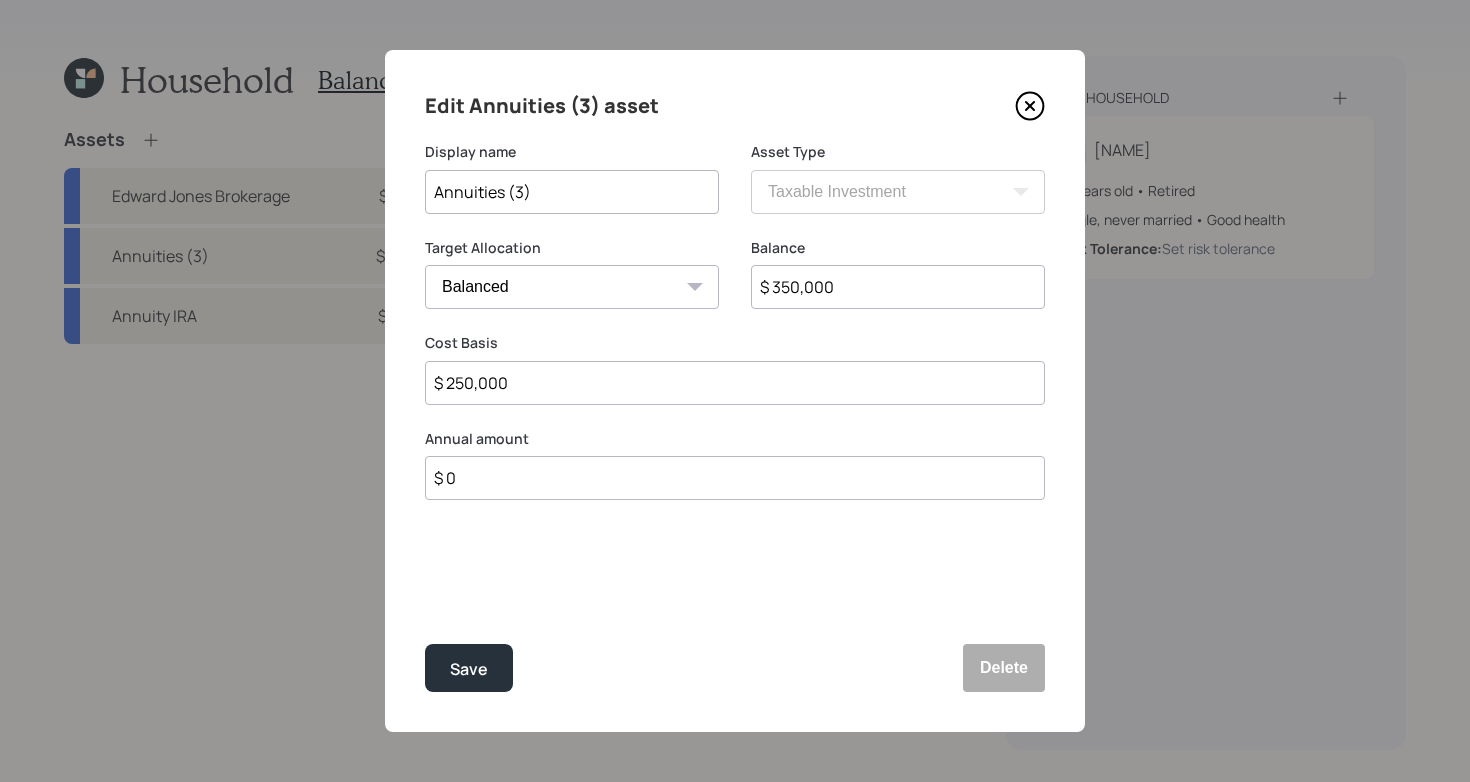 click on "$ 350,000" at bounding box center (898, 287) 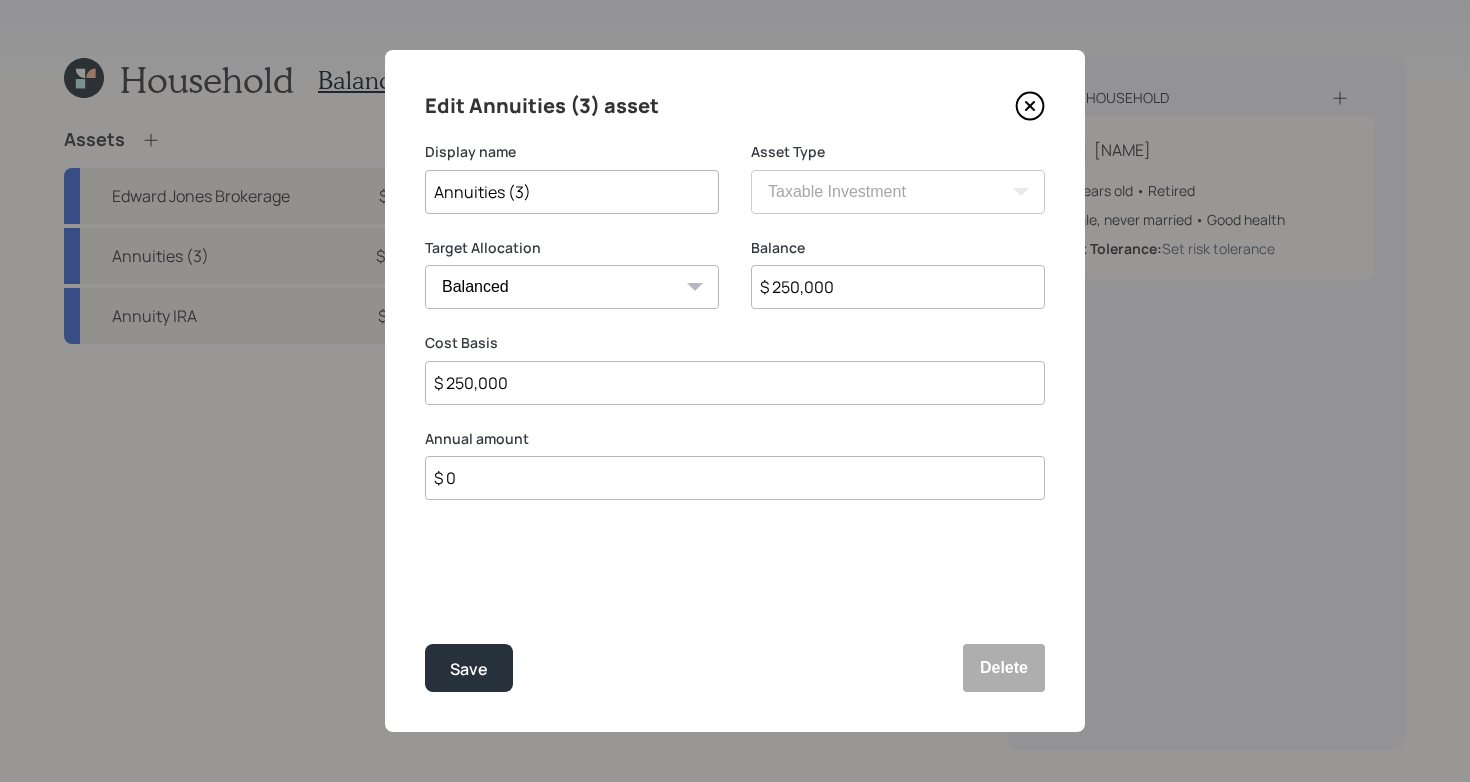 type on "$ 250,000" 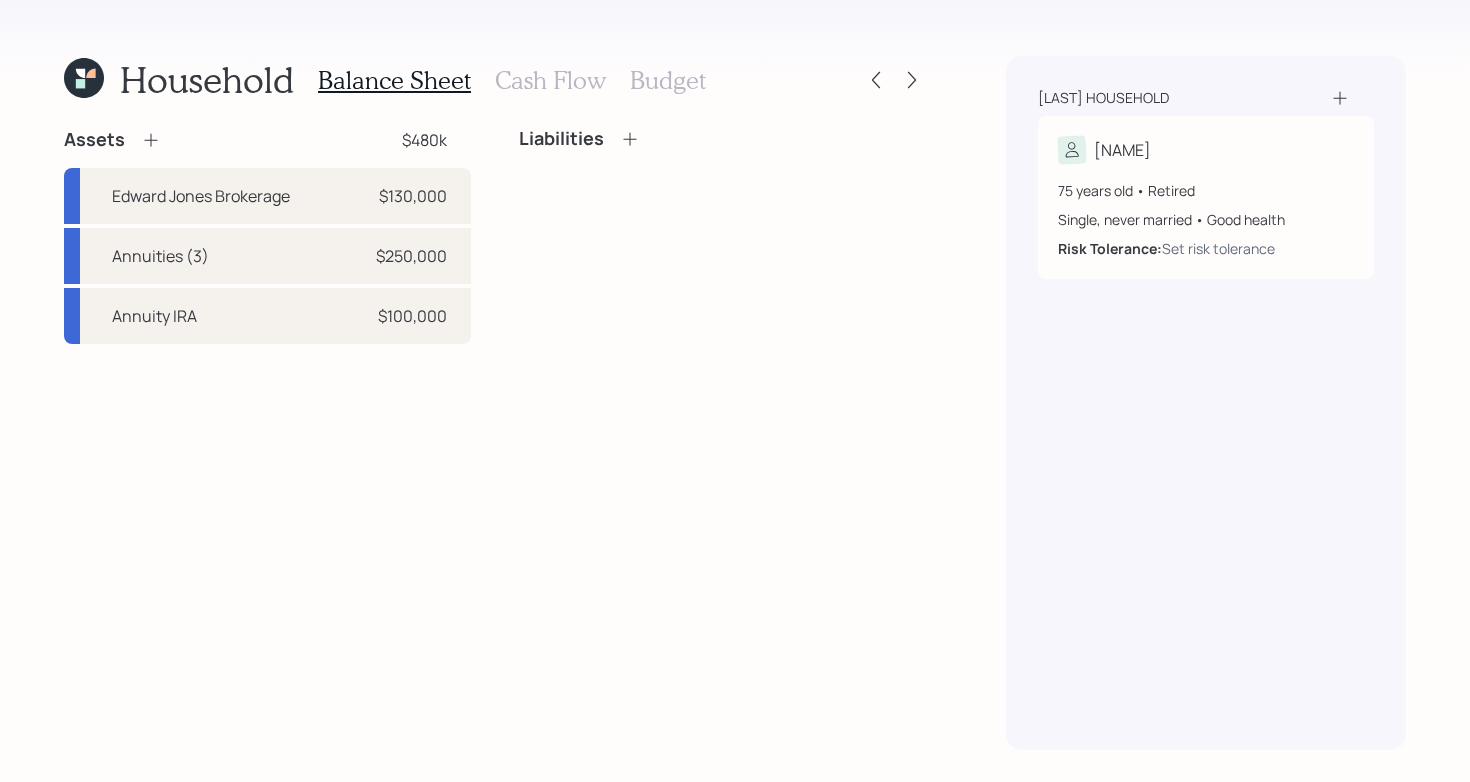 click on "Assets $480k Edward Jones Brokerage $130,000 Annuities (3) $250,000 Annuity IRA $100,000 Liabilities" at bounding box center (495, 439) 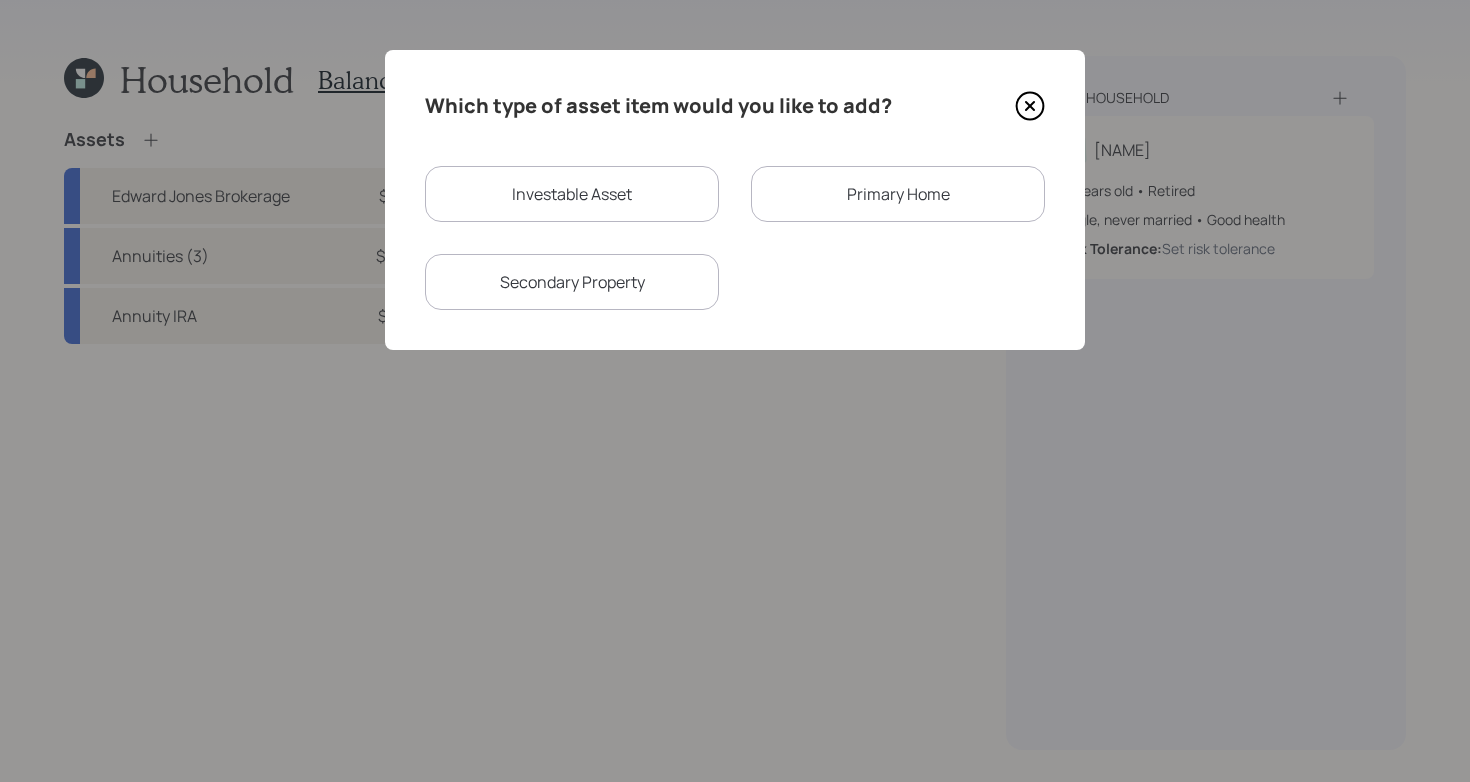 click on "Investable Asset" at bounding box center (572, 194) 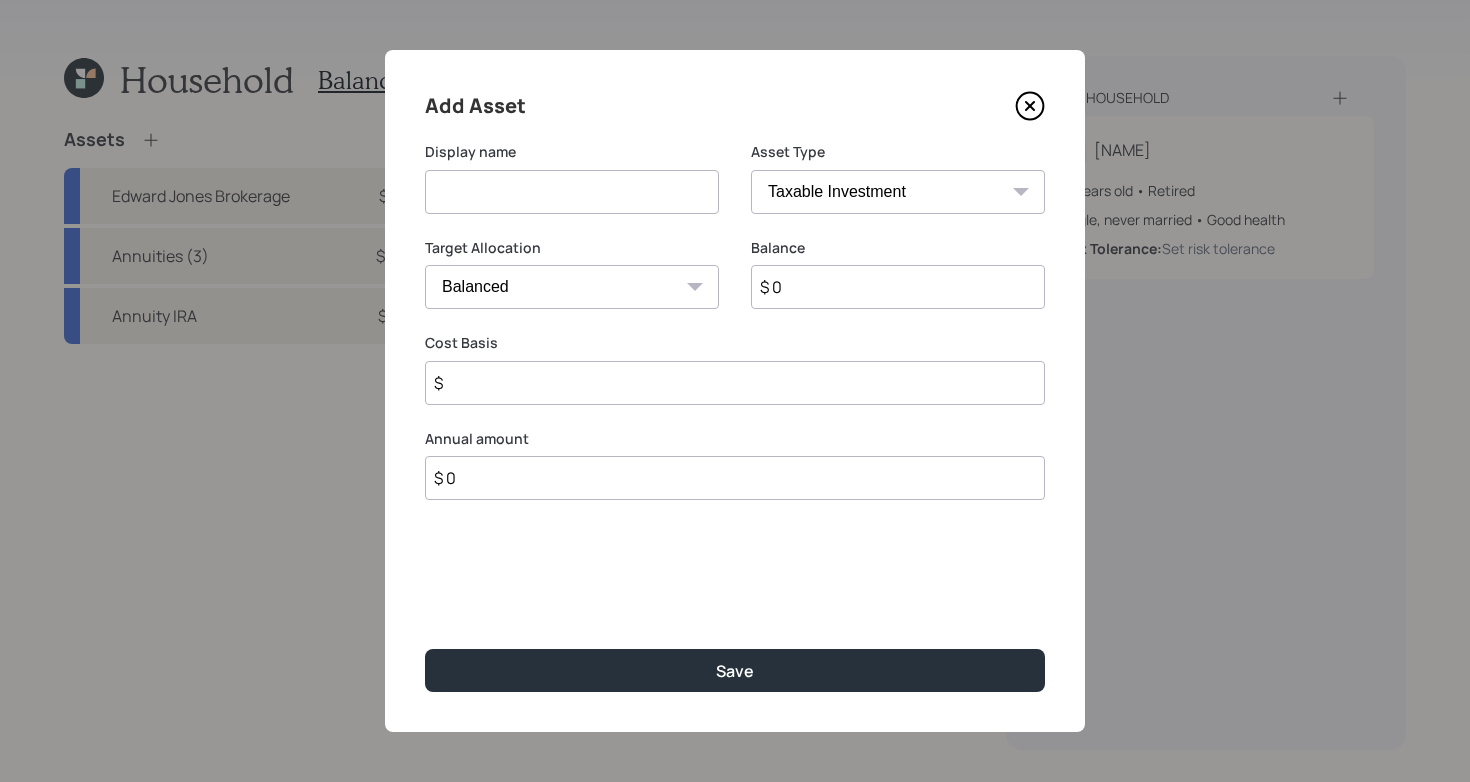 click at bounding box center (572, 192) 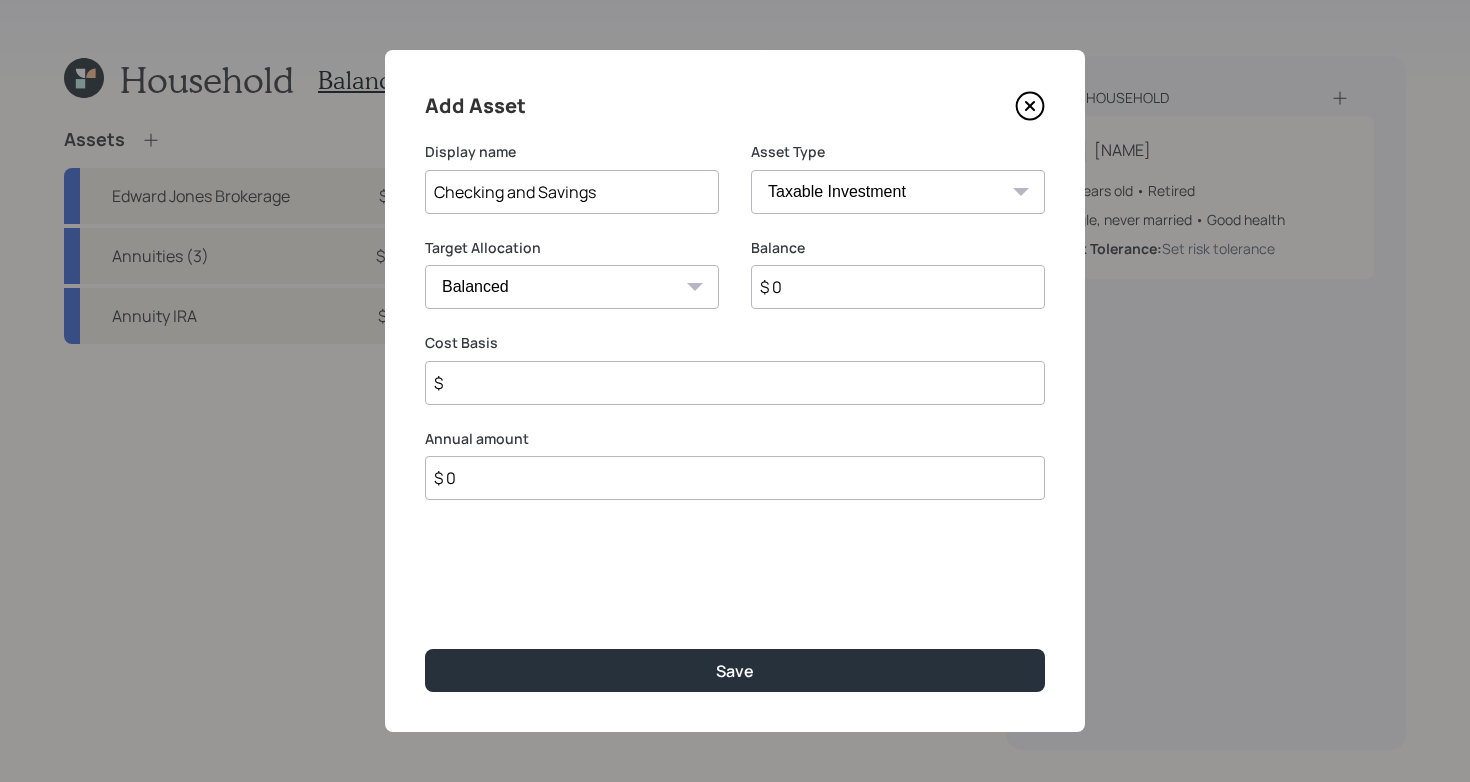 type on "Checking and Savings" 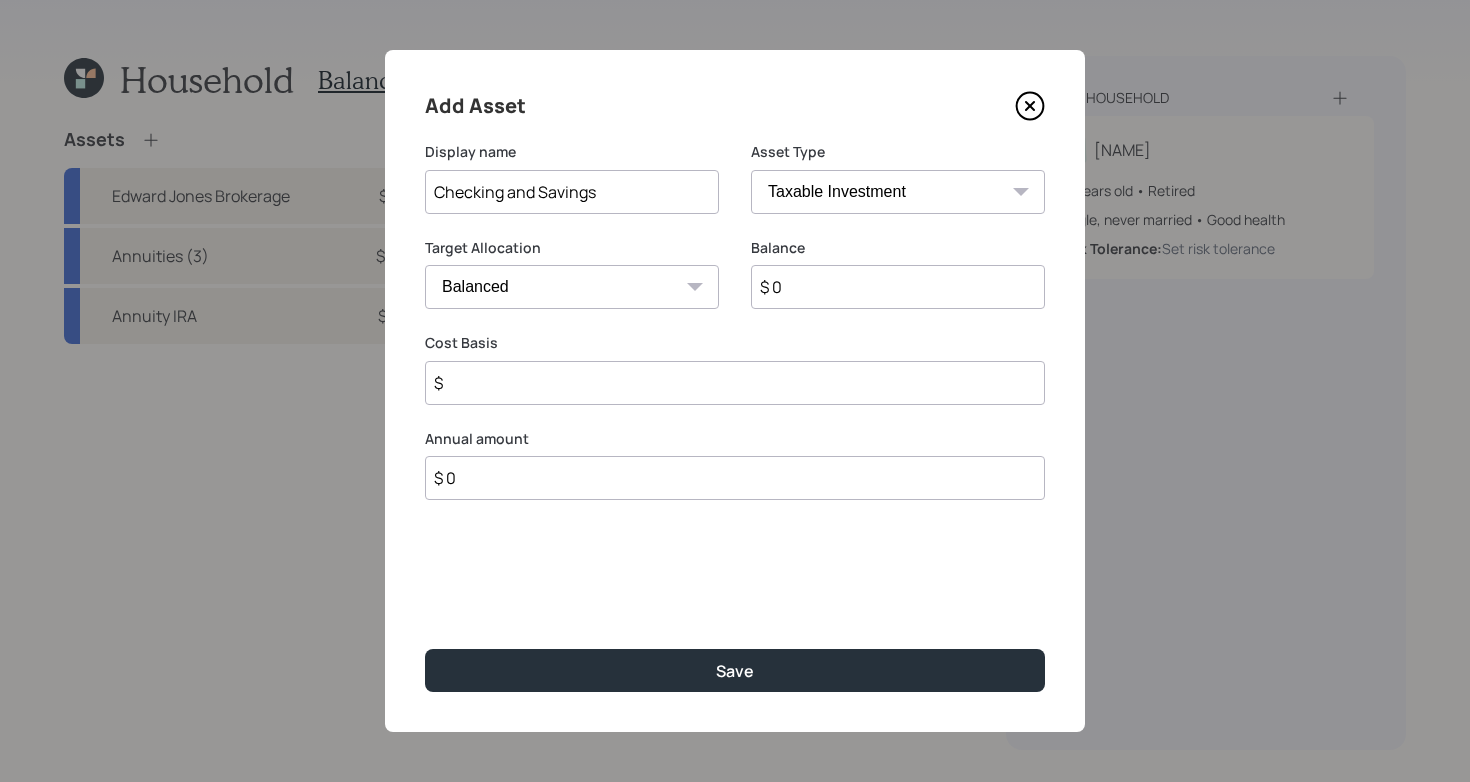 select on "emergency_fund" 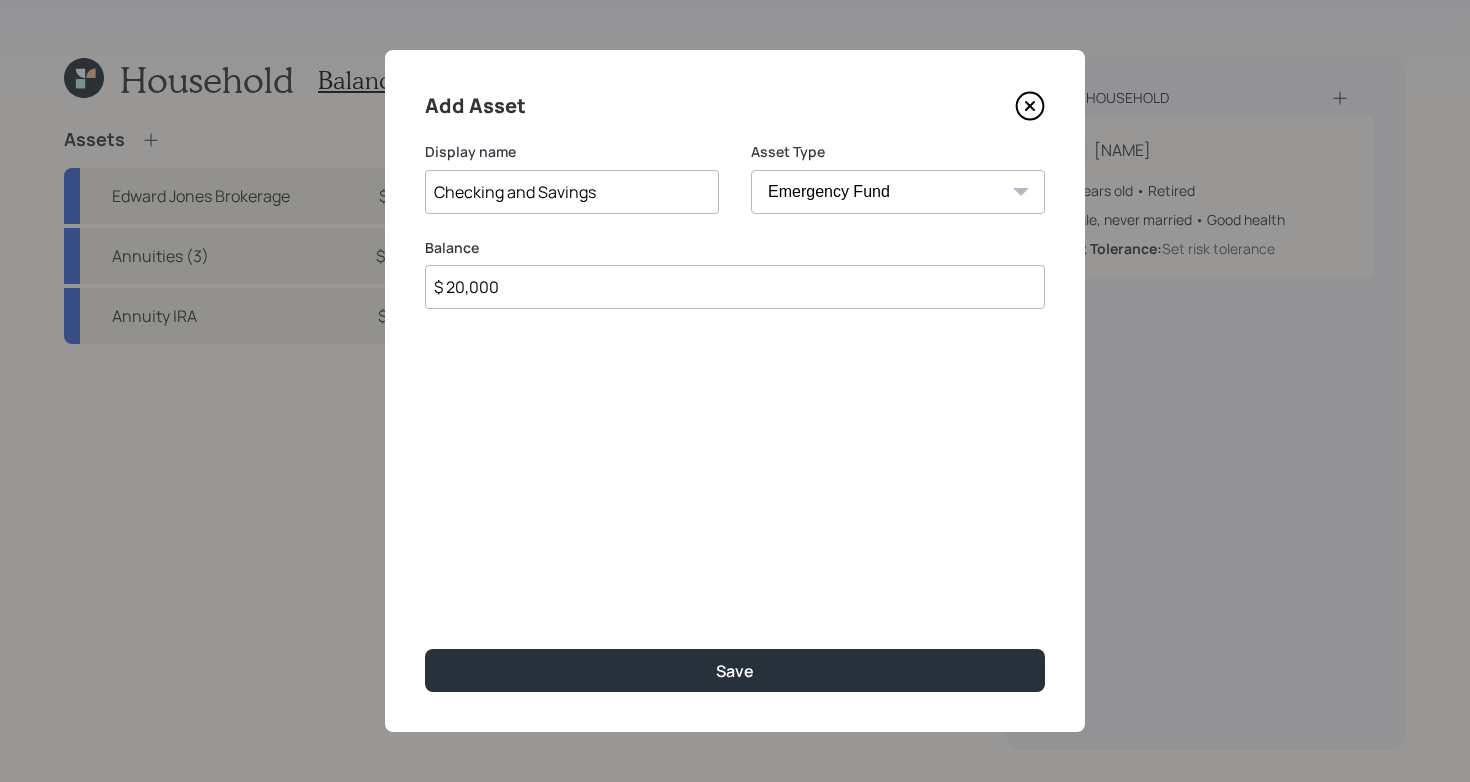 type on "$ 20,000" 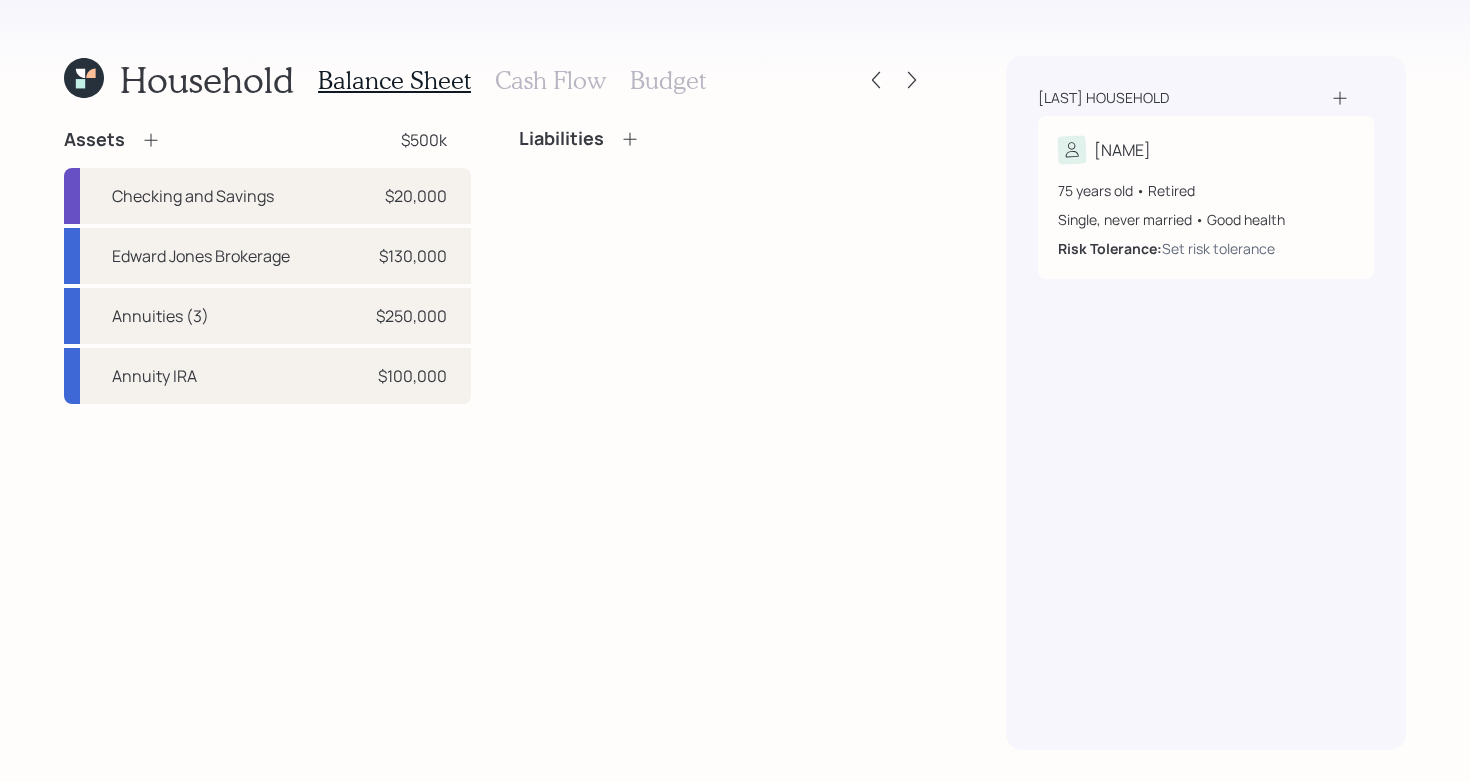 click 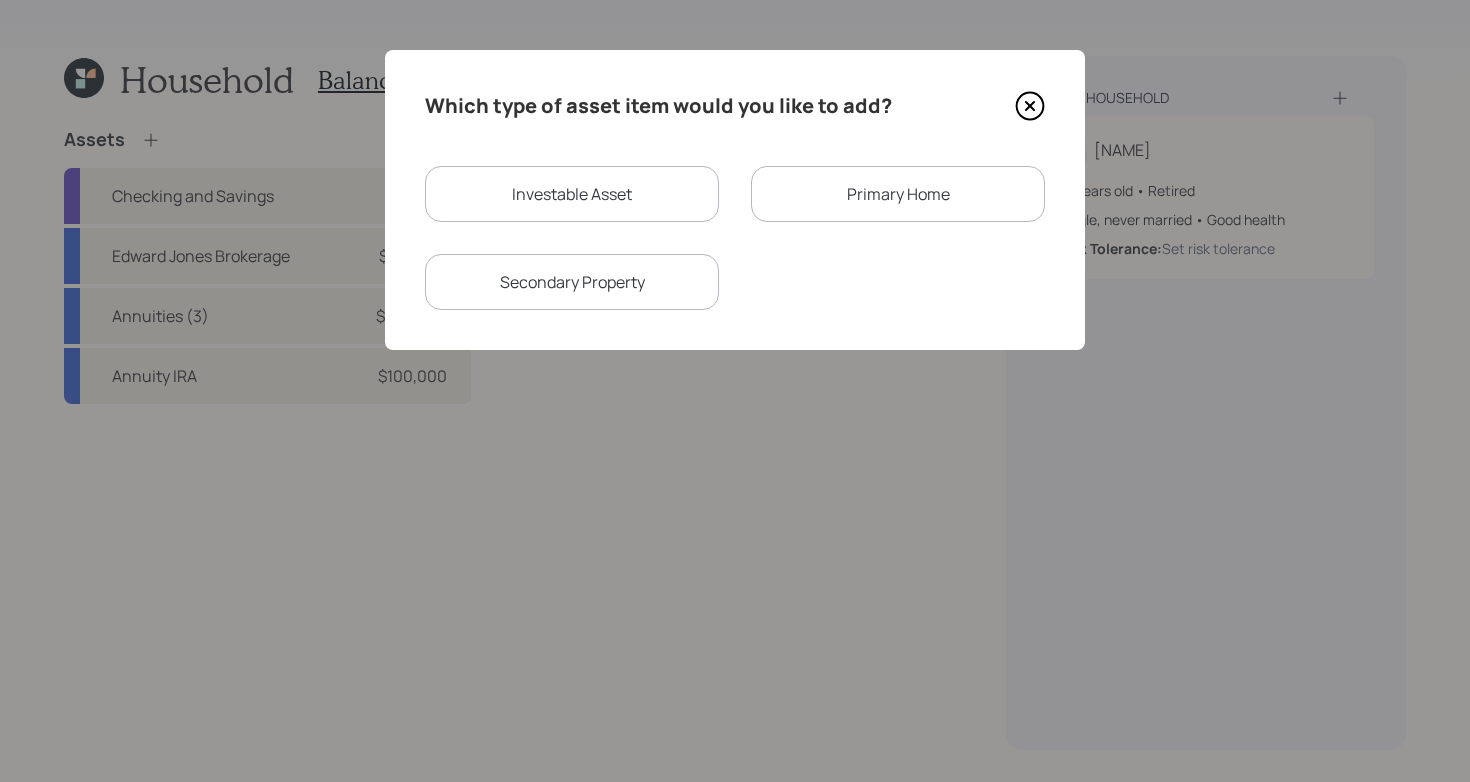 click on "Primary Home" at bounding box center [898, 194] 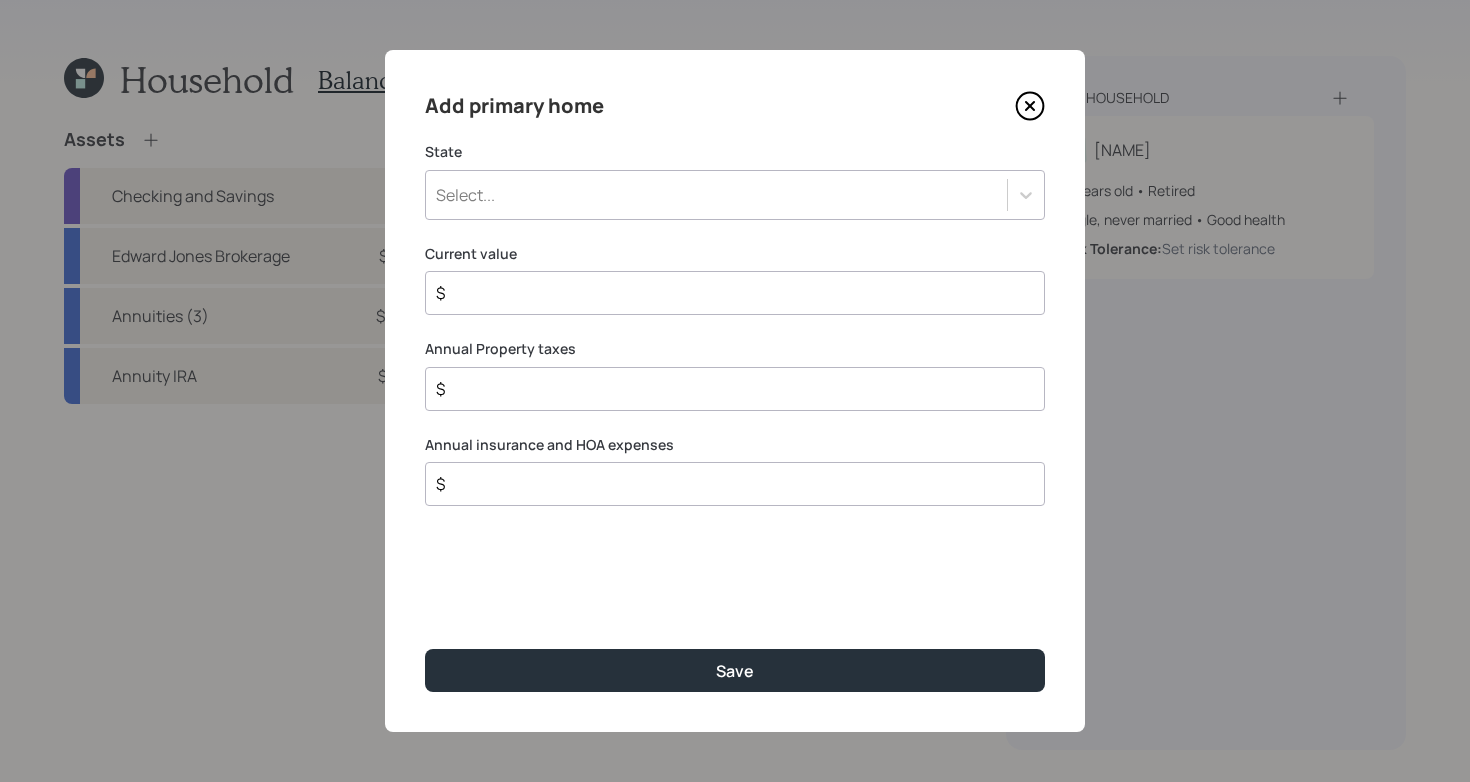 click on "Select..." at bounding box center (716, 195) 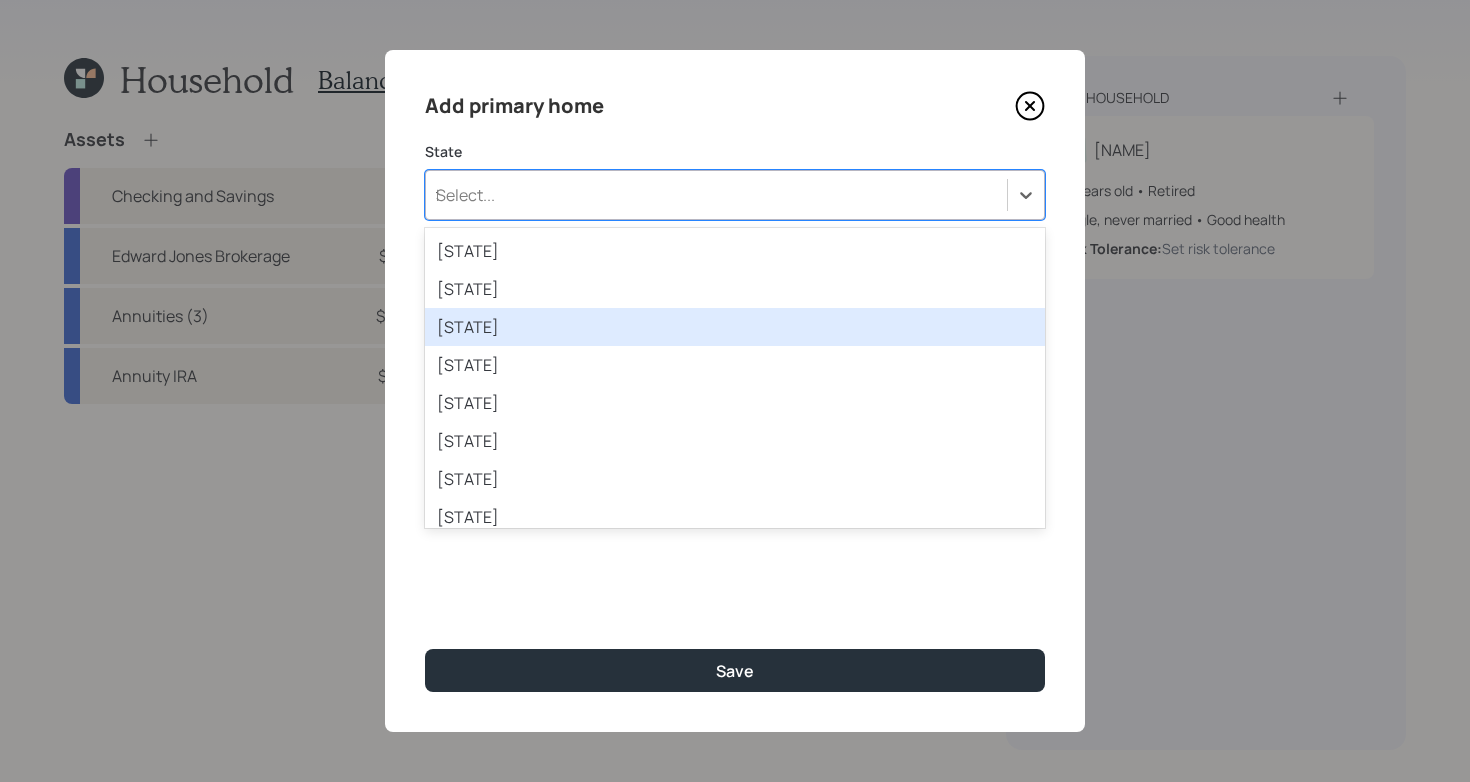 type on "fl" 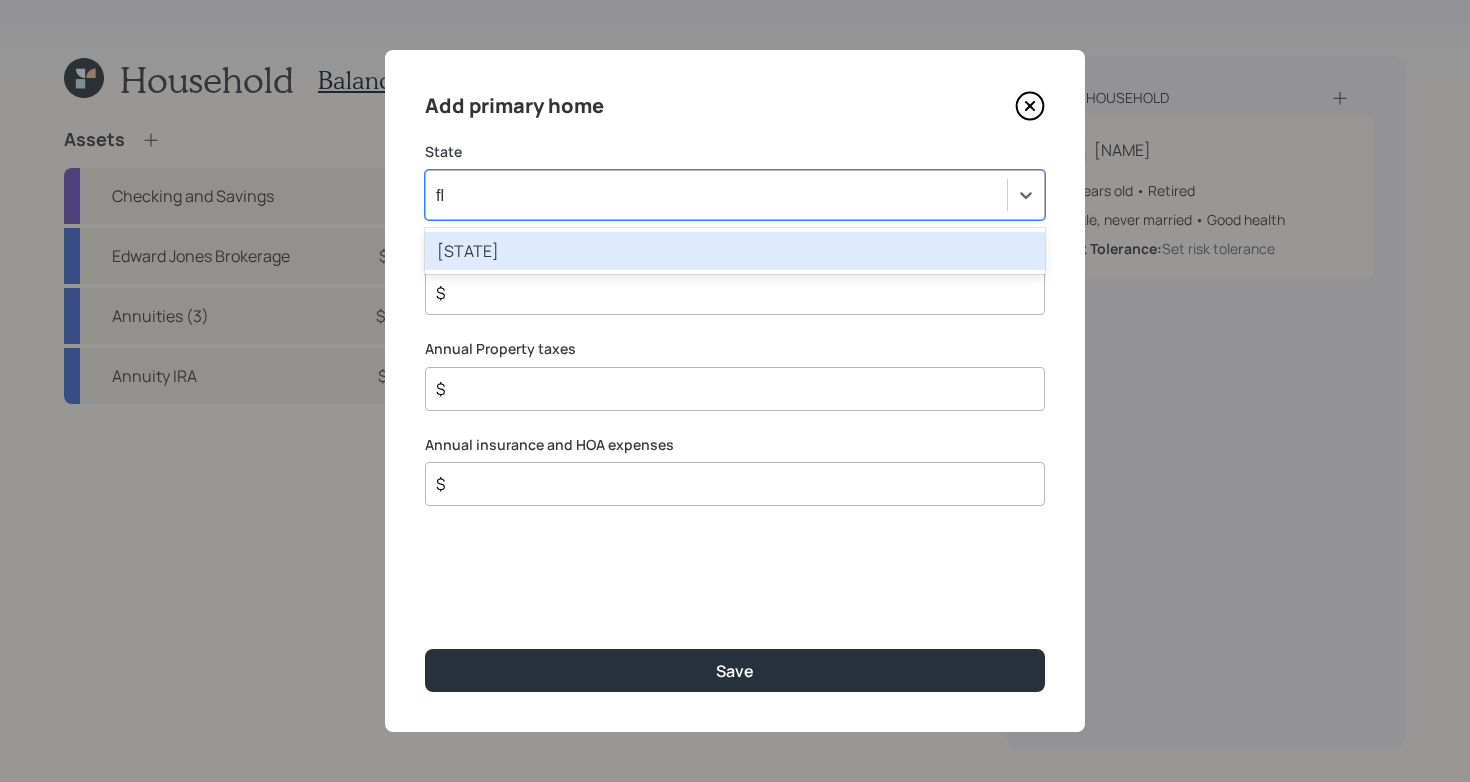 type 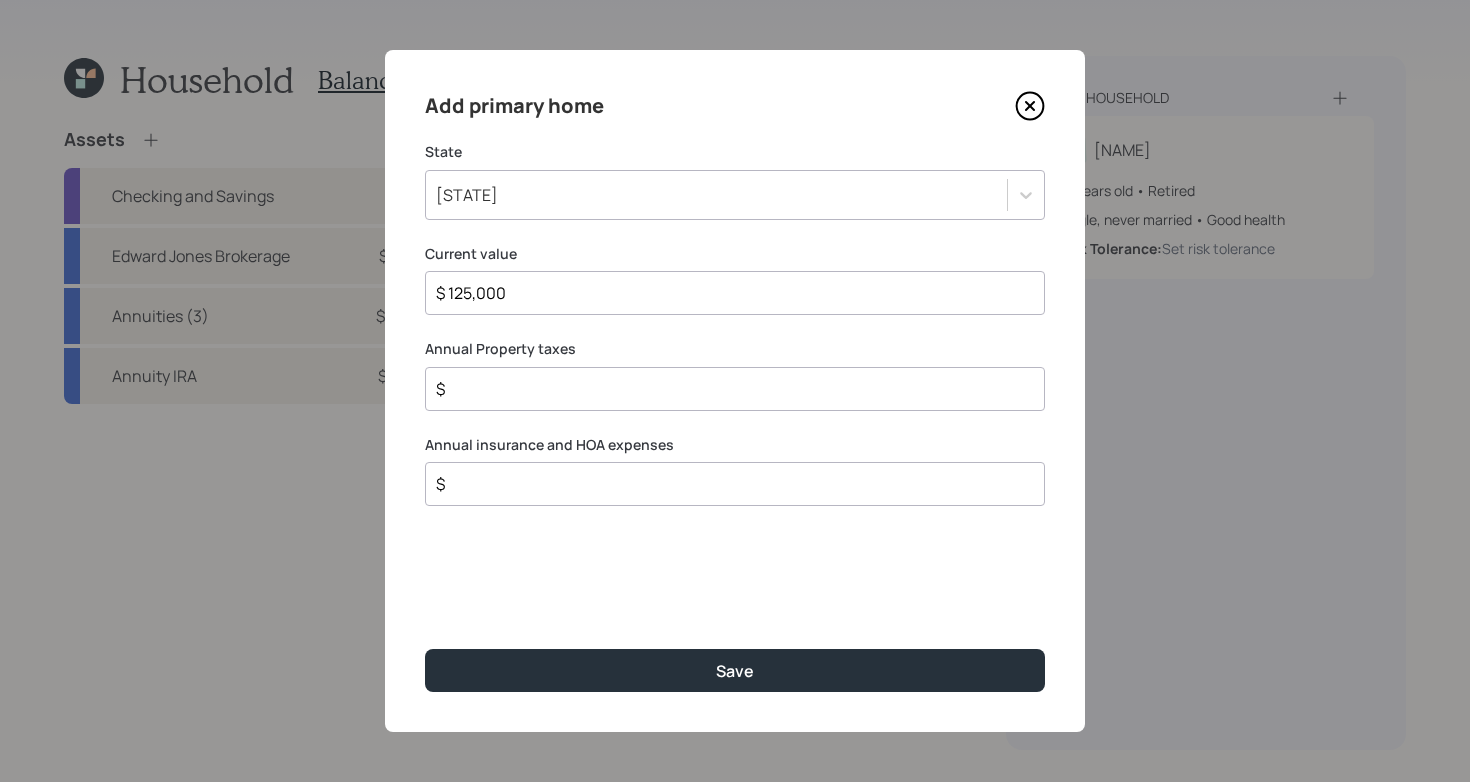 type on "$ 125,000" 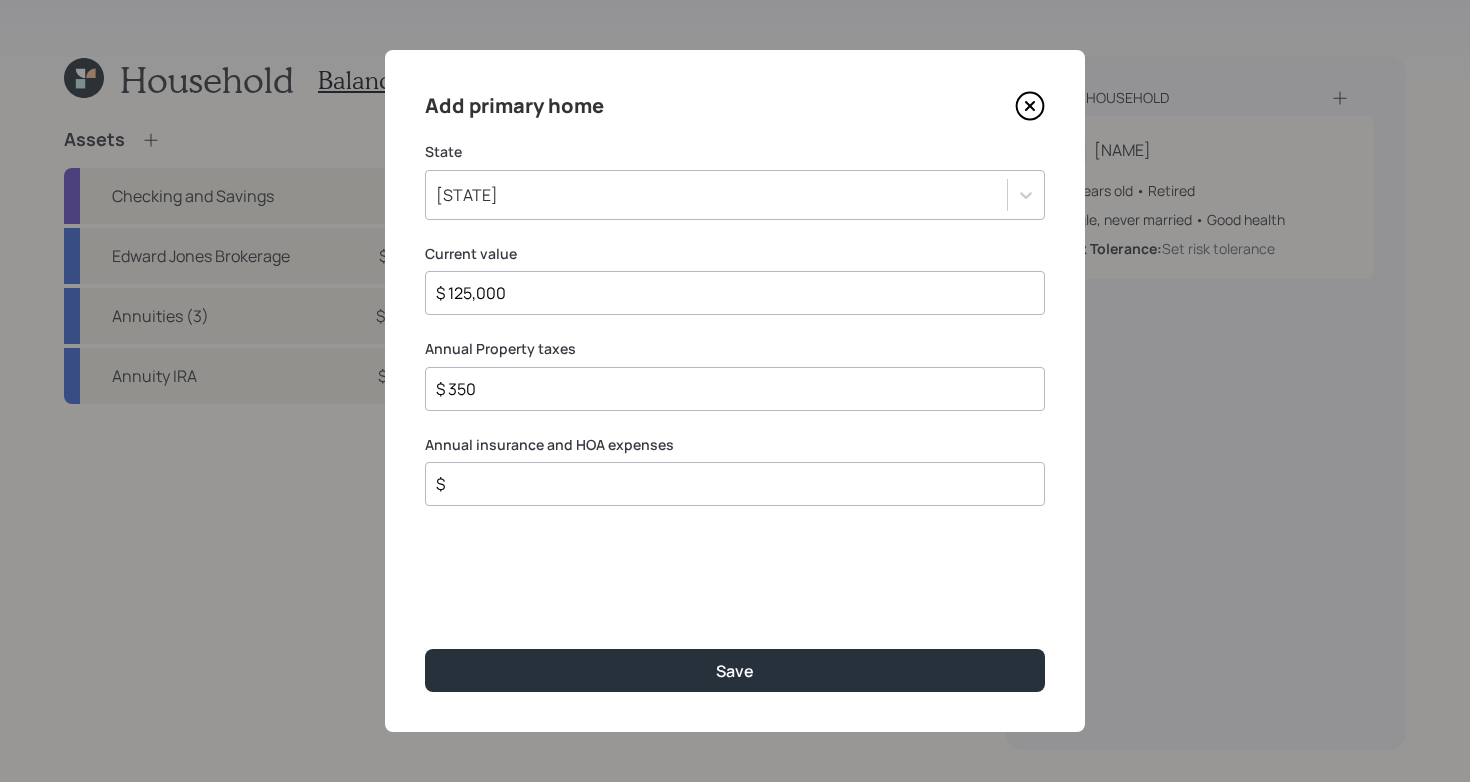 type on "$ 350" 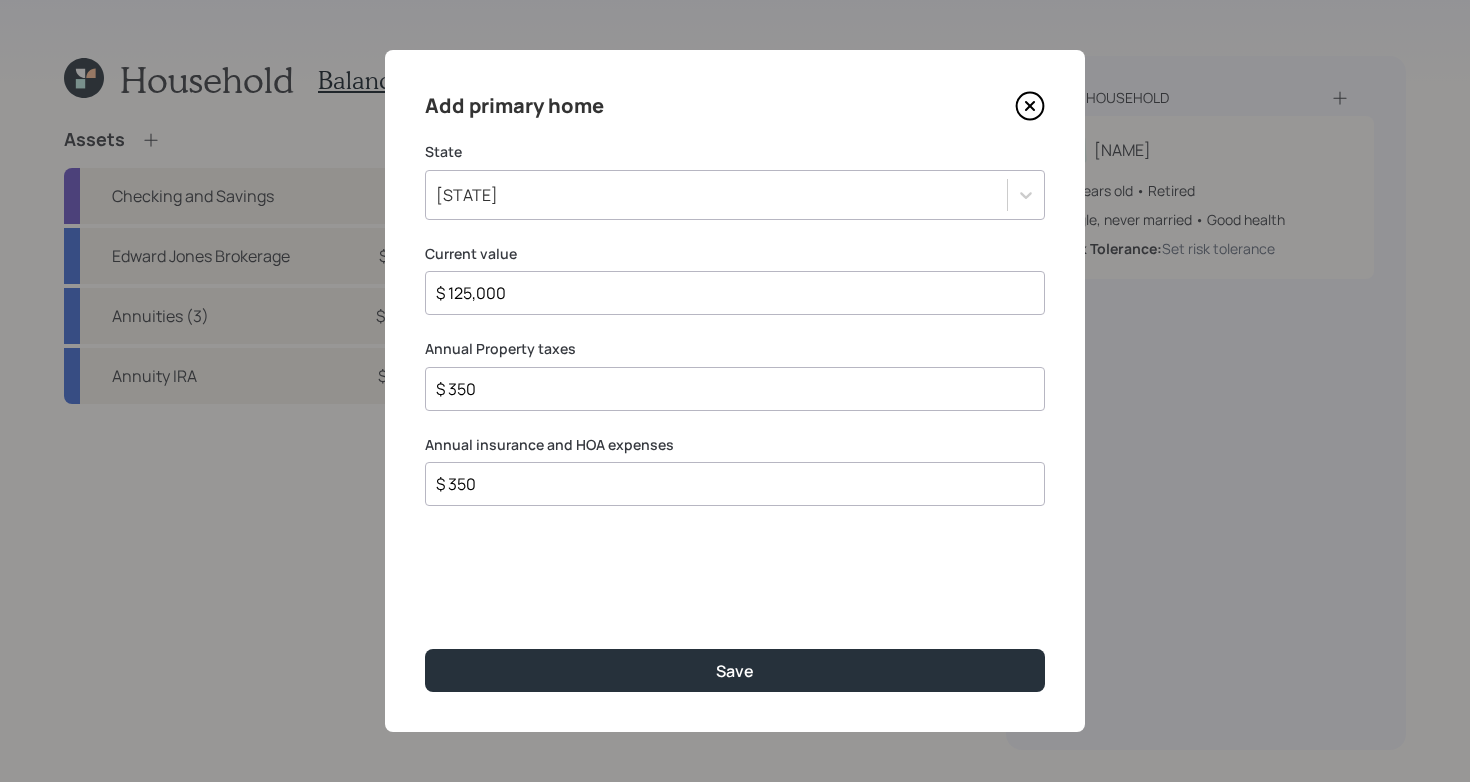 type on "$ 350" 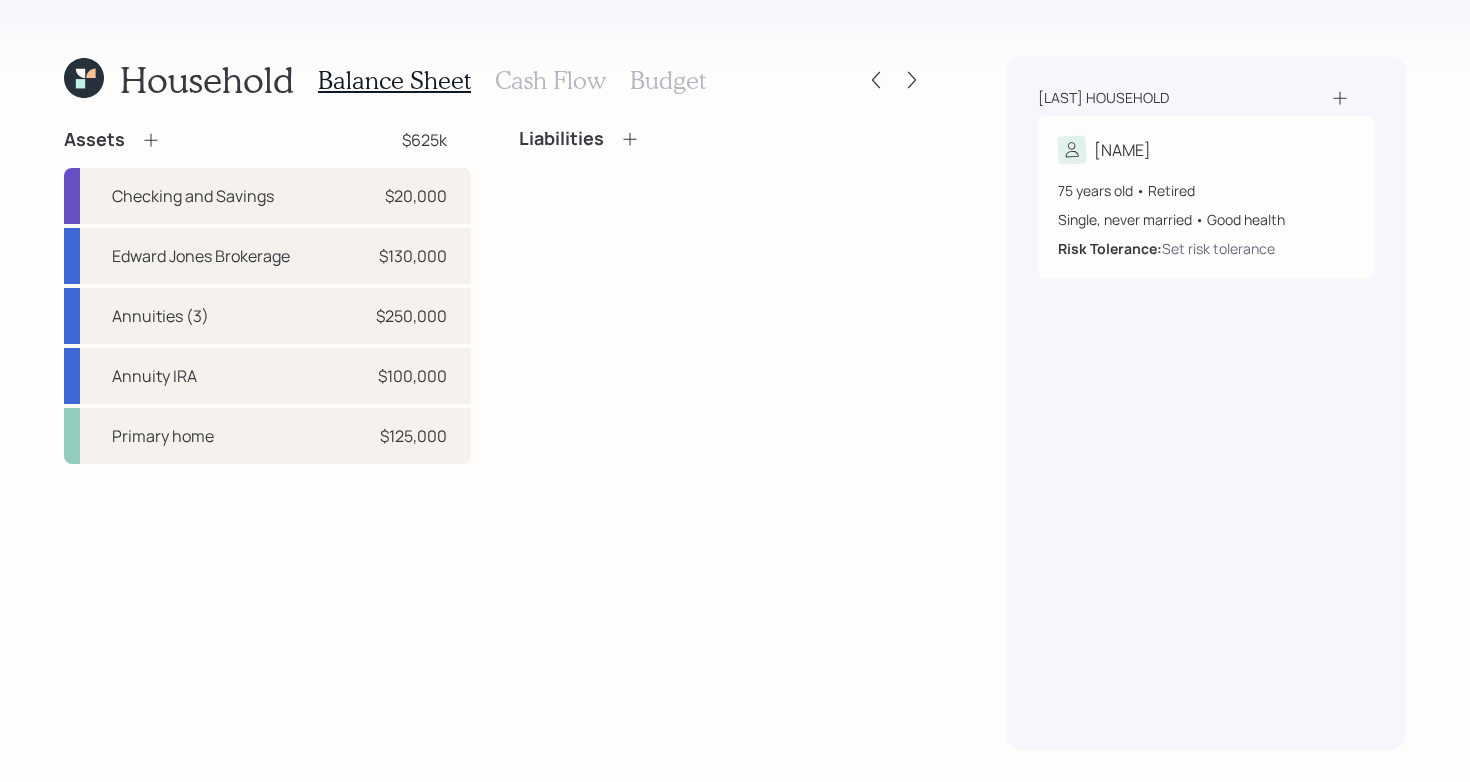 click 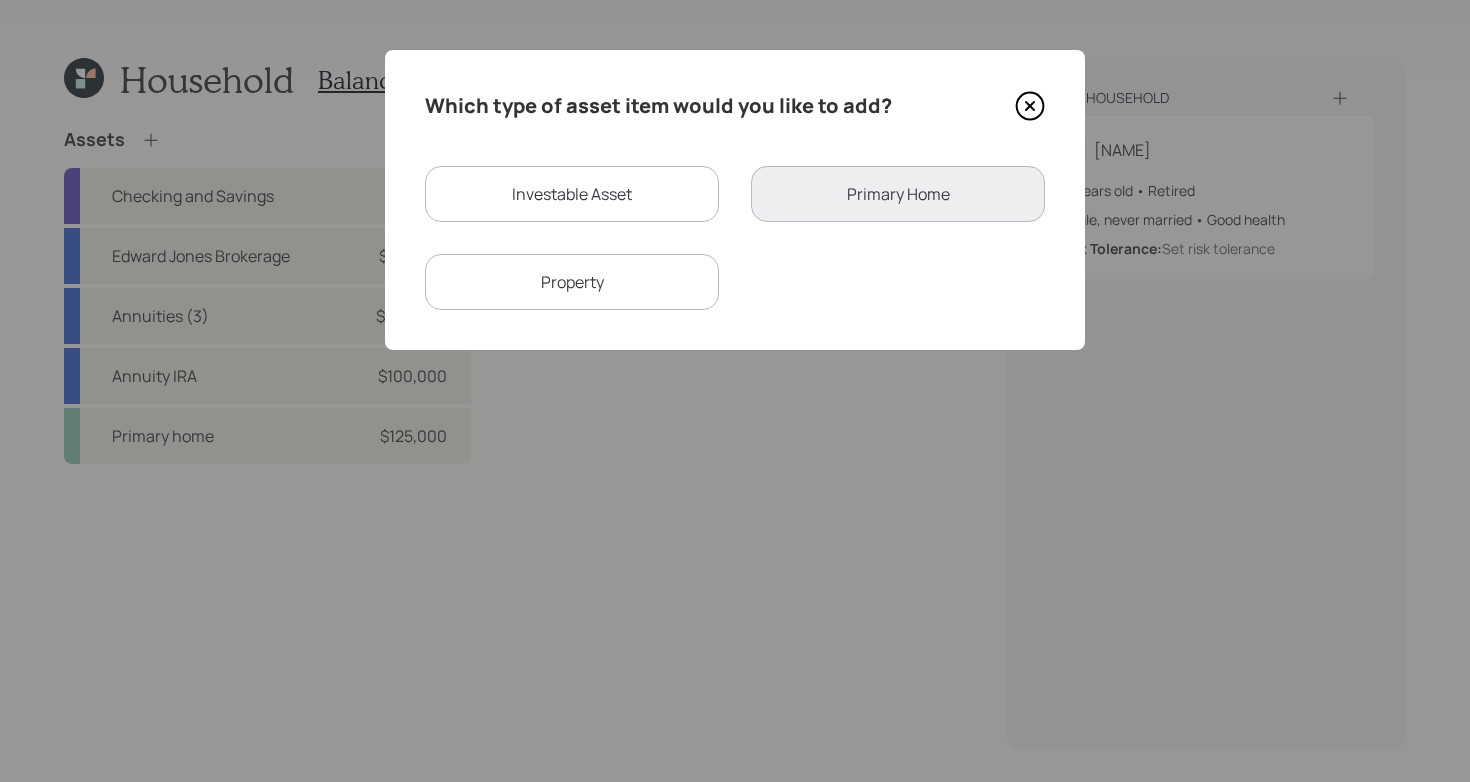 click 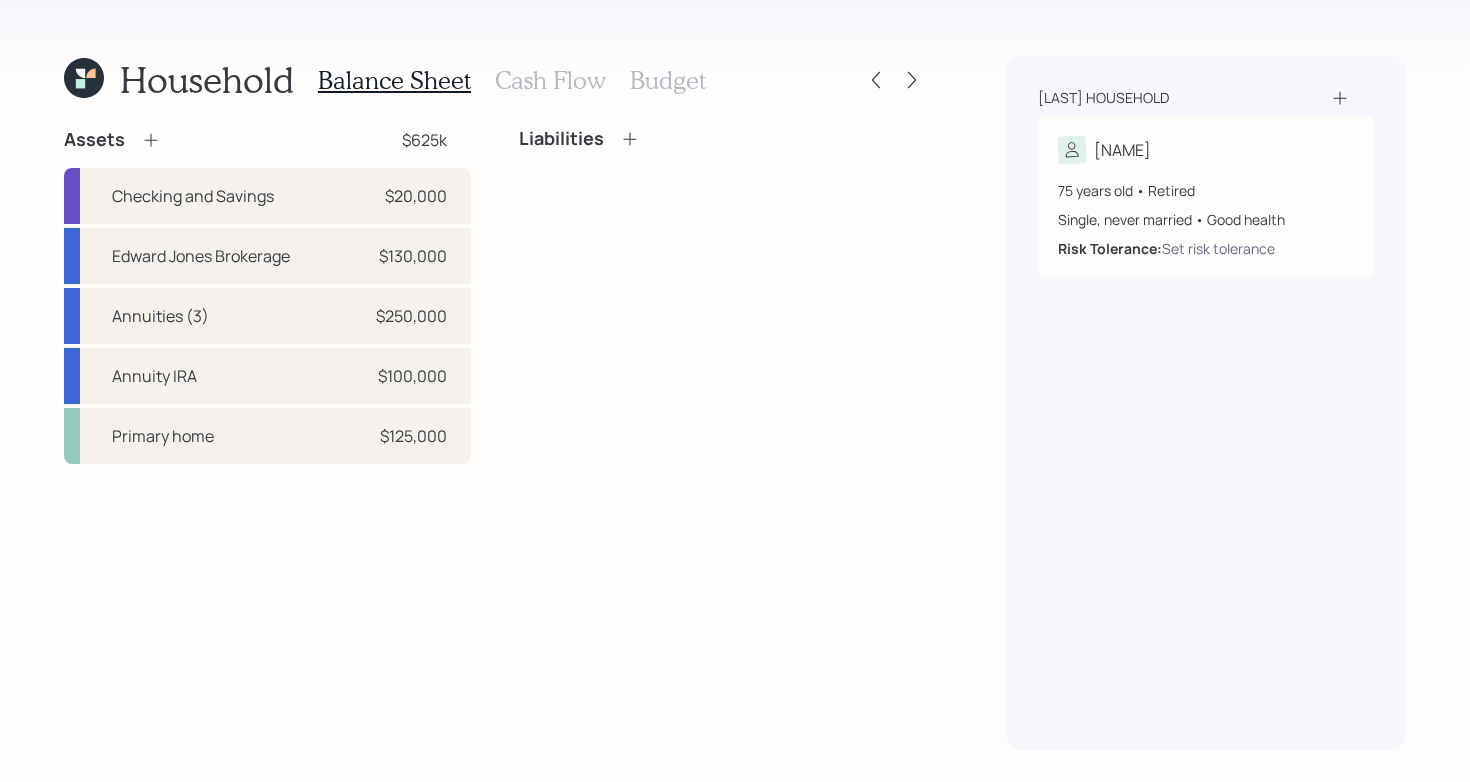 click on "Assets $625k Checking and Savings $20,000 Edward Jones Brokerage $130,000 Annuities (3) $250,000 Annuity IRA $100,000 Primary home $125,000 Liabilities" at bounding box center (495, 439) 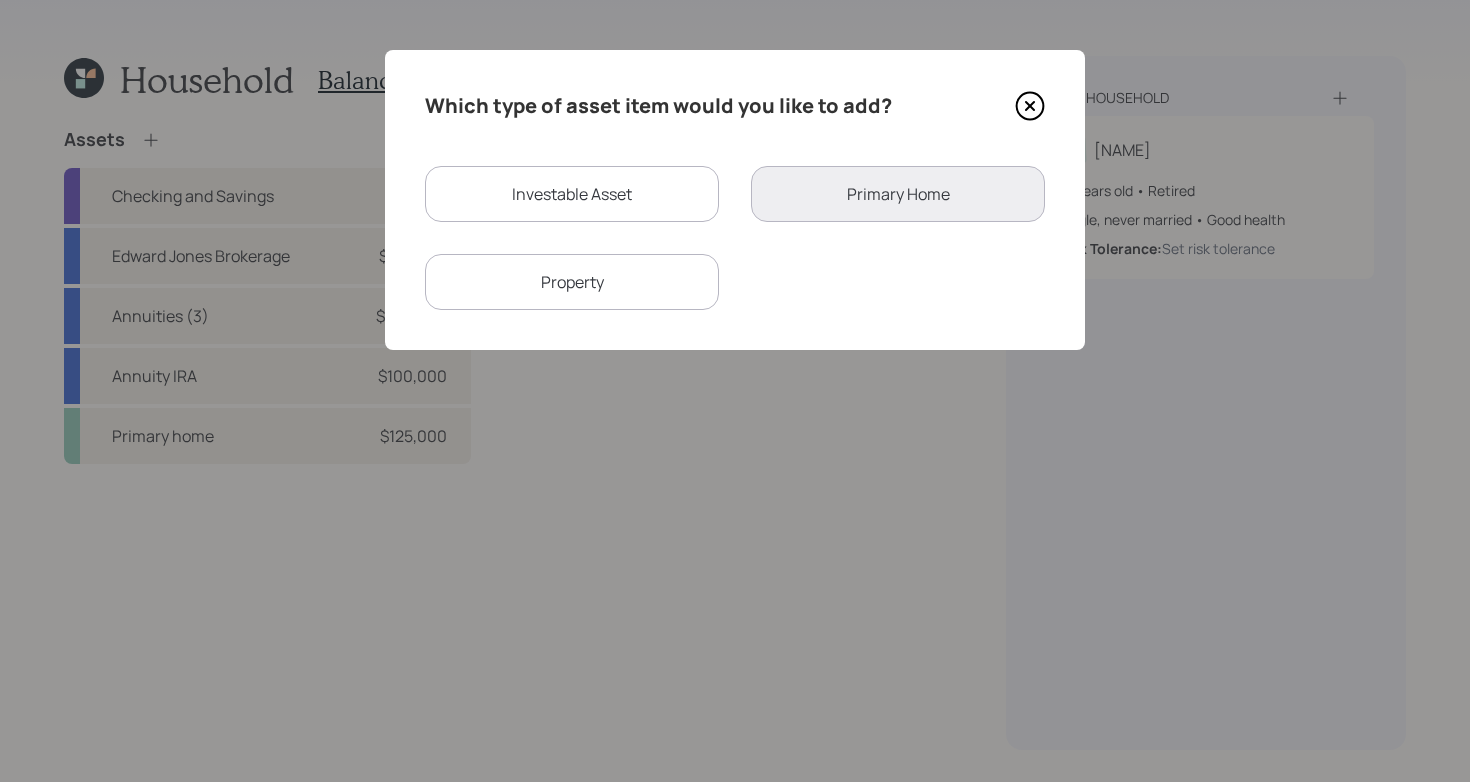 click on "Property" at bounding box center [572, 282] 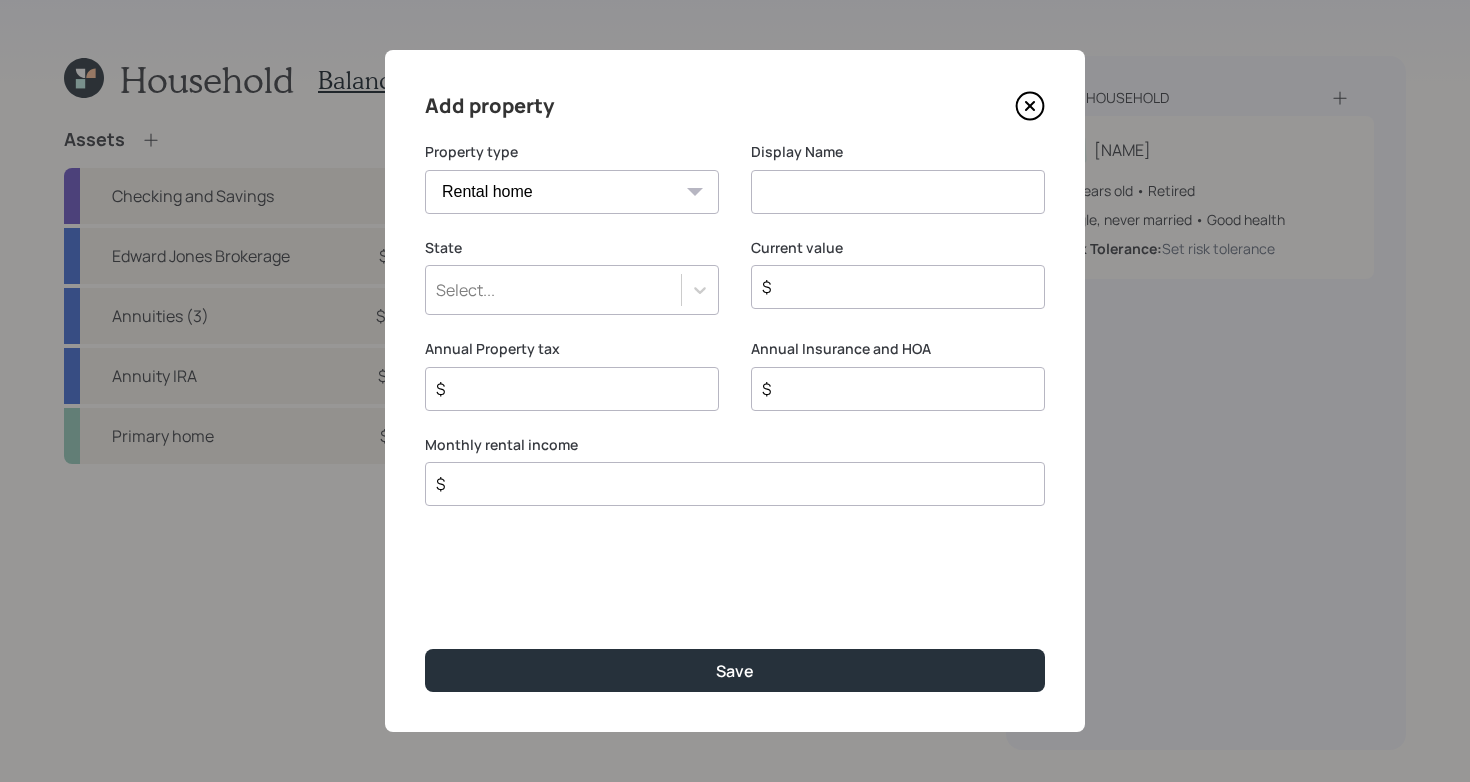 click on "Vacation home Rental home" at bounding box center (572, 192) 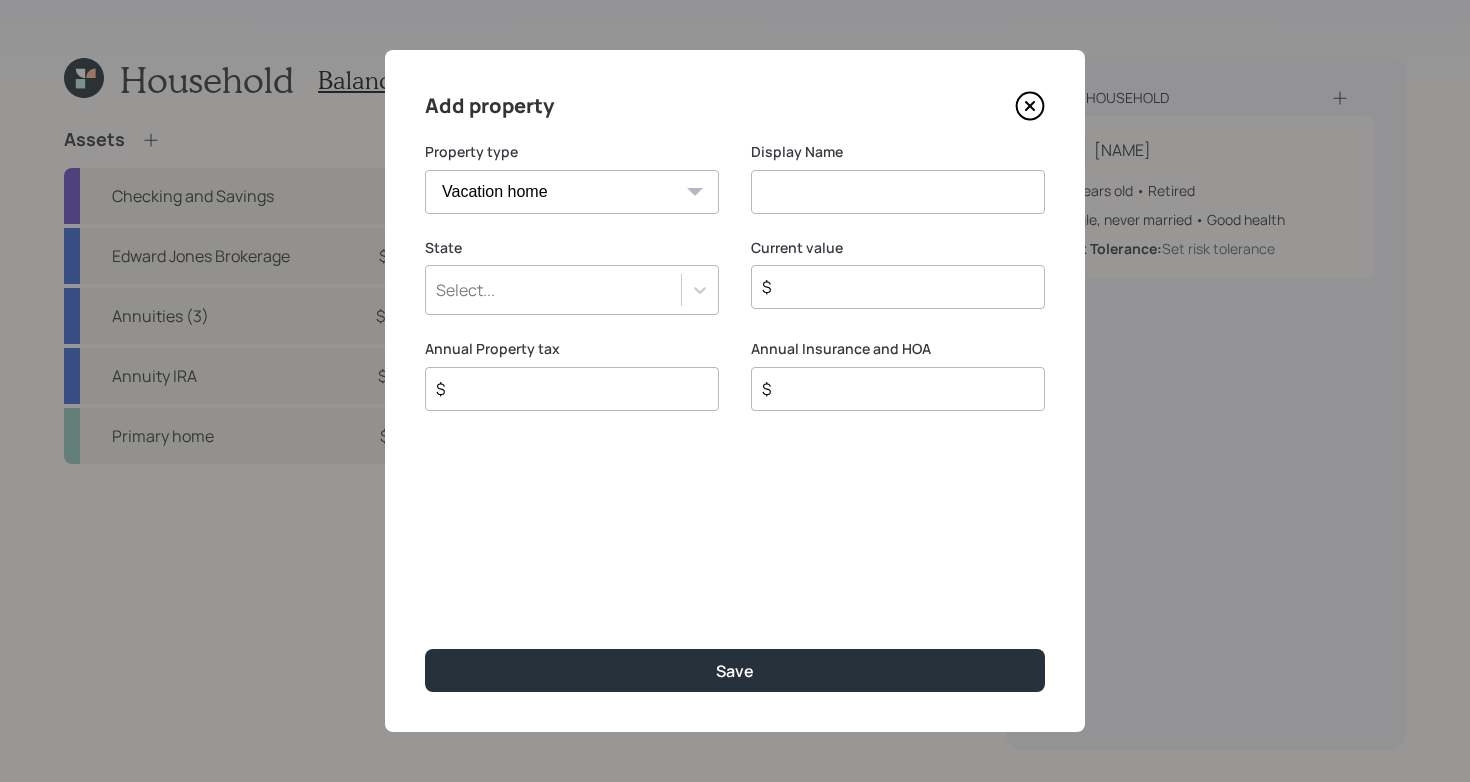 click at bounding box center (898, 192) 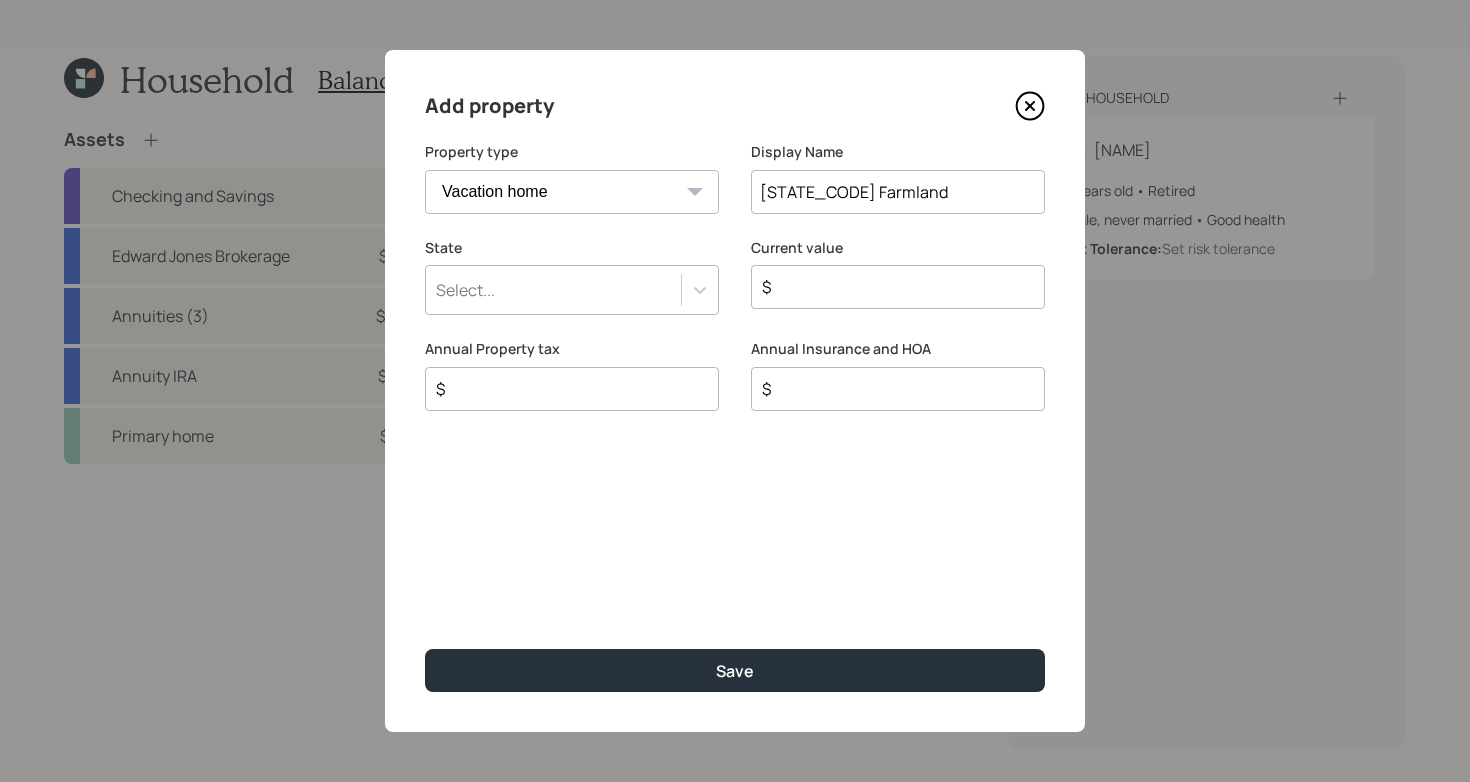 type on "[STATE_CODE] Farmland" 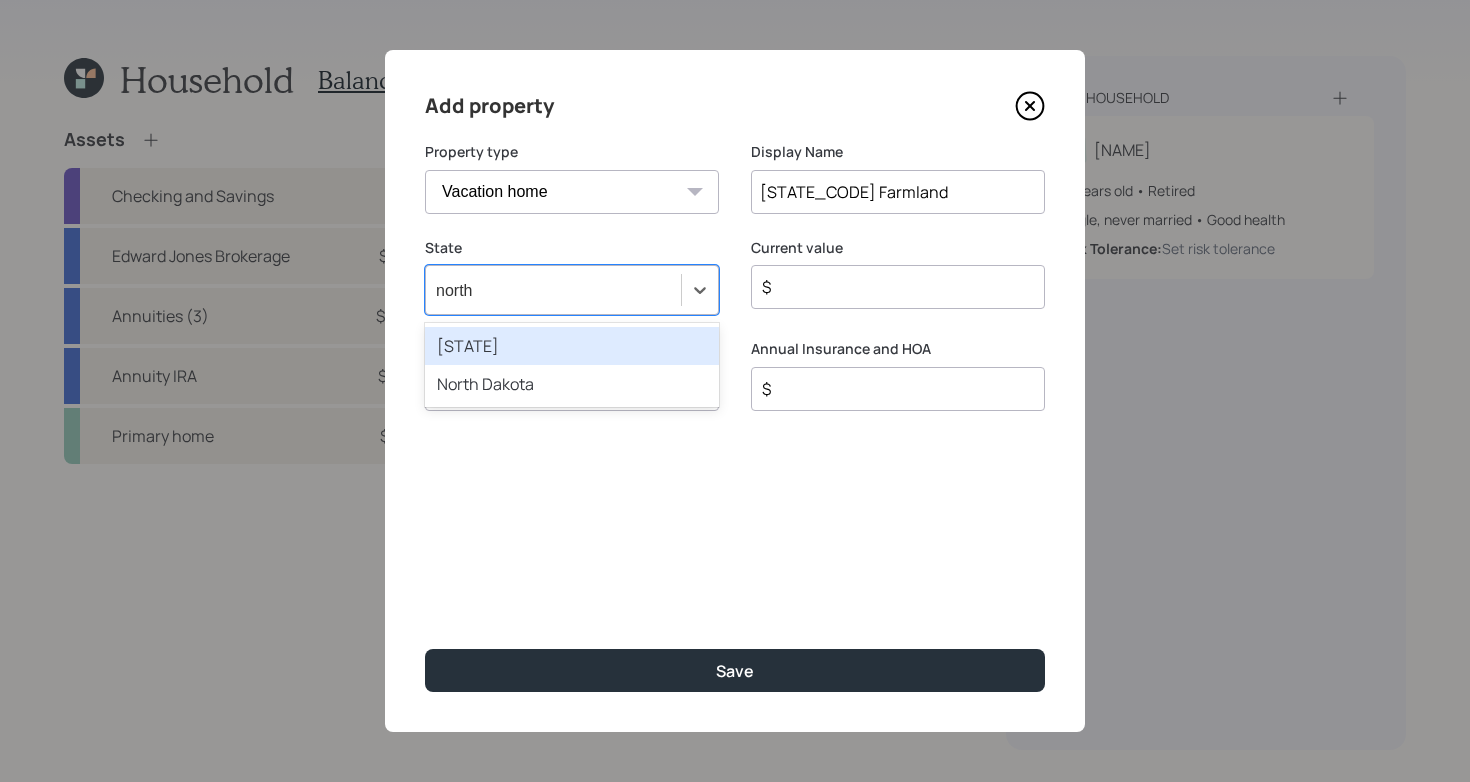 type on "[STATE_CODE]" 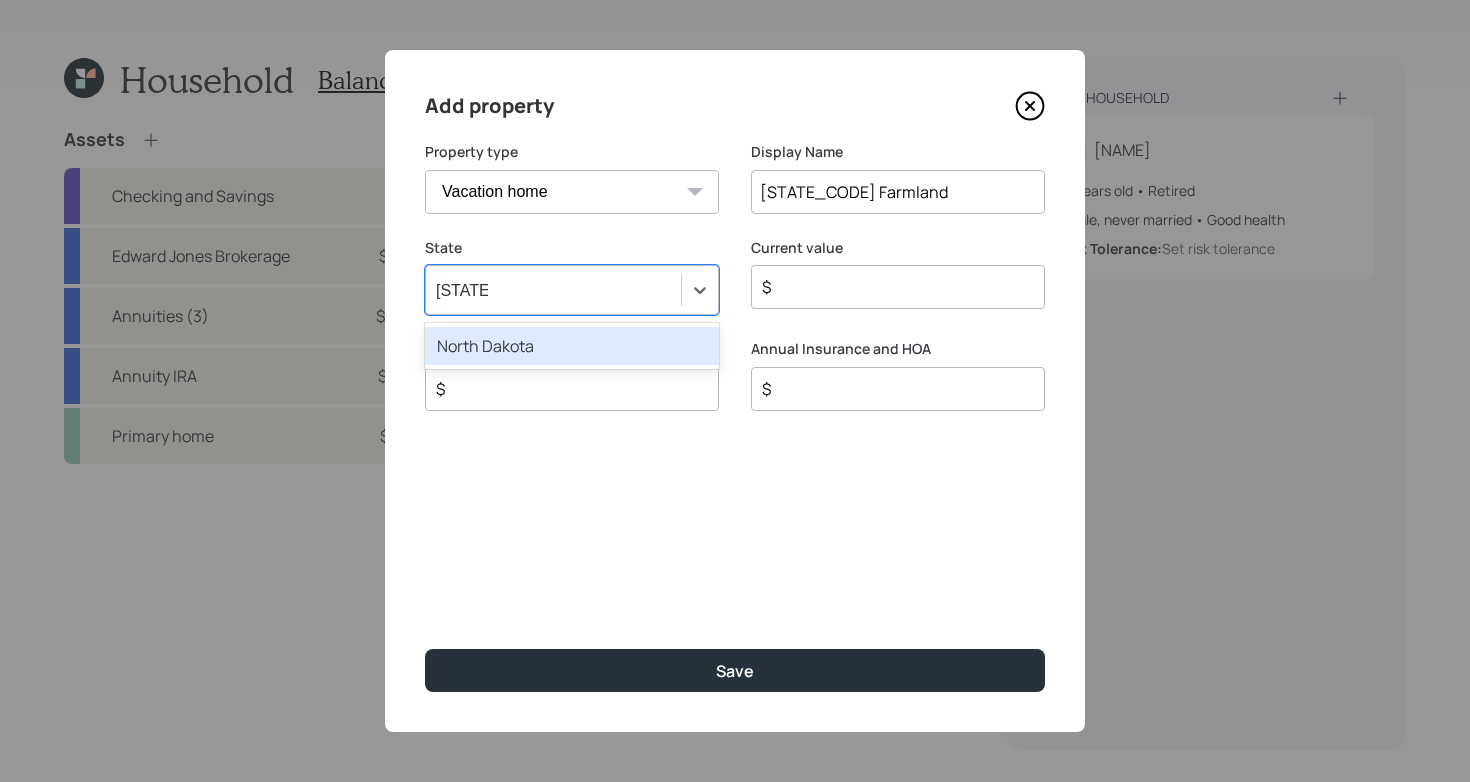 type 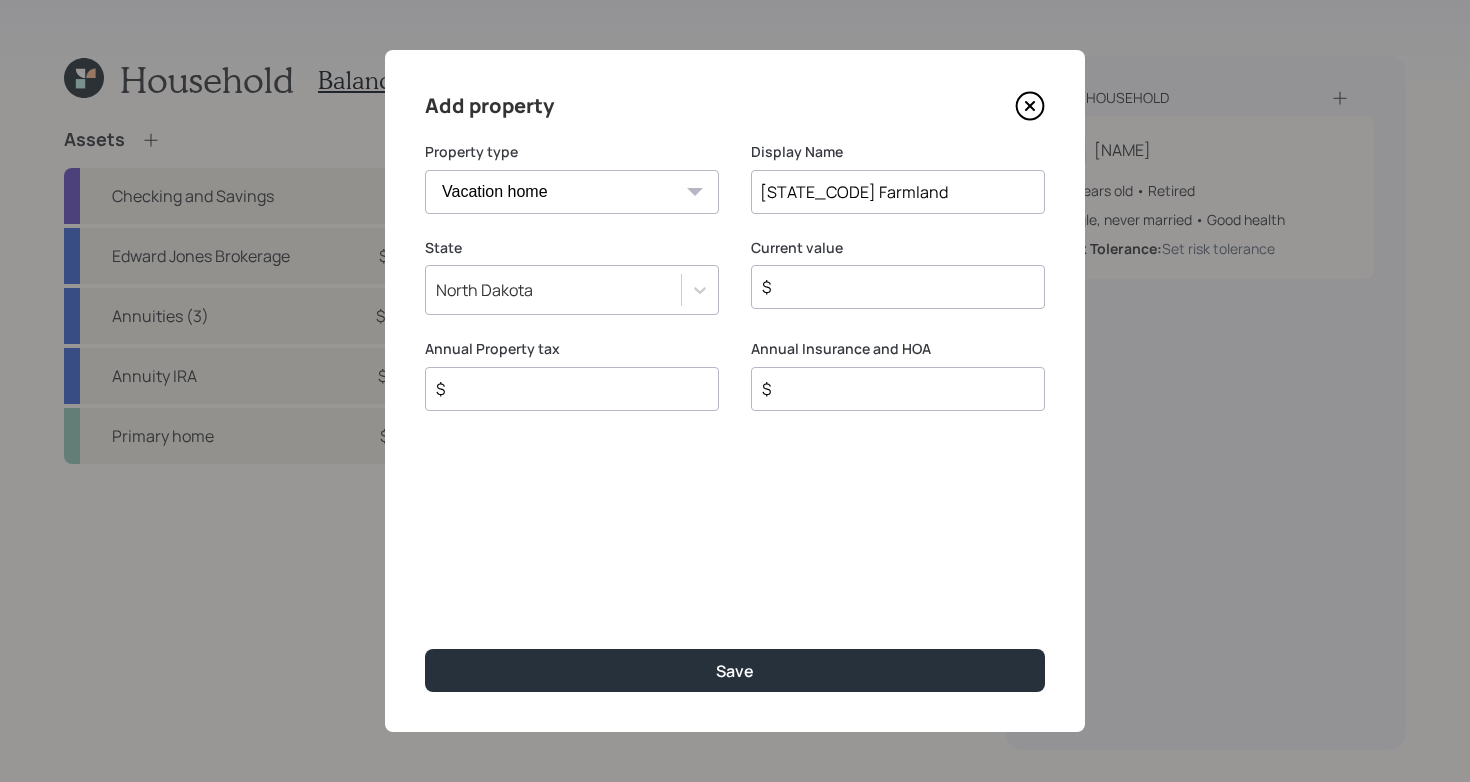 click on "$" at bounding box center [890, 287] 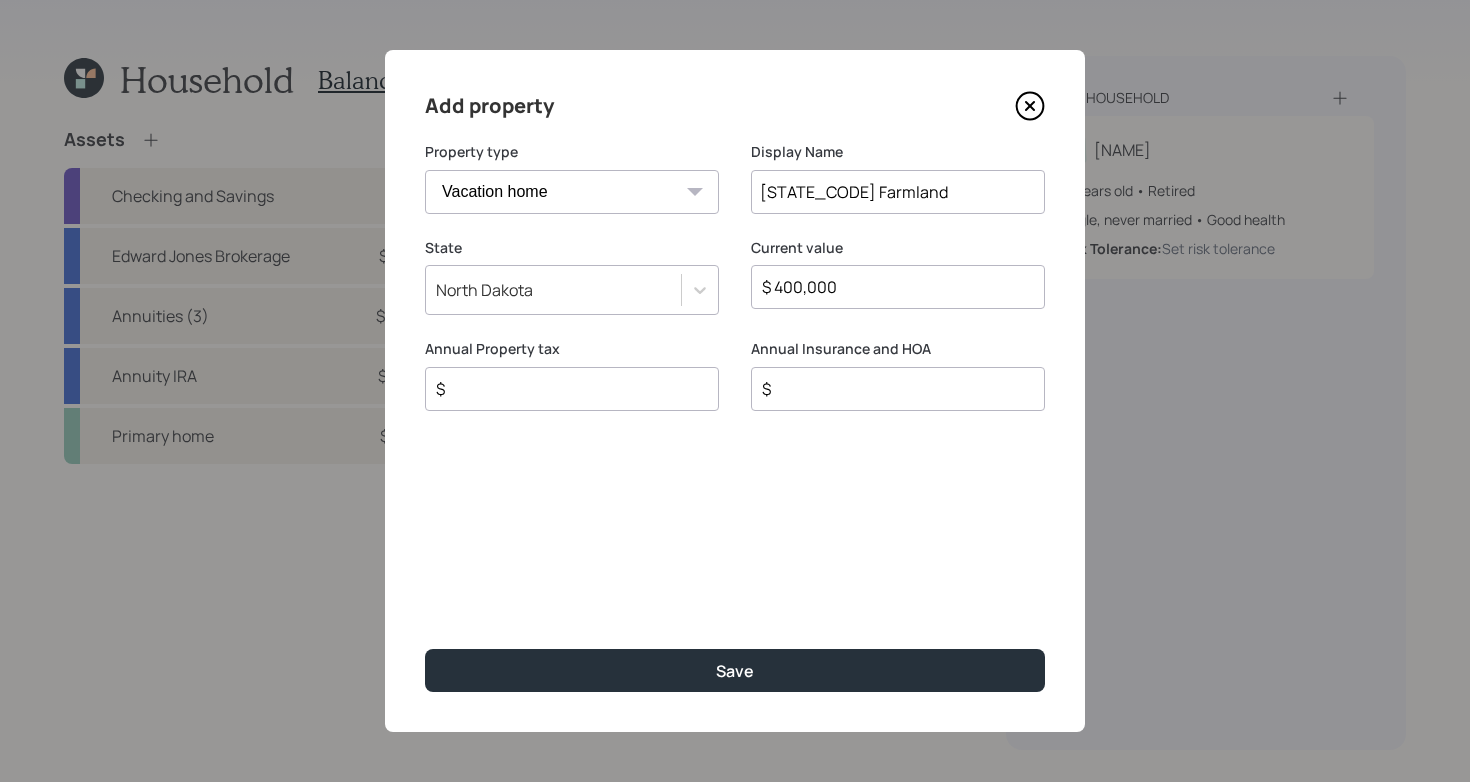 type on "$ 400,000" 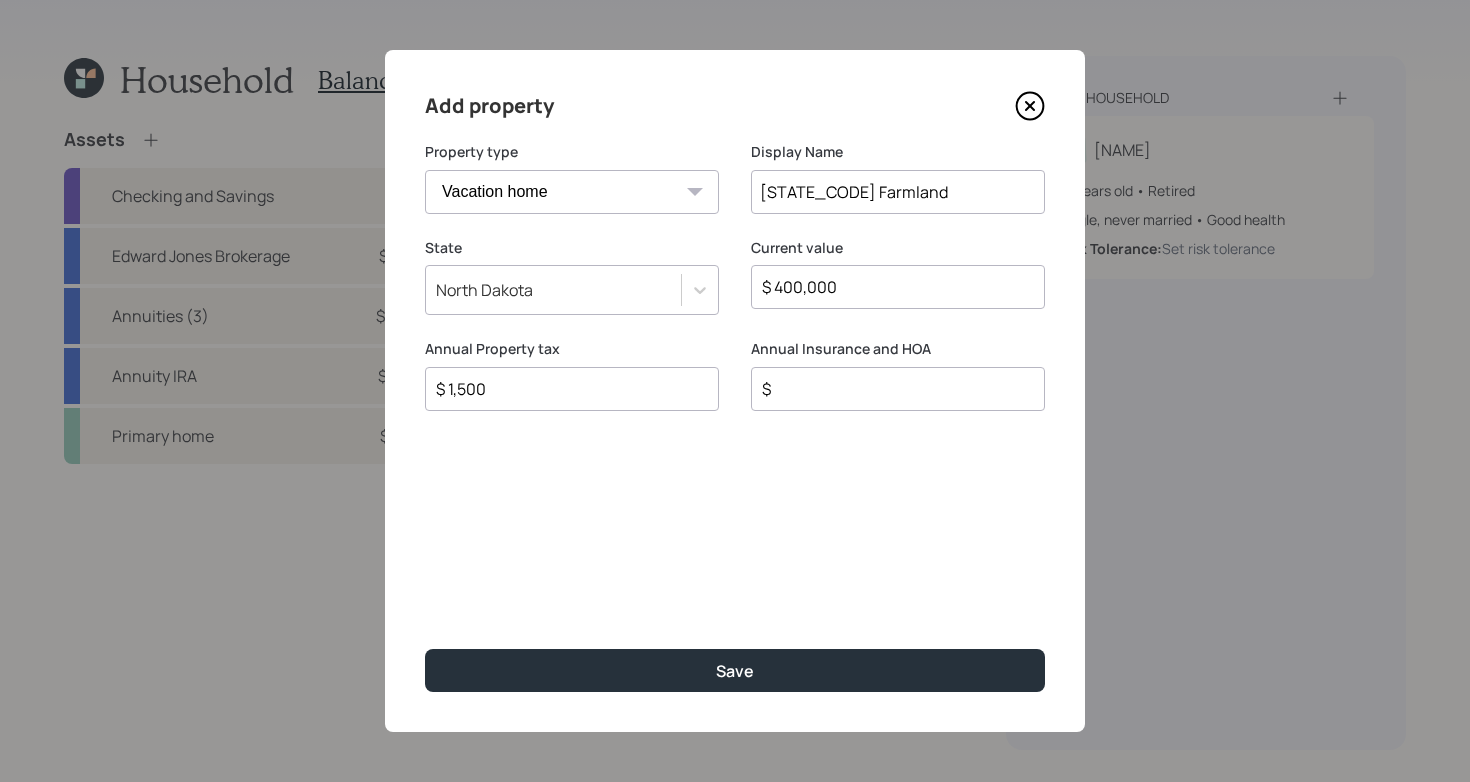 type on "$ 1,500" 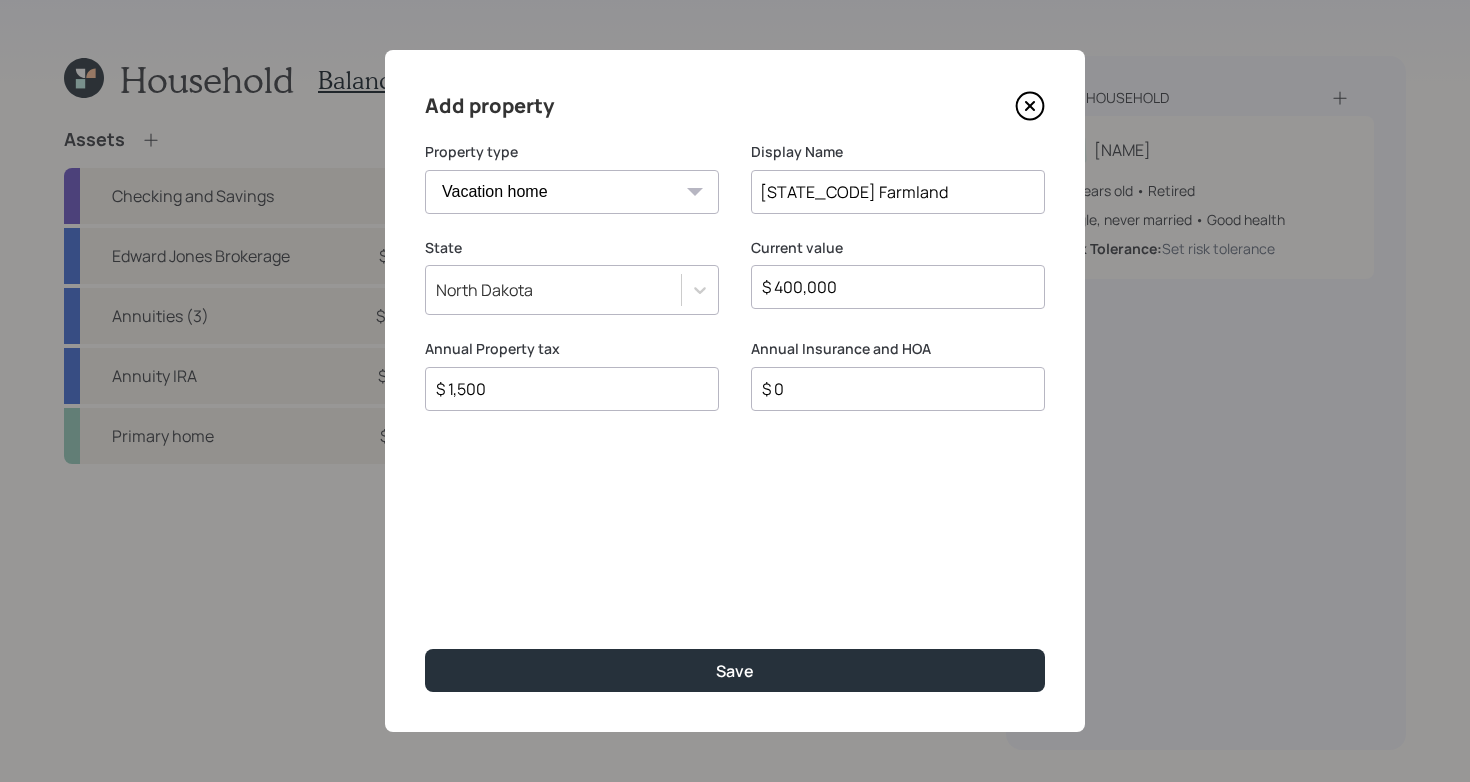 type on "$ 0" 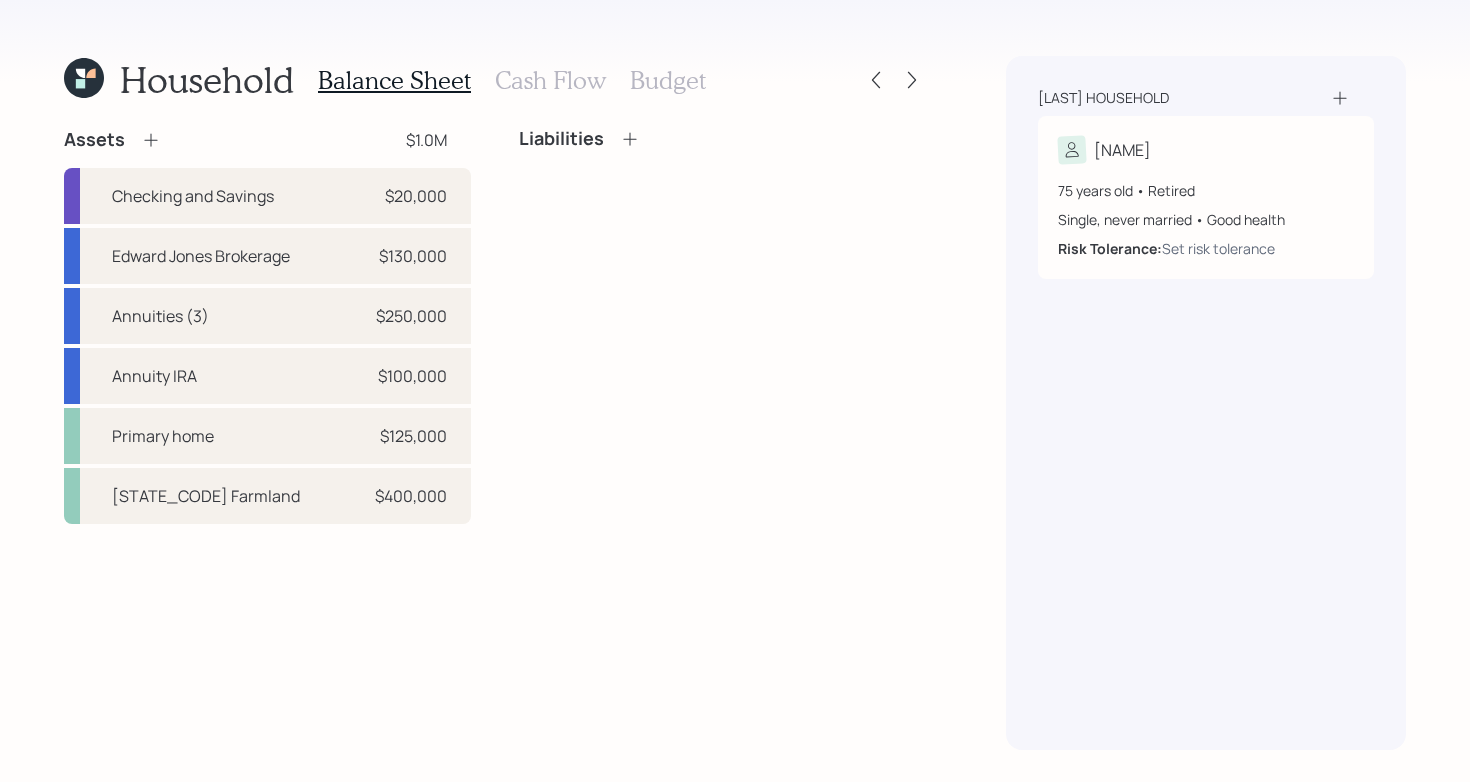click on "Liabilities" at bounding box center [722, 326] 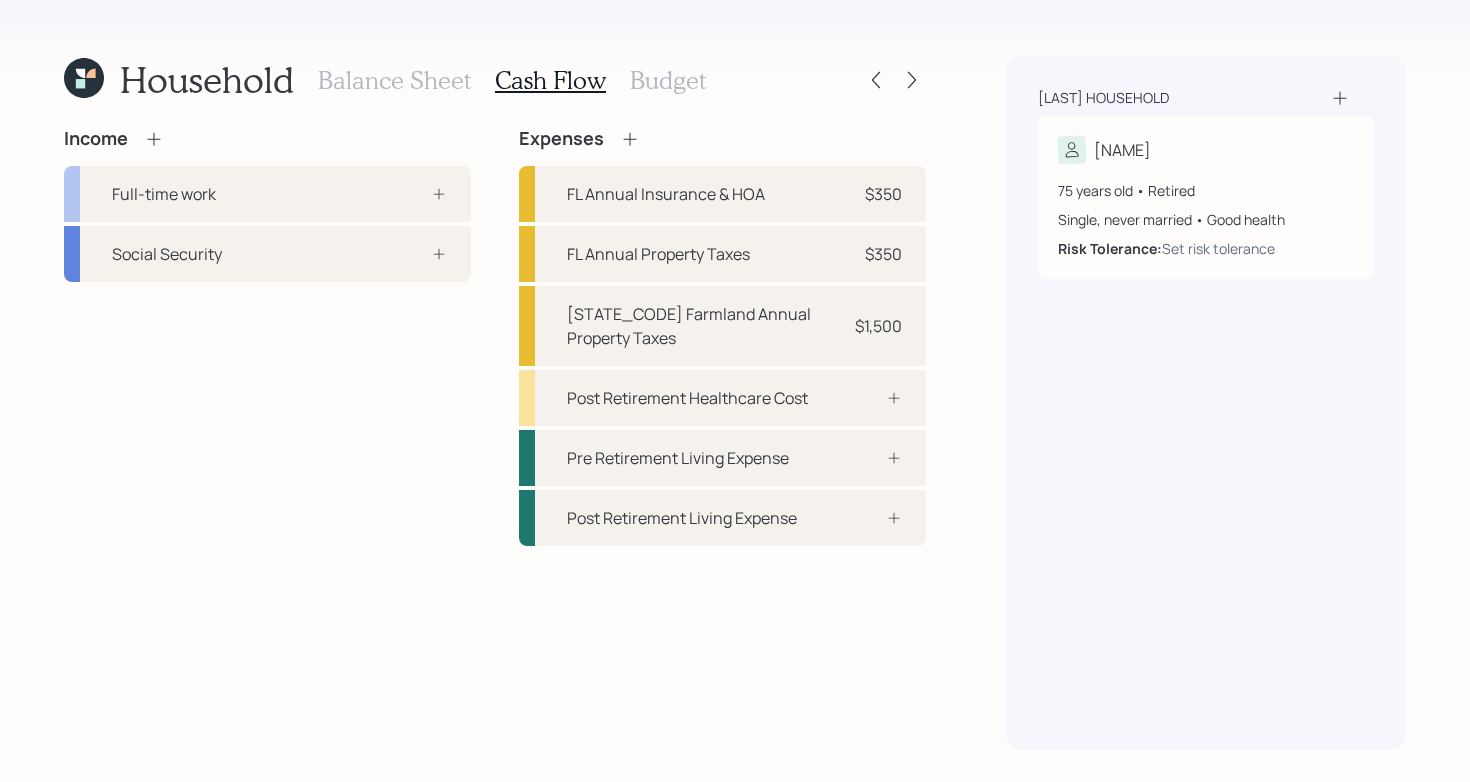 click on "Income Full-time work Social Security" at bounding box center (267, 337) 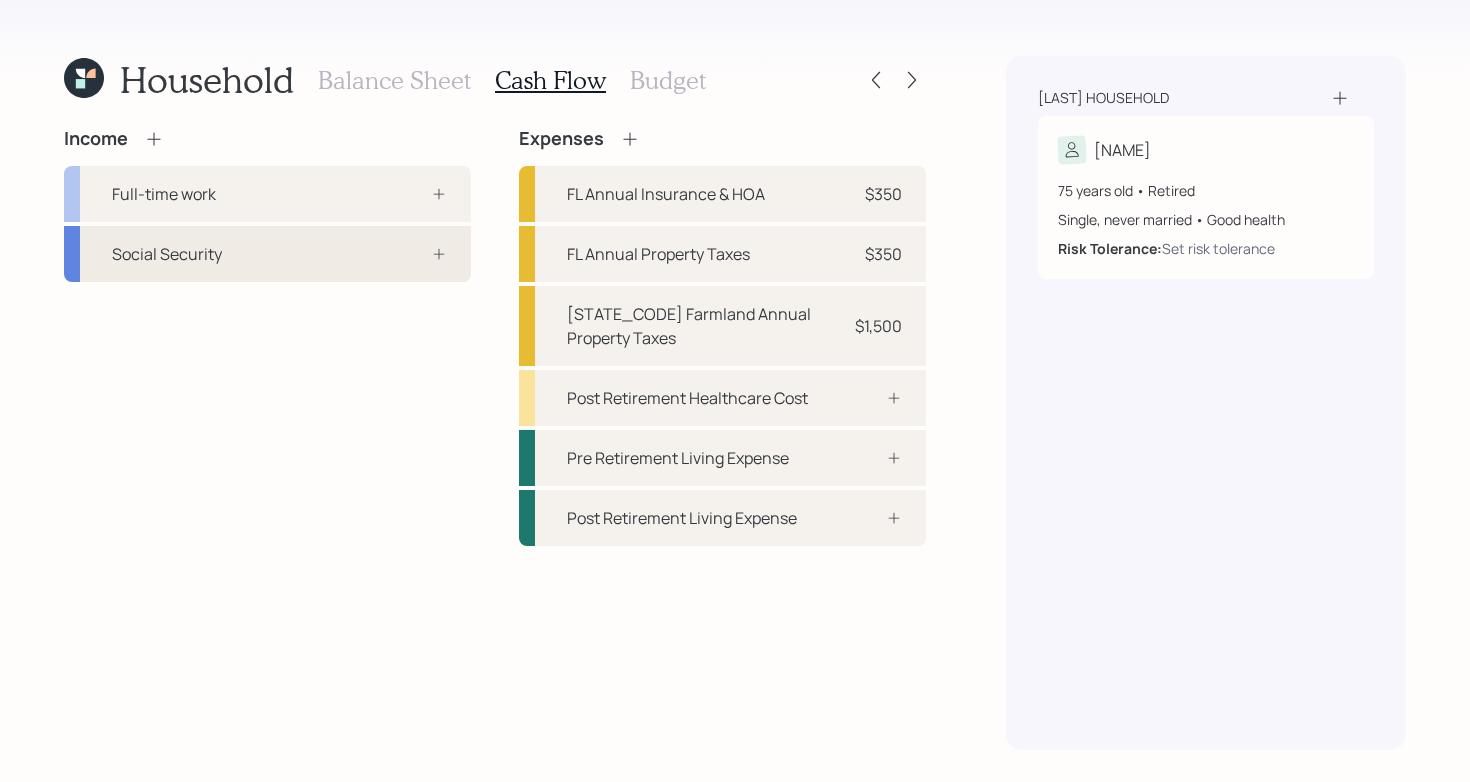 click at bounding box center (417, 254) 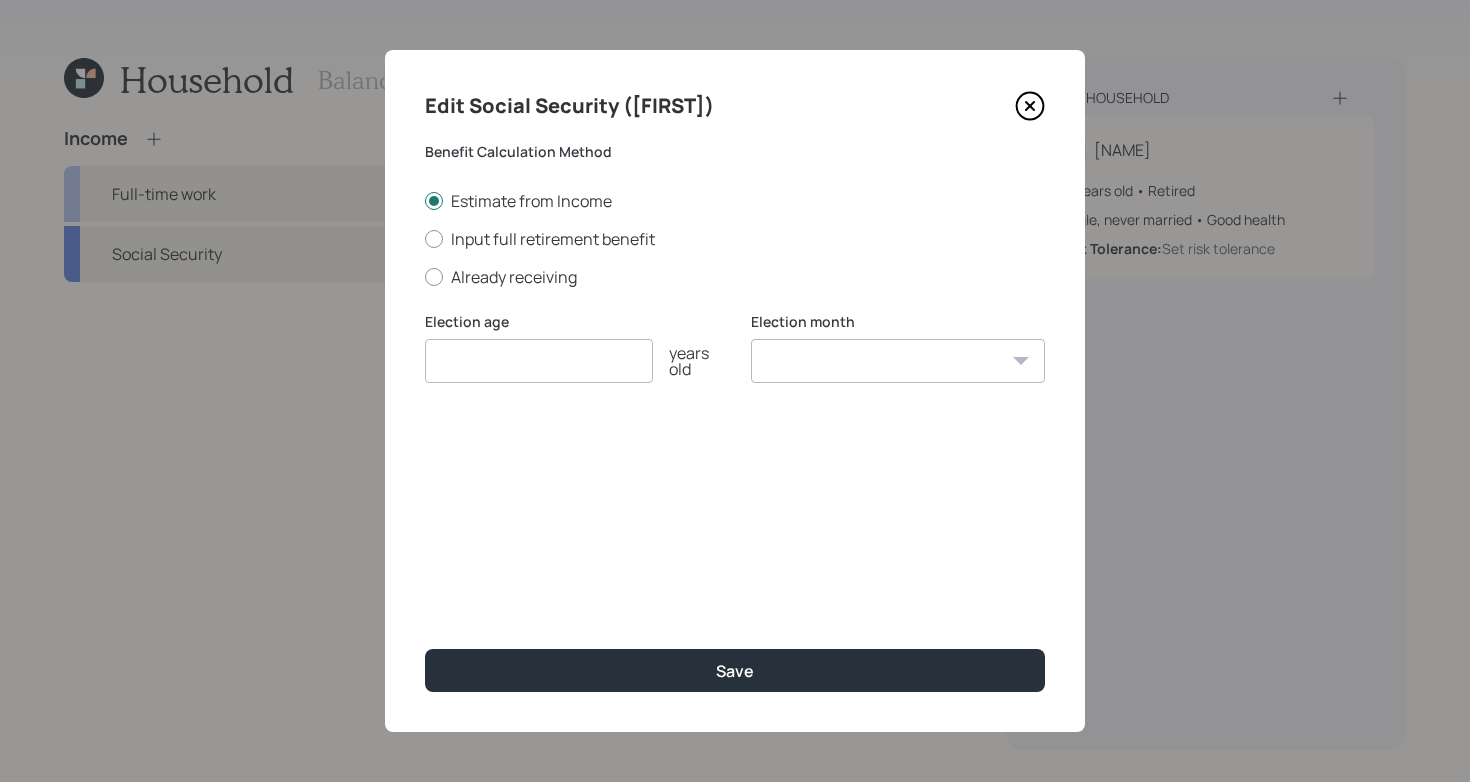 click on "Edit Social Security ([FIRST]) Benefit Calculation Method Estimate from Income Input full retirement benefit Already receiving Election age years old Election month January February March April May June July August September October November December Save" at bounding box center [735, 391] 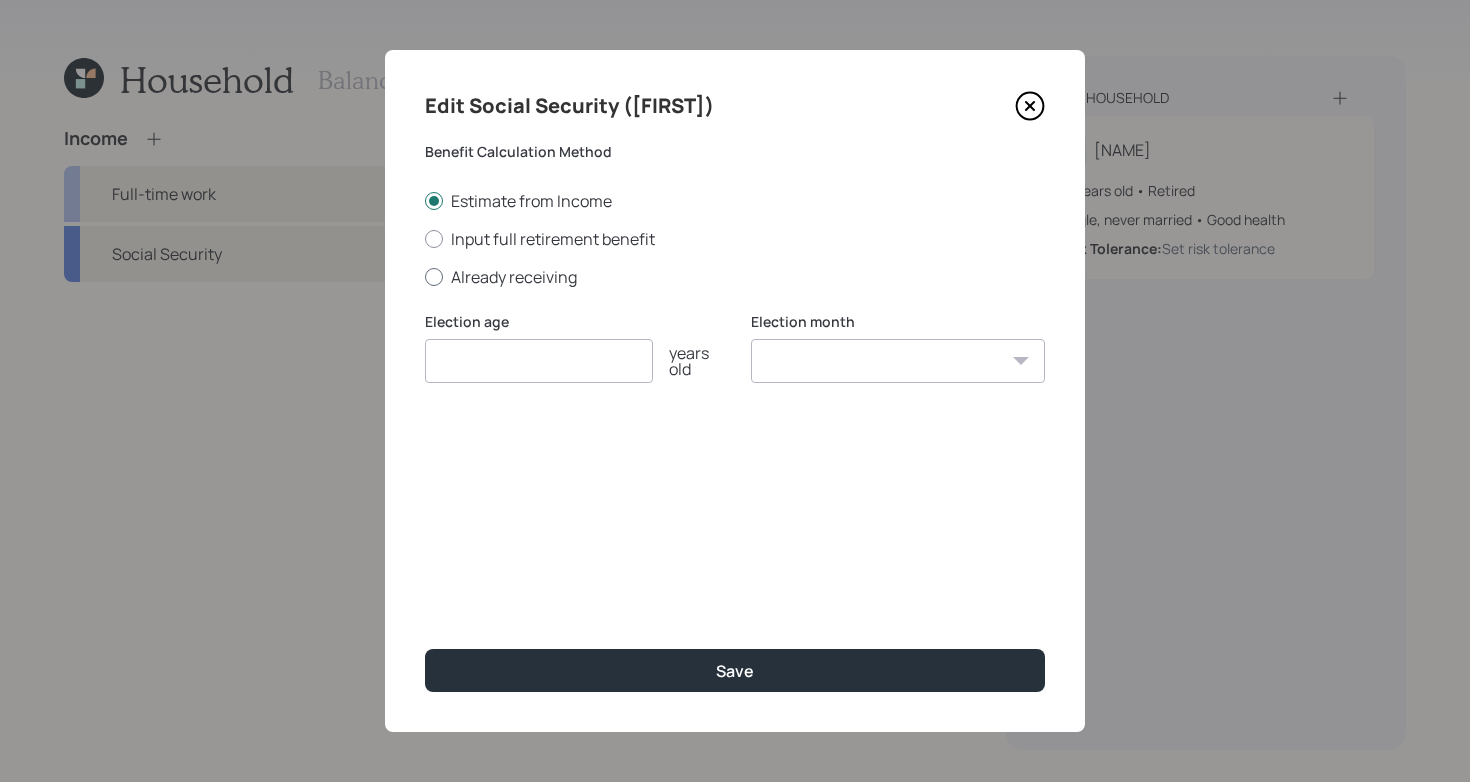 click on "Already receiving" at bounding box center [735, 277] 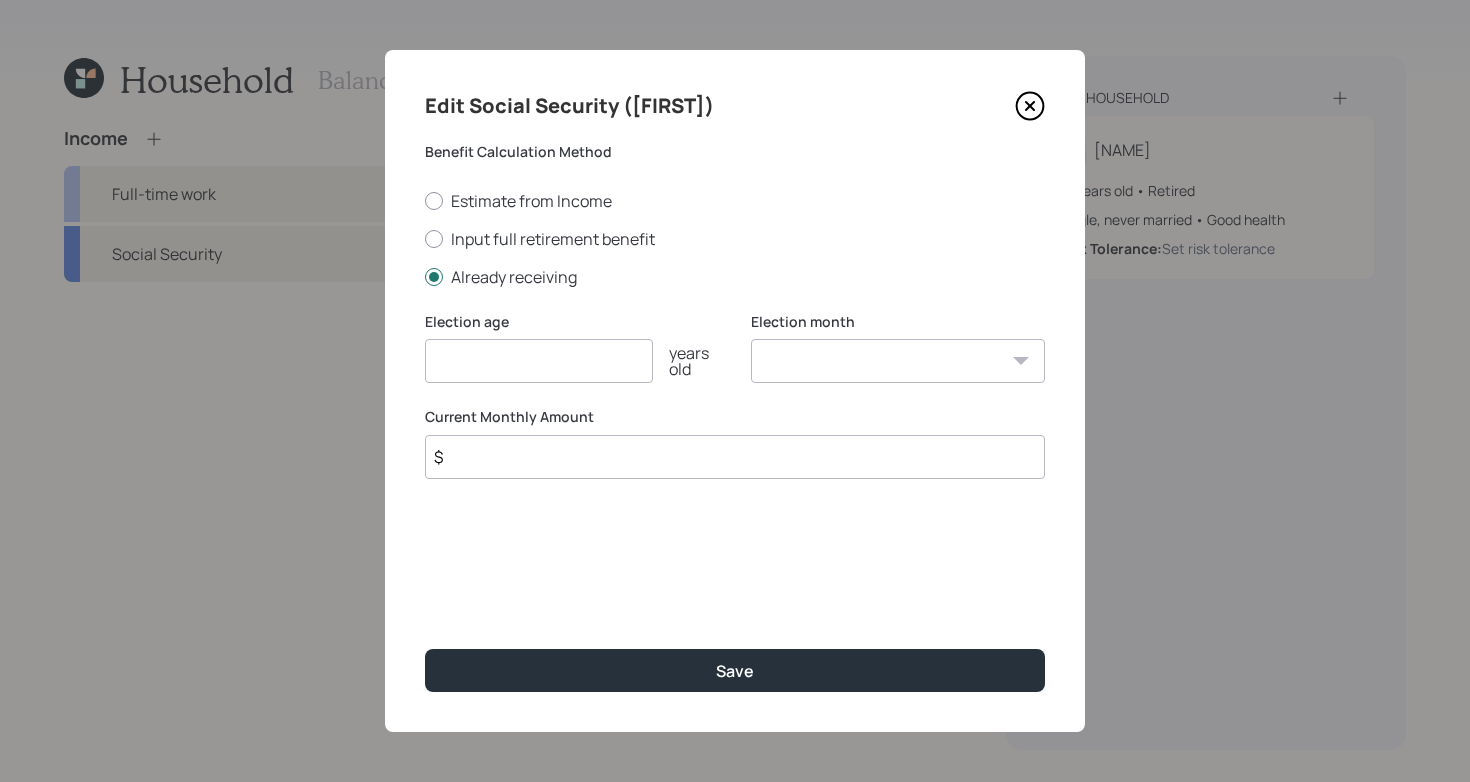 click at bounding box center (539, 361) 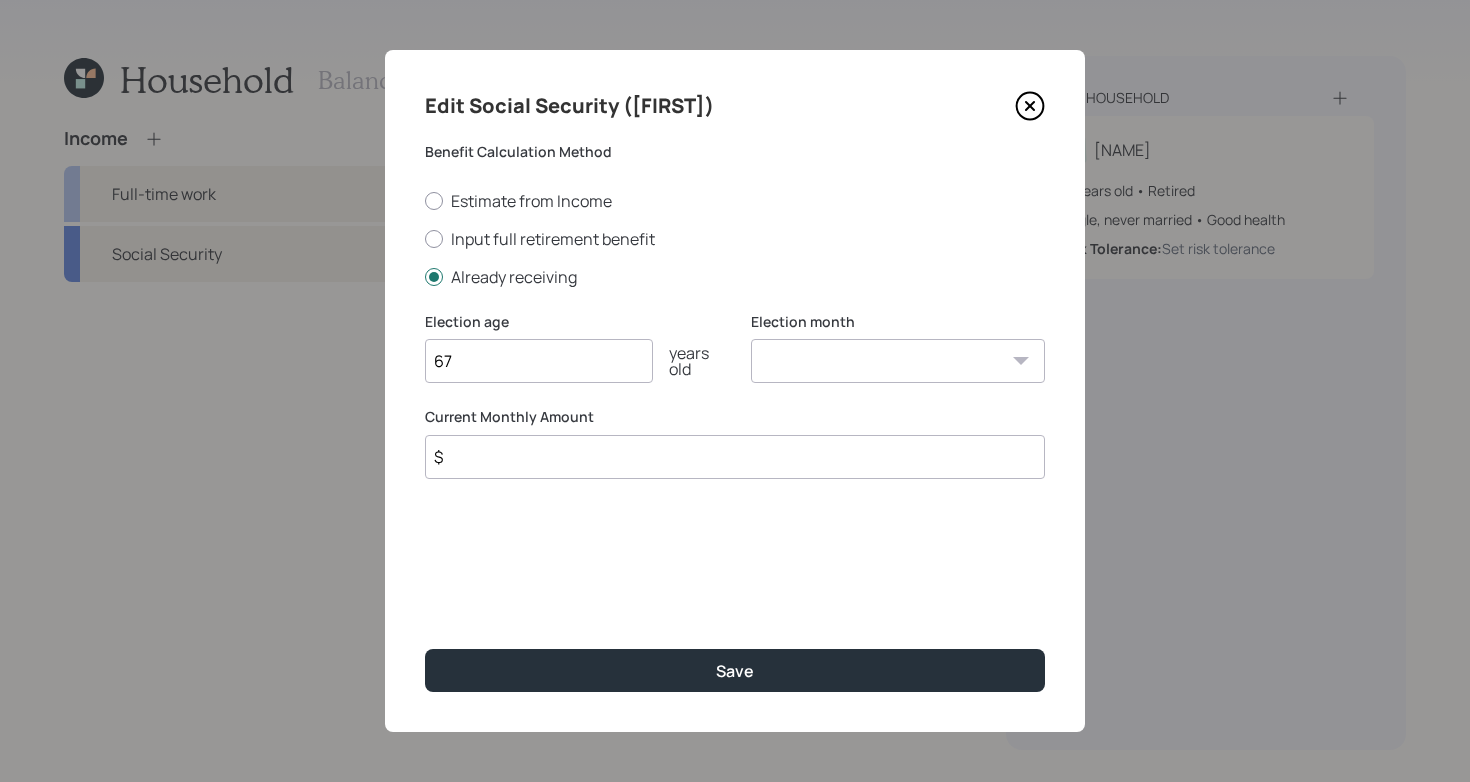 type on "67" 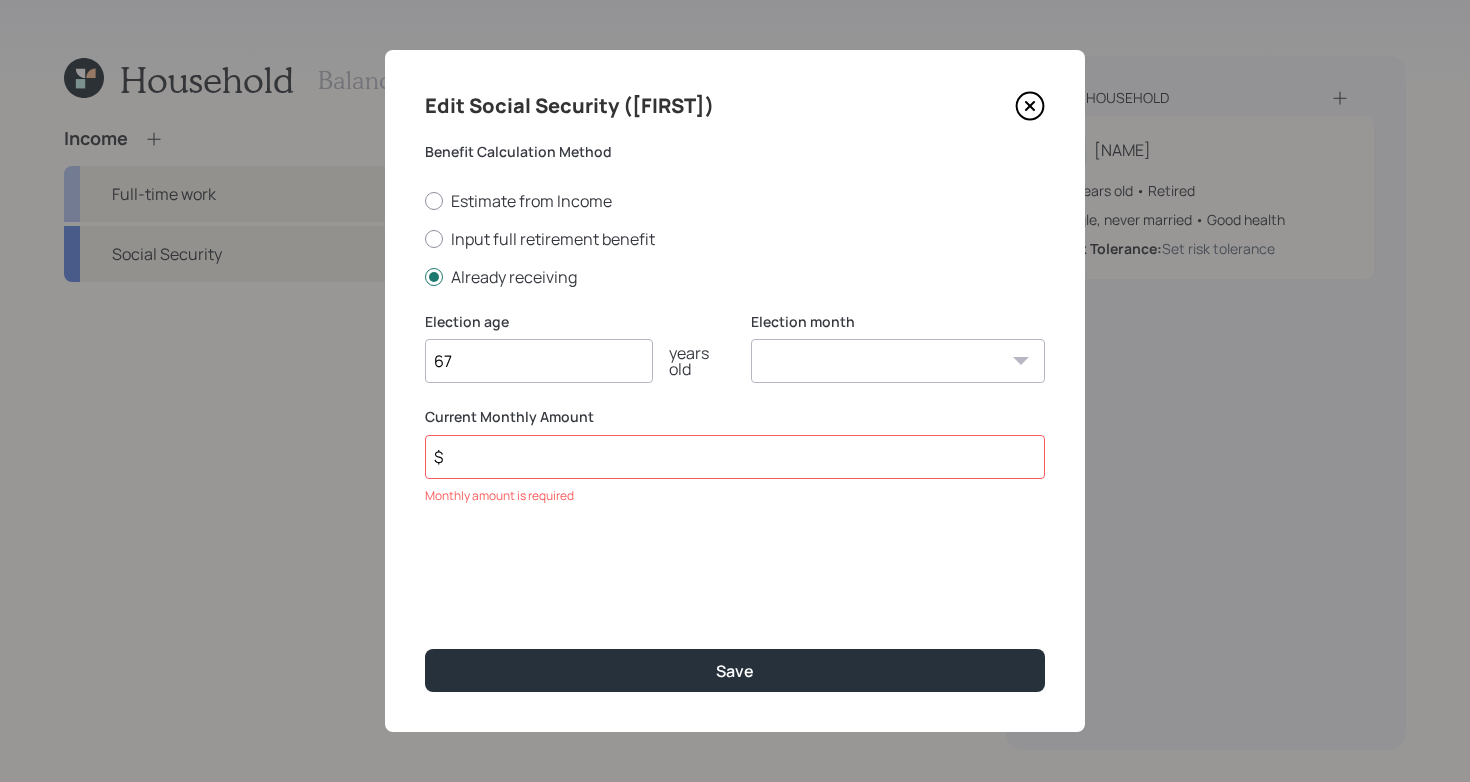 click 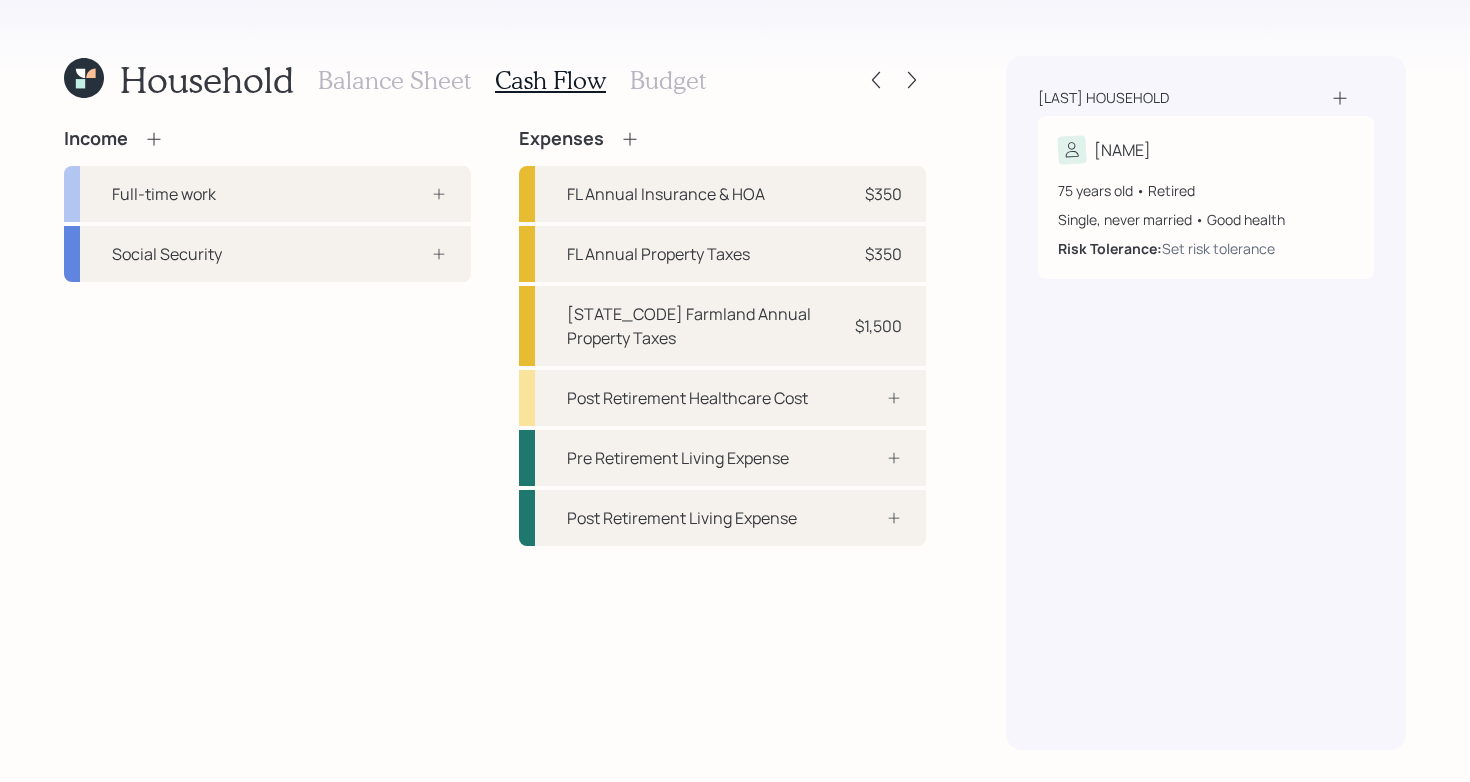 click on "Balance Sheet" at bounding box center (394, 80) 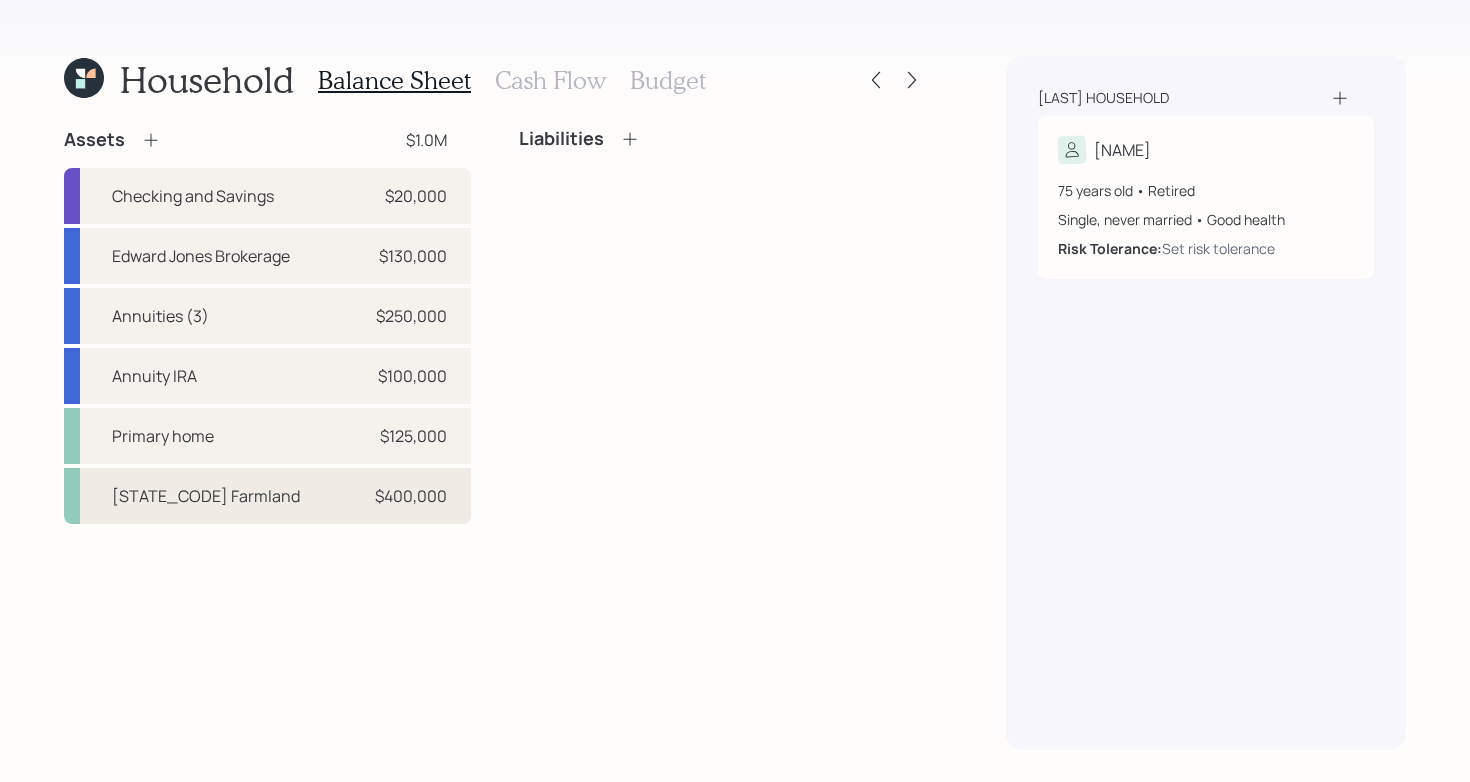 click on "ND Farmland $400,000" at bounding box center (267, 496) 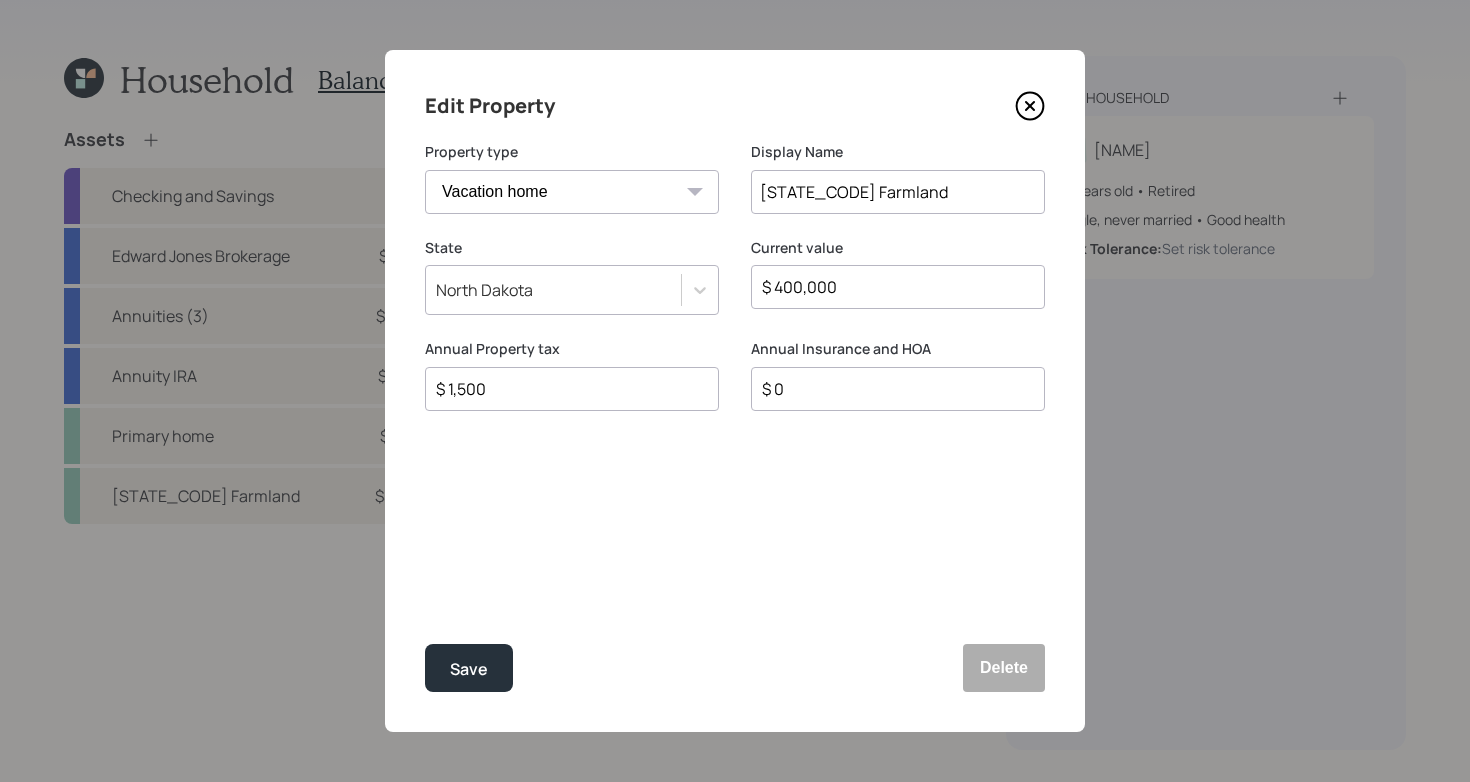 click on "Vacation home Rental home" at bounding box center (572, 192) 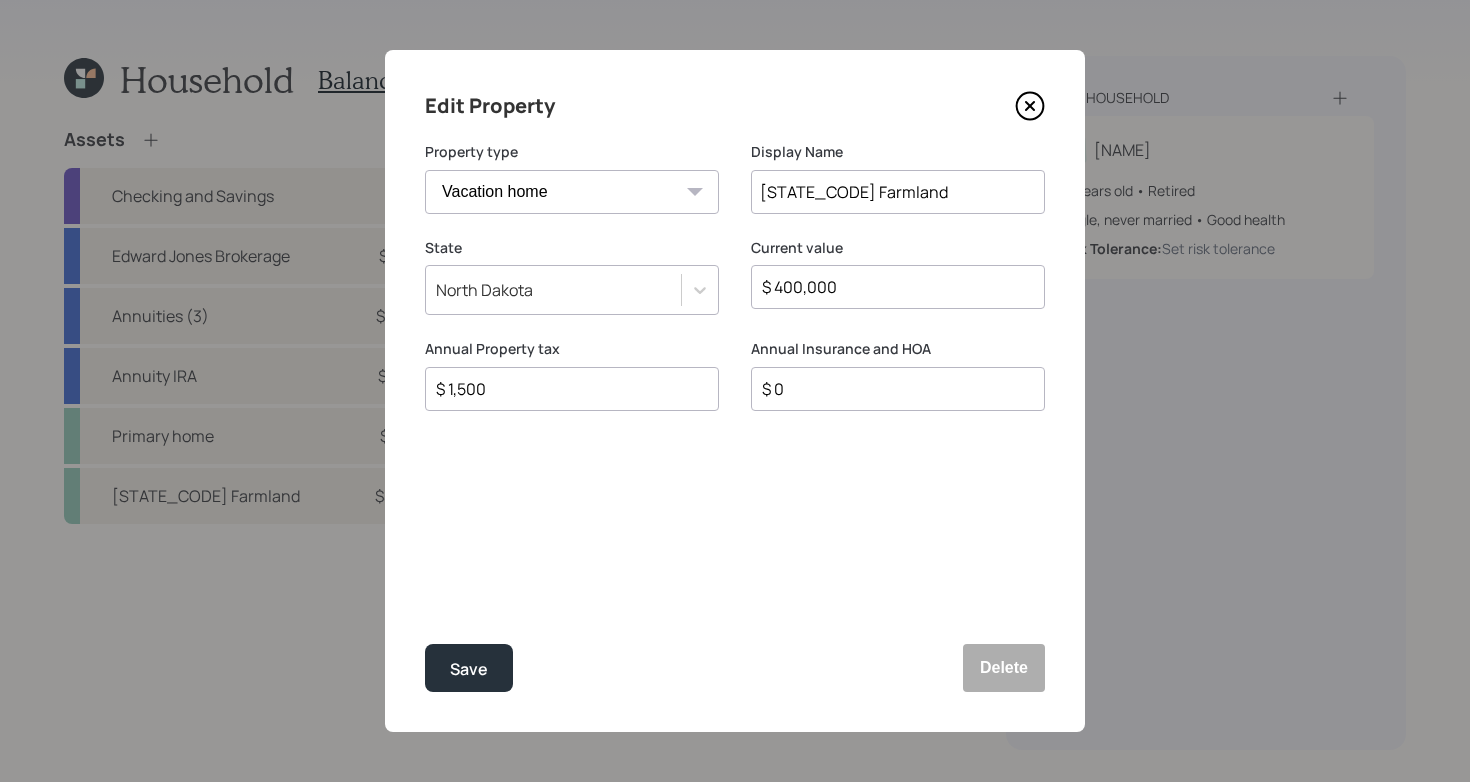 select on "rental_property" 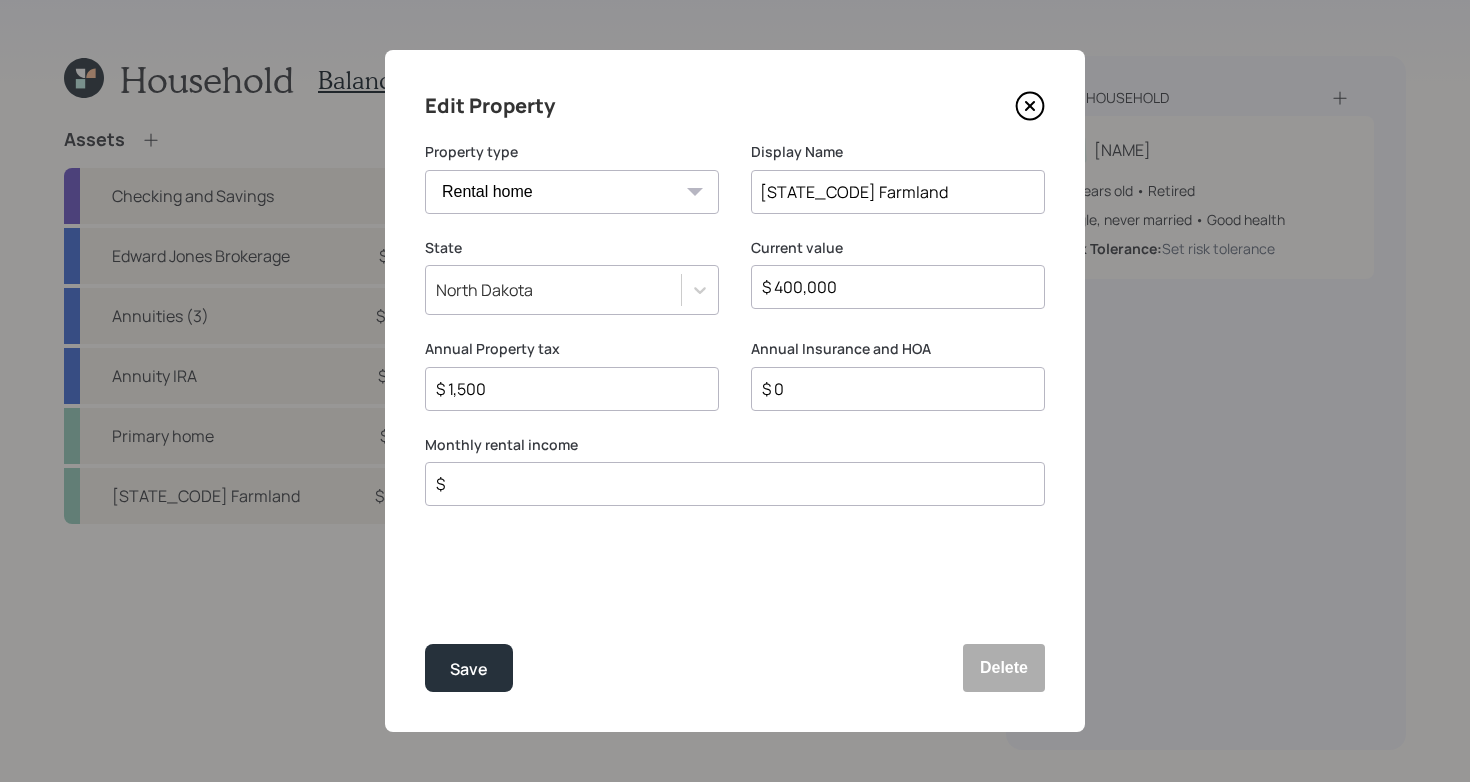 click on "$" at bounding box center (727, 484) 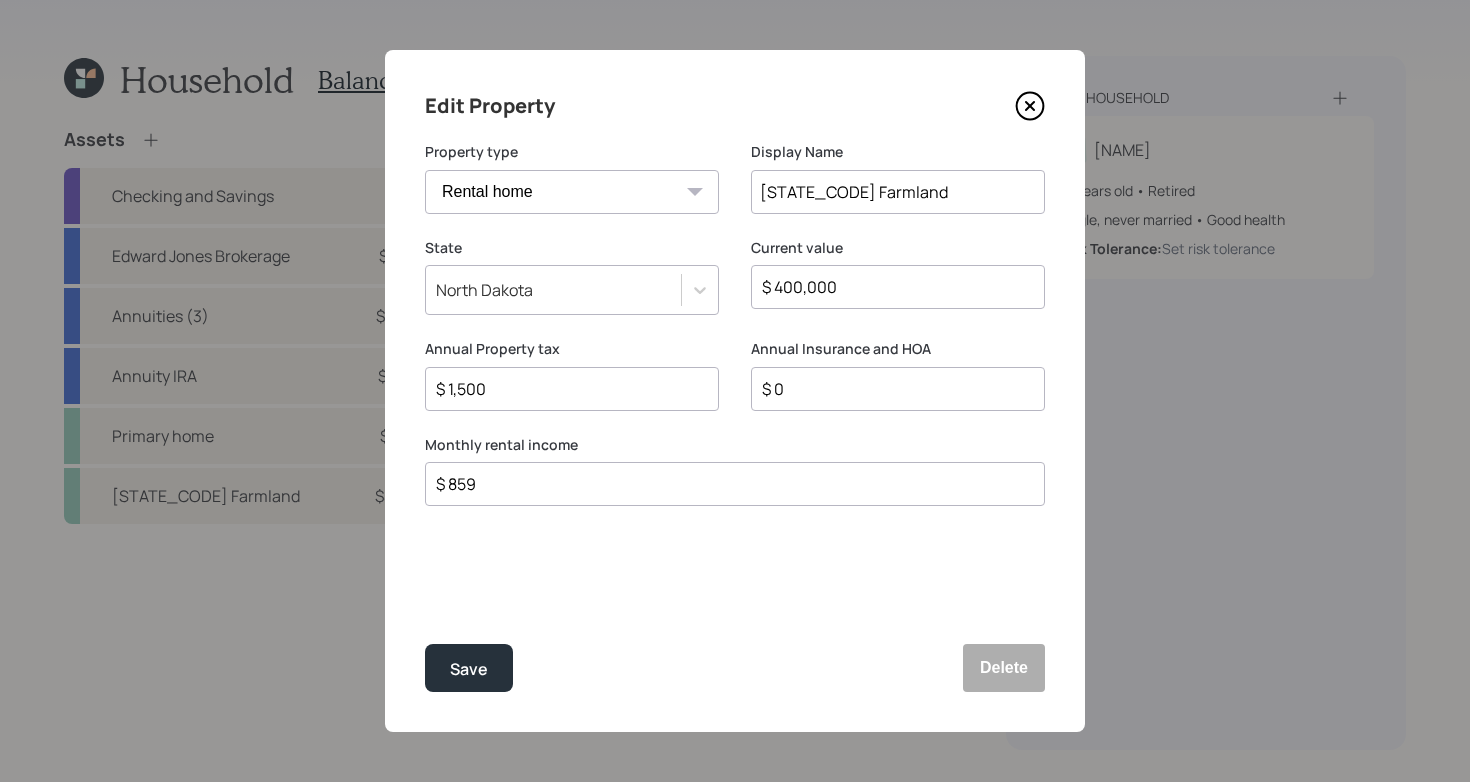 type on "$ 859" 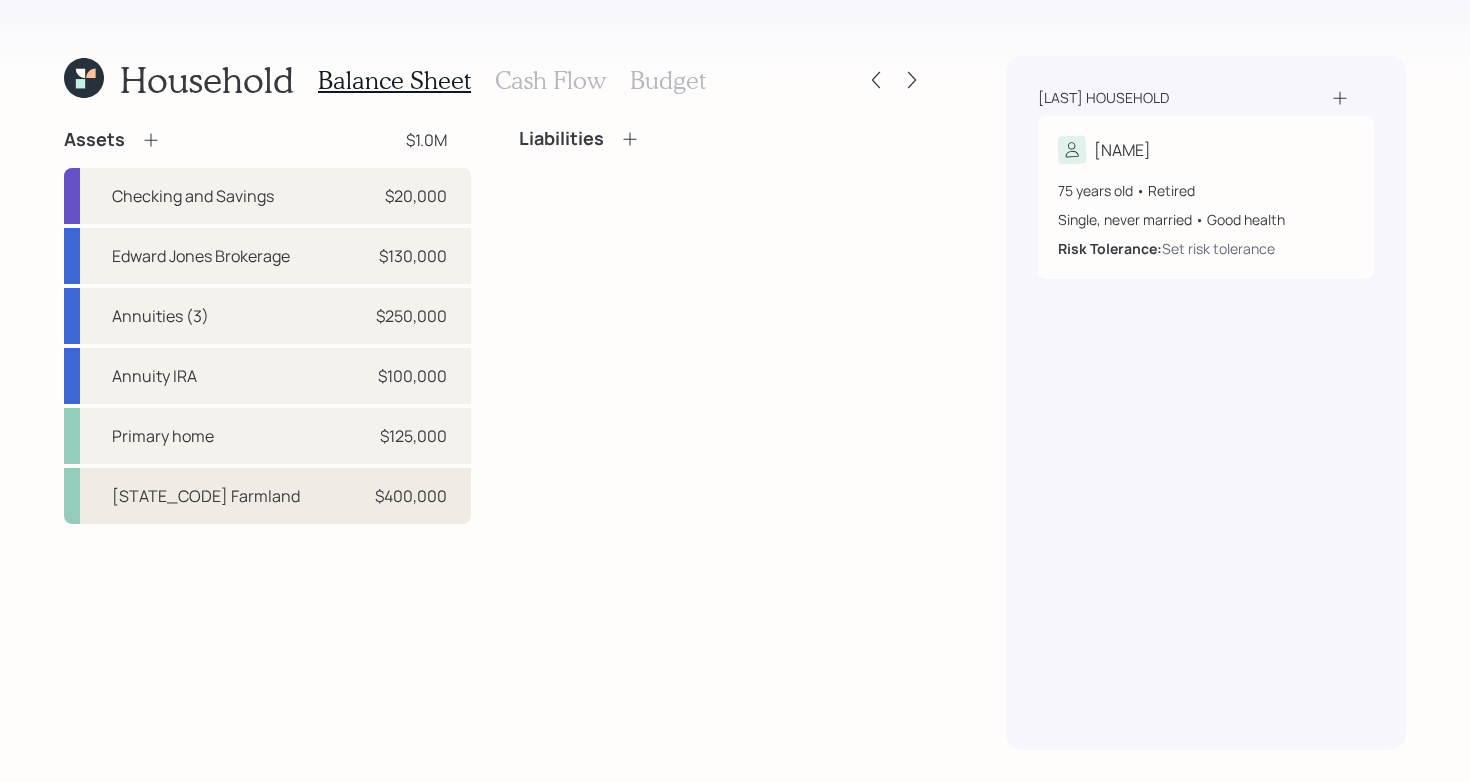 click on "ND Farmland $400,000" at bounding box center [267, 496] 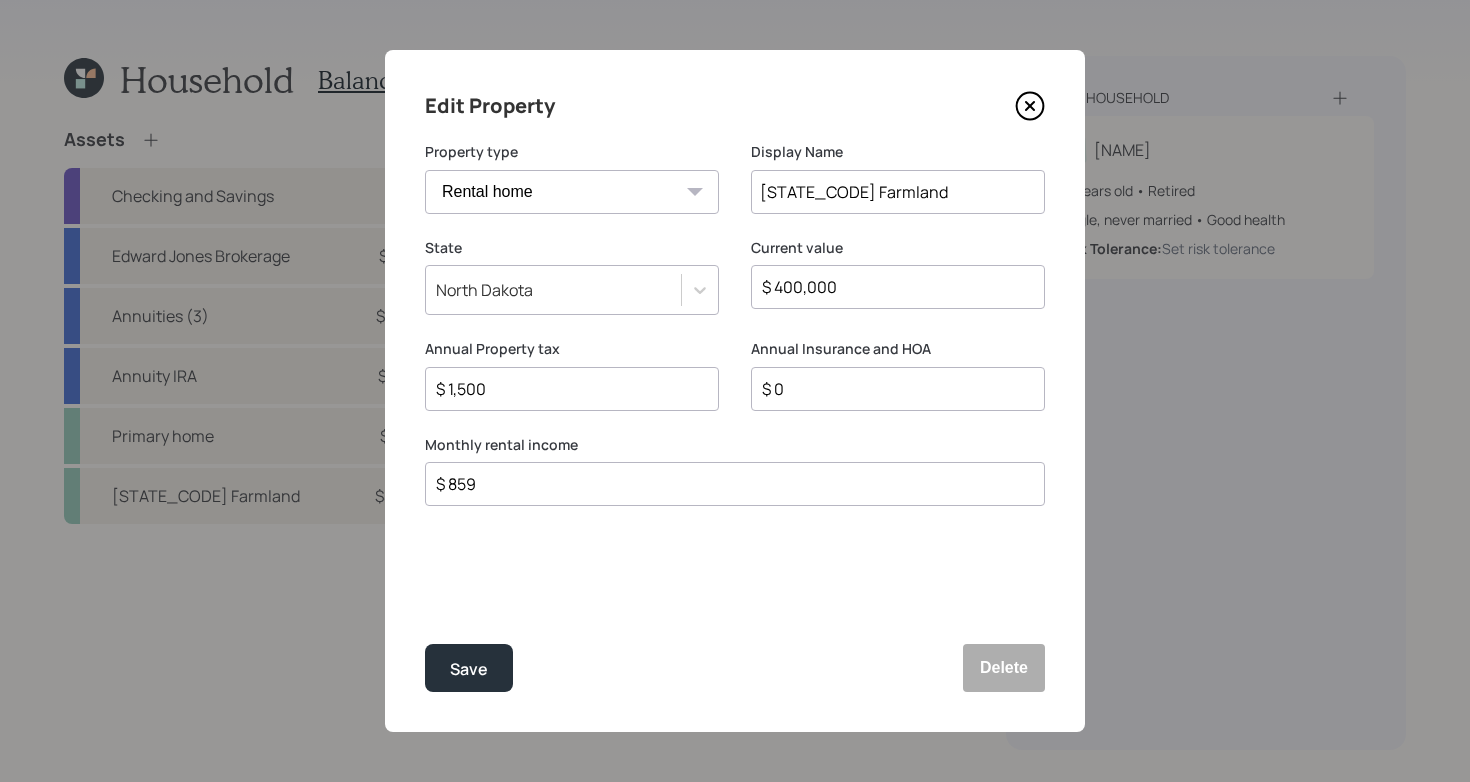 click on "$ 859" at bounding box center (727, 484) 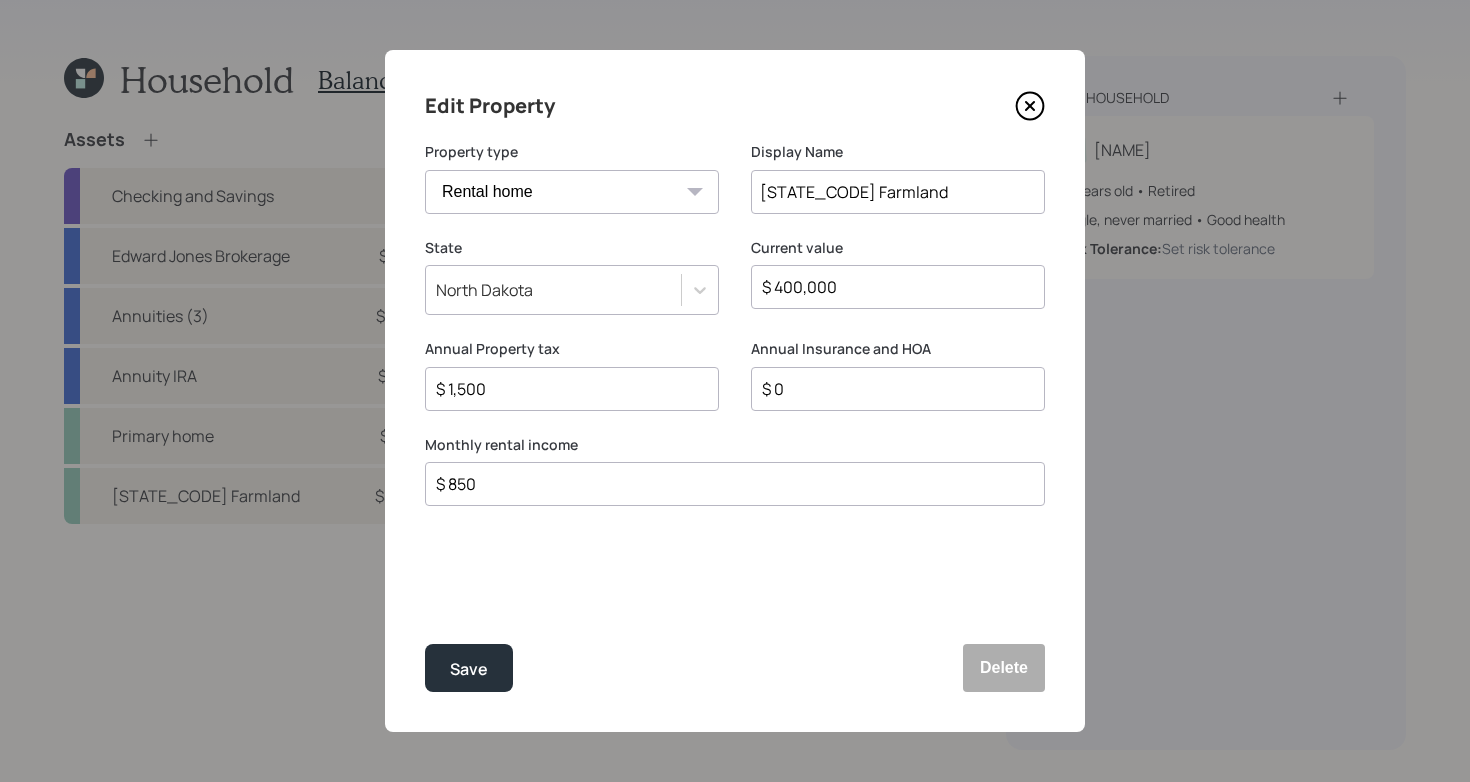 type on "$ 850" 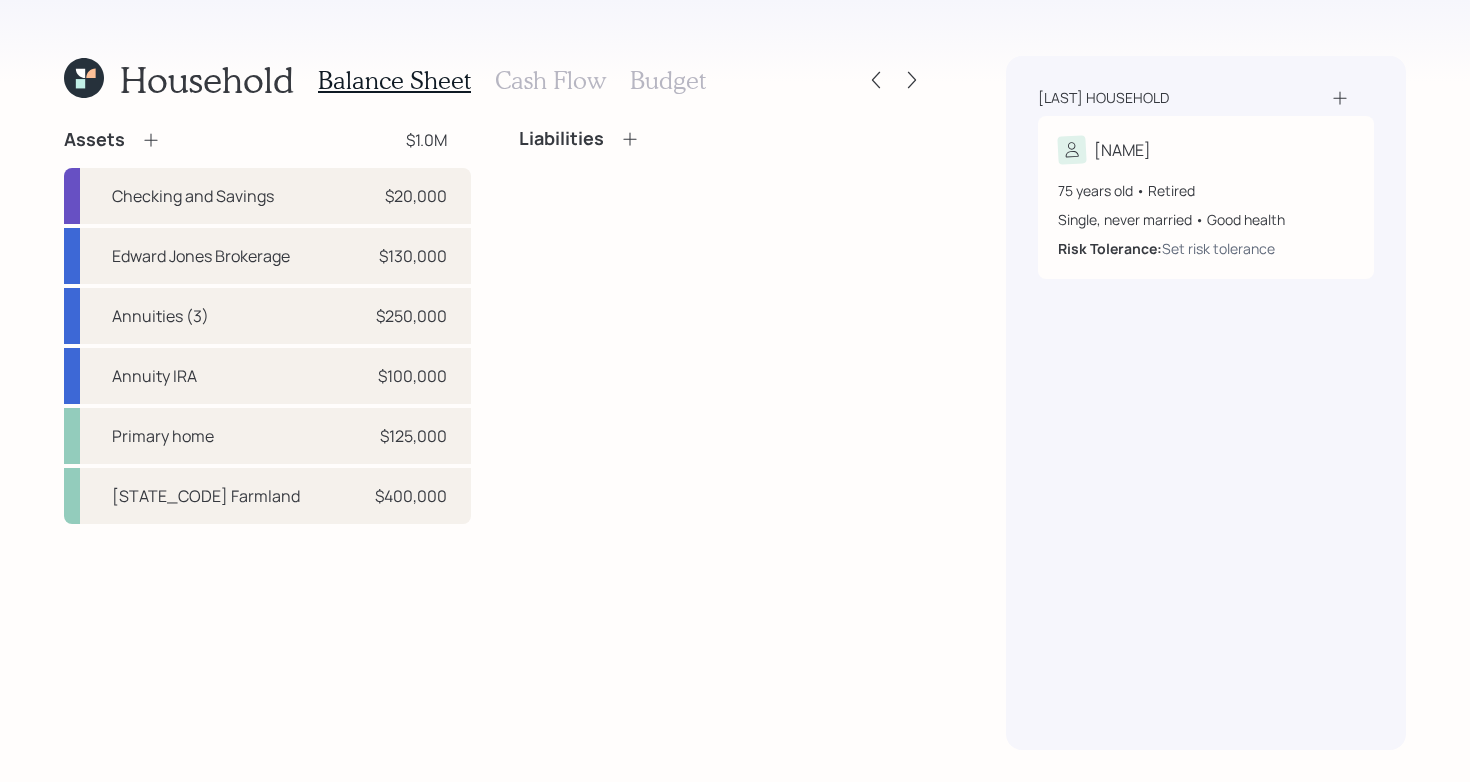 click on "Cash Flow" at bounding box center (550, 80) 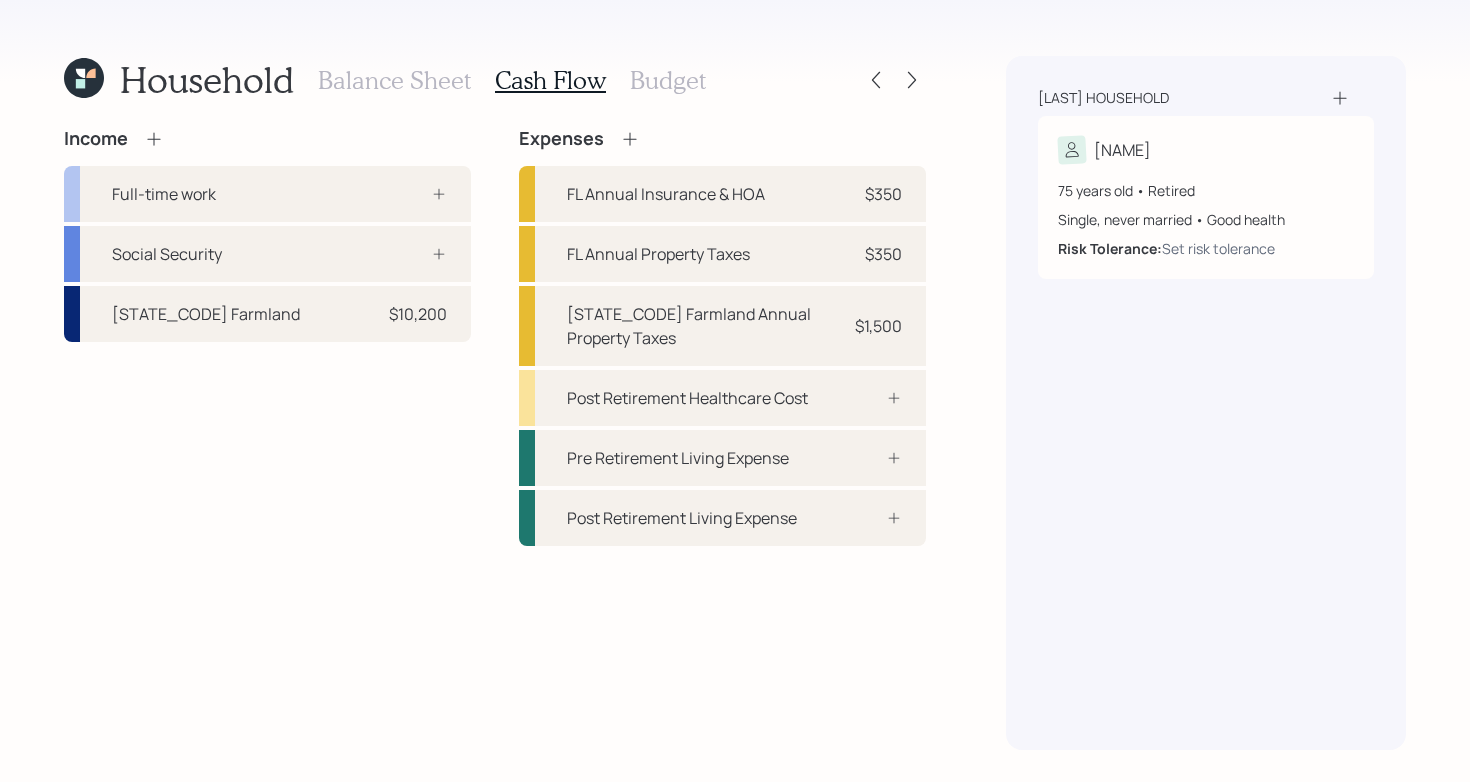 click 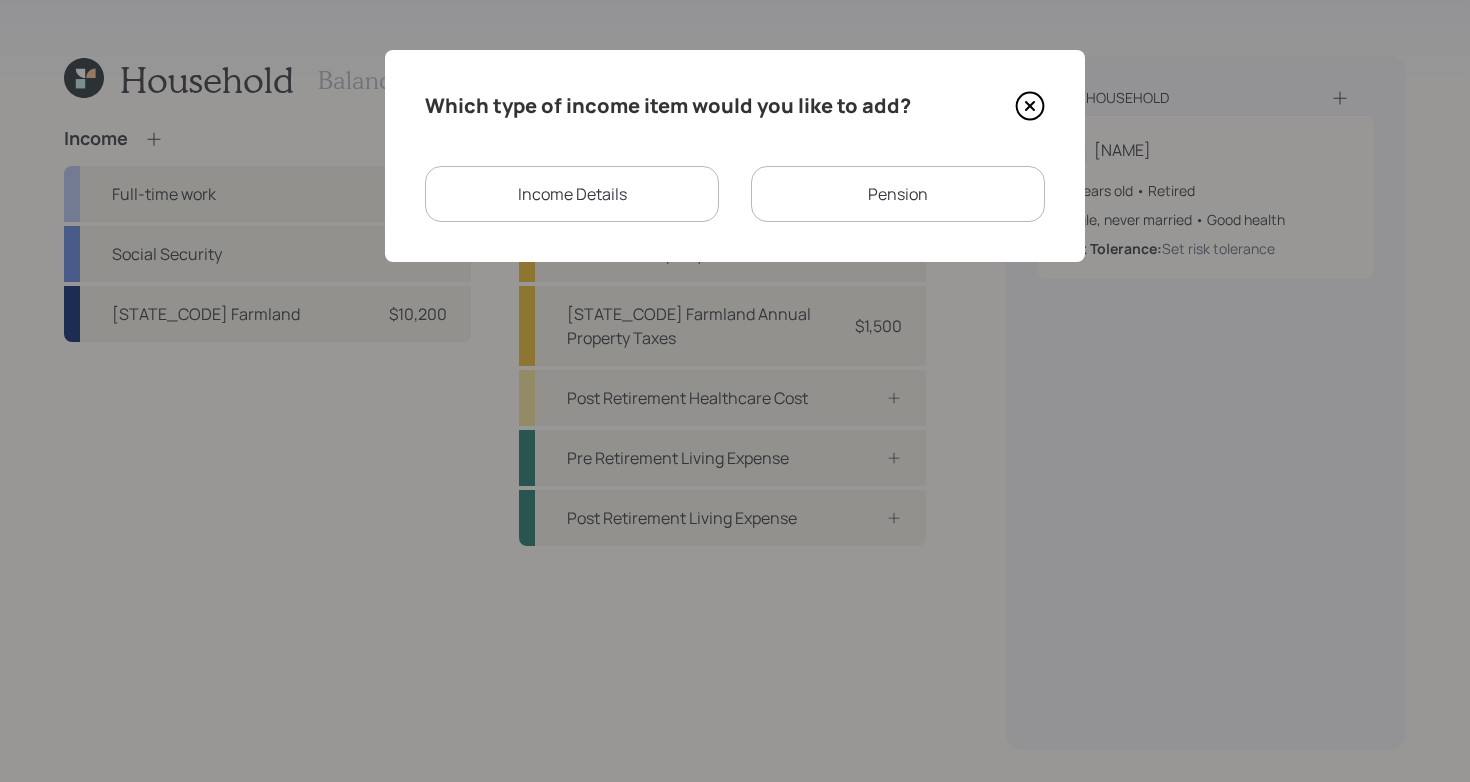 click on "Income Details" at bounding box center [572, 194] 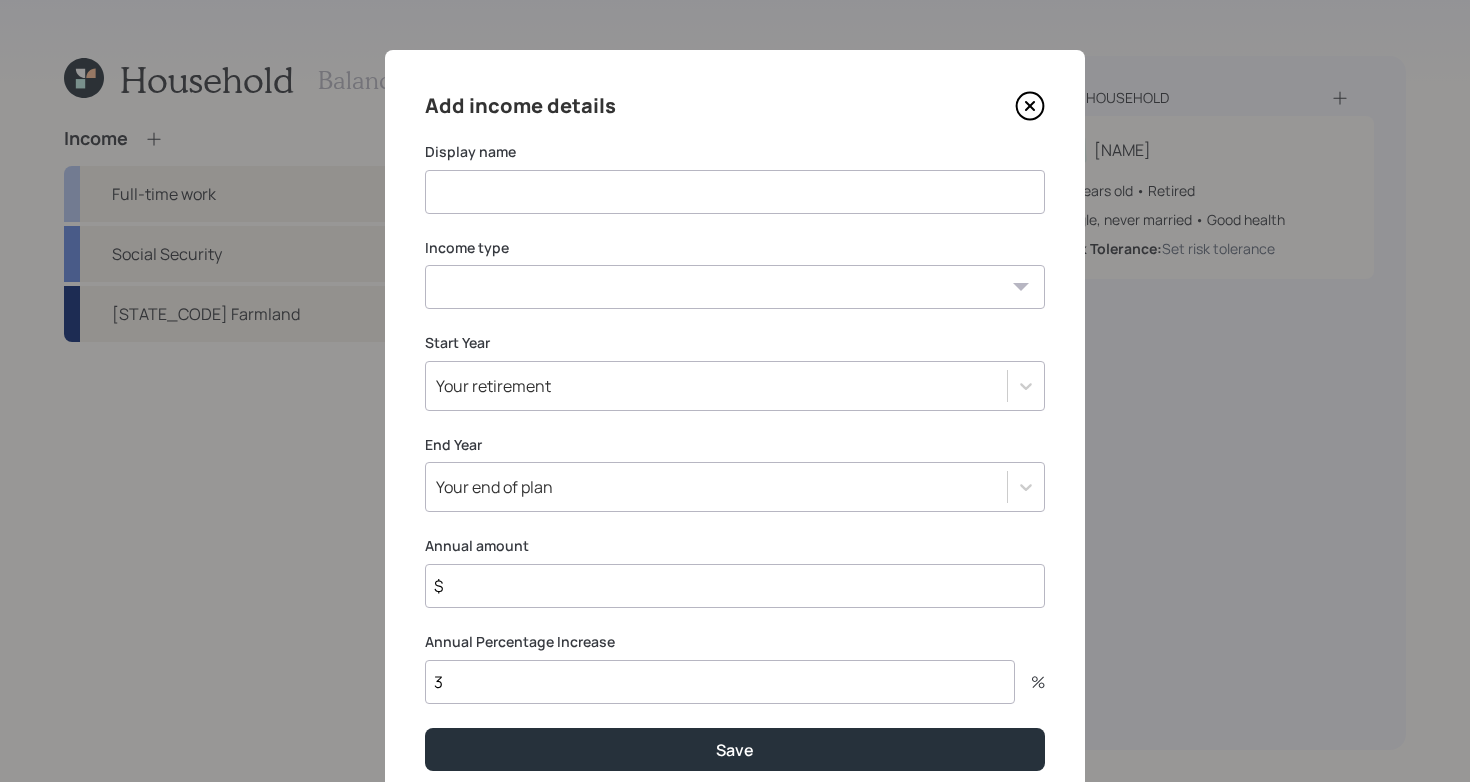 click at bounding box center (735, 192) 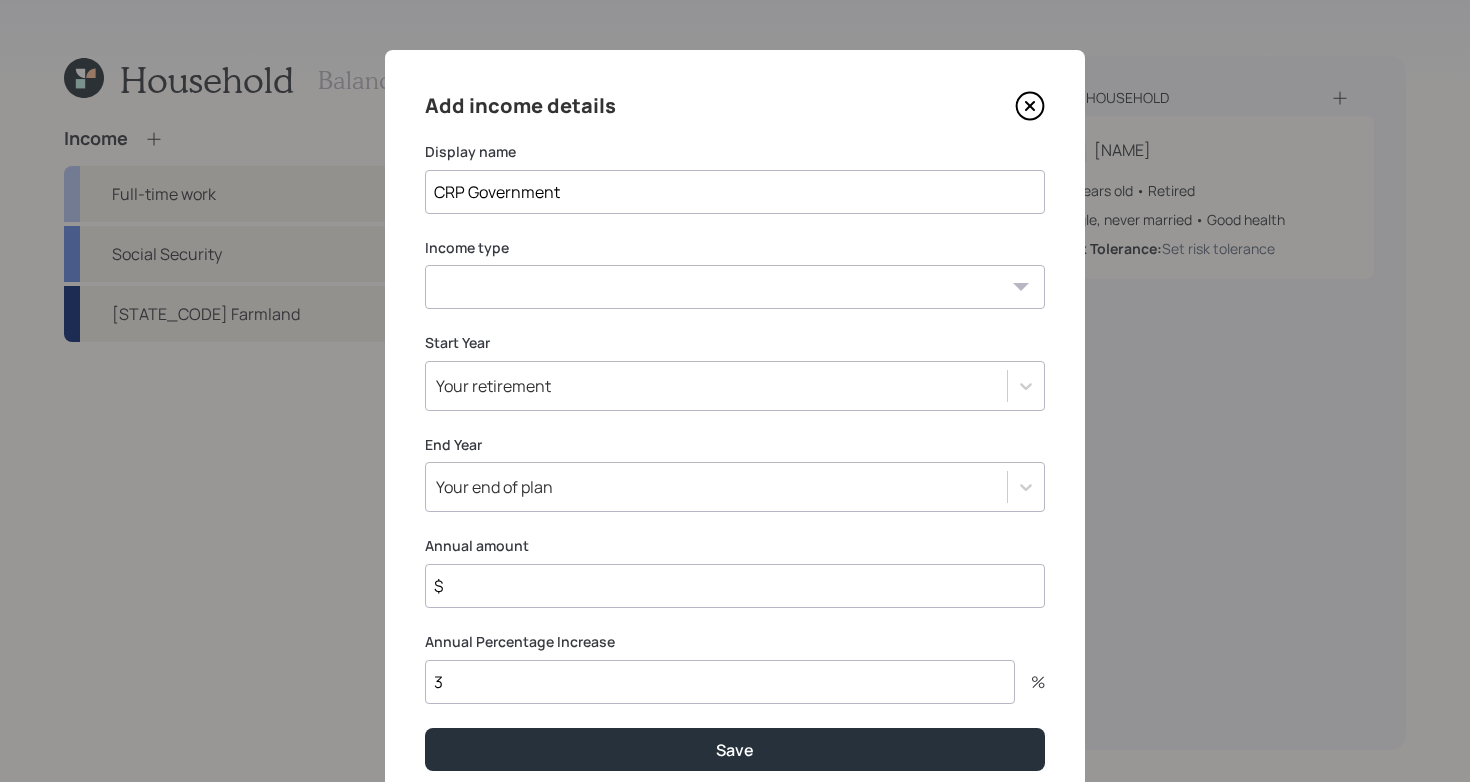 type on "CRP Government" 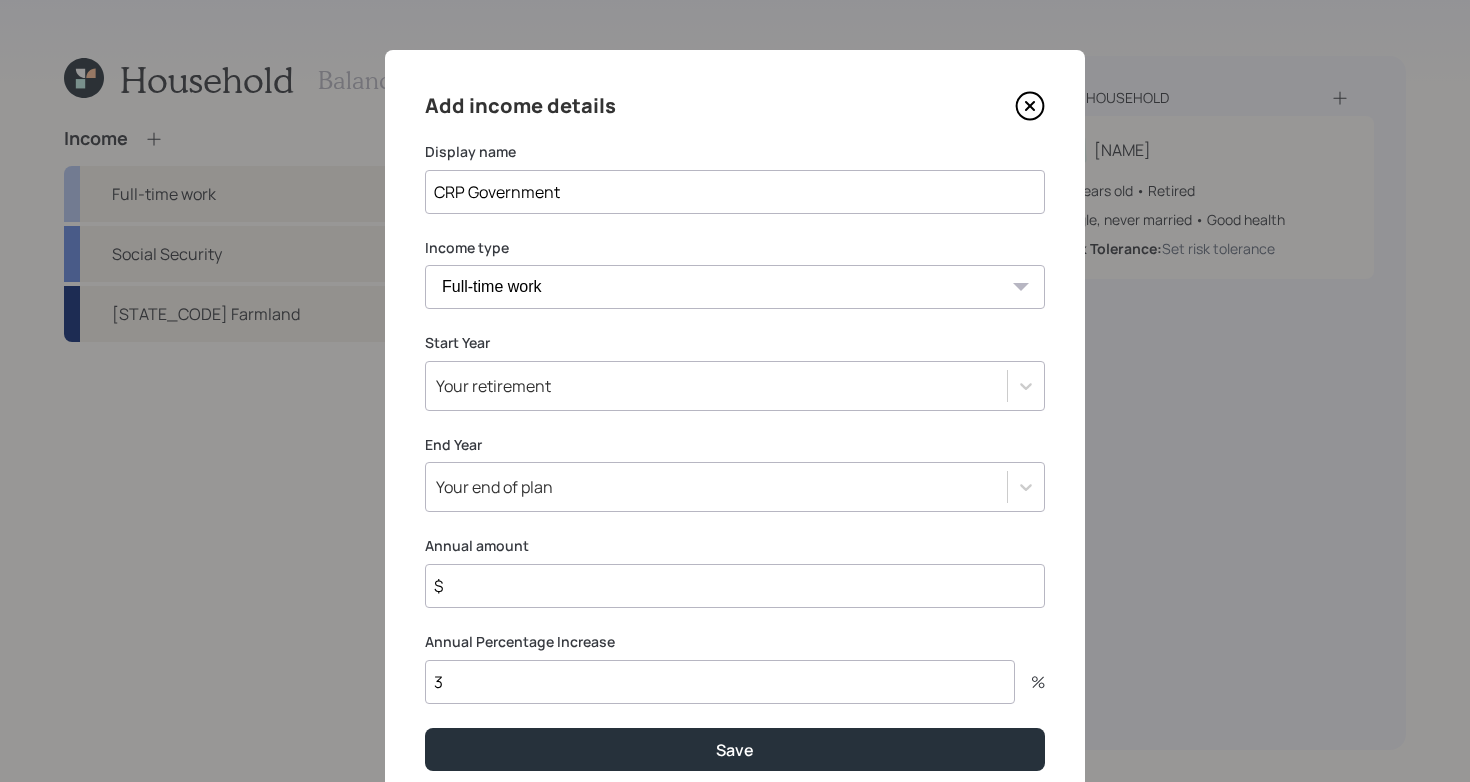 click on "Full-time work Part-time work Self employment Other" at bounding box center (735, 287) 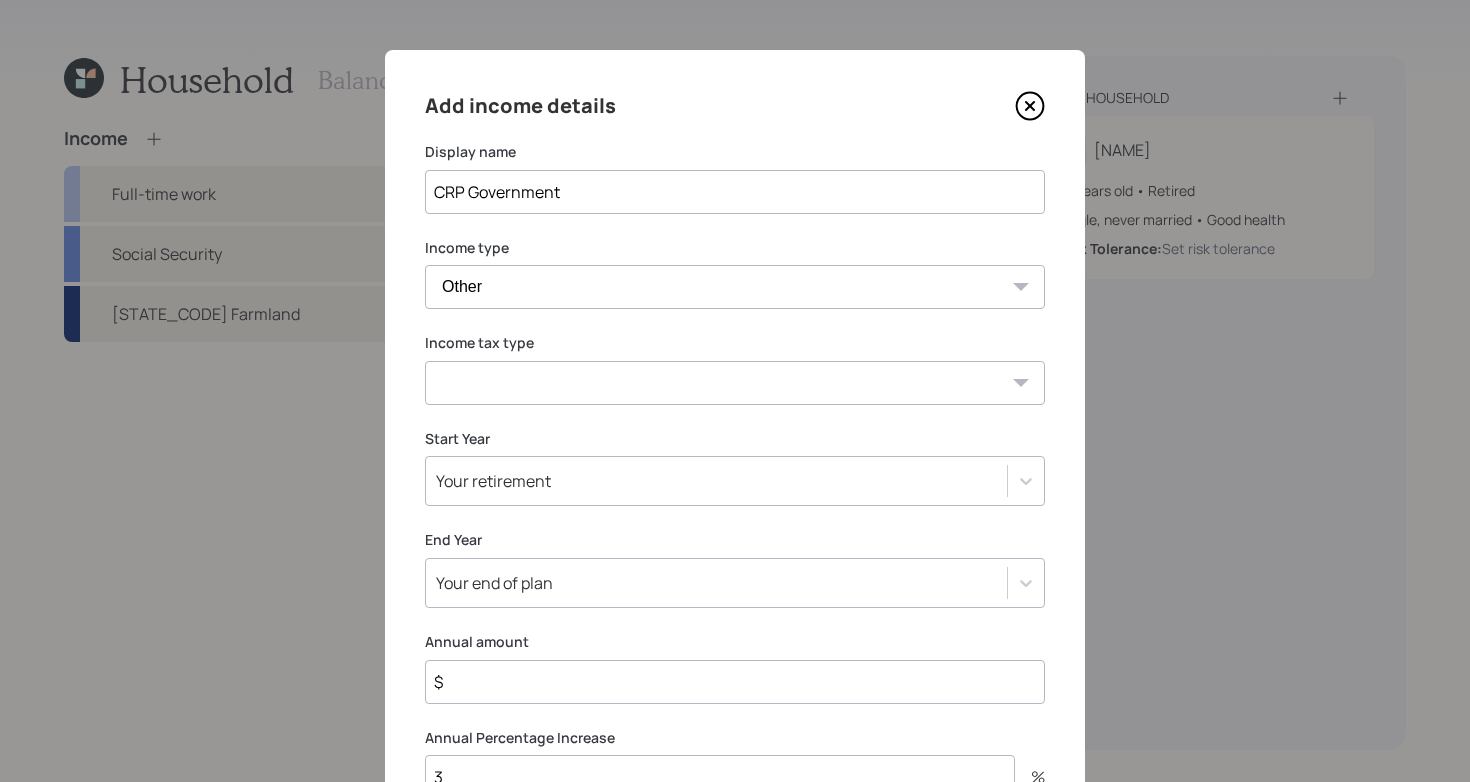 click on "Income tax type Tax-free Earned Self Employment Alimony Royalties Pension / Annuity Interest Dividend Short-Term Gain Long-Term Gain Social Security" at bounding box center (735, 369) 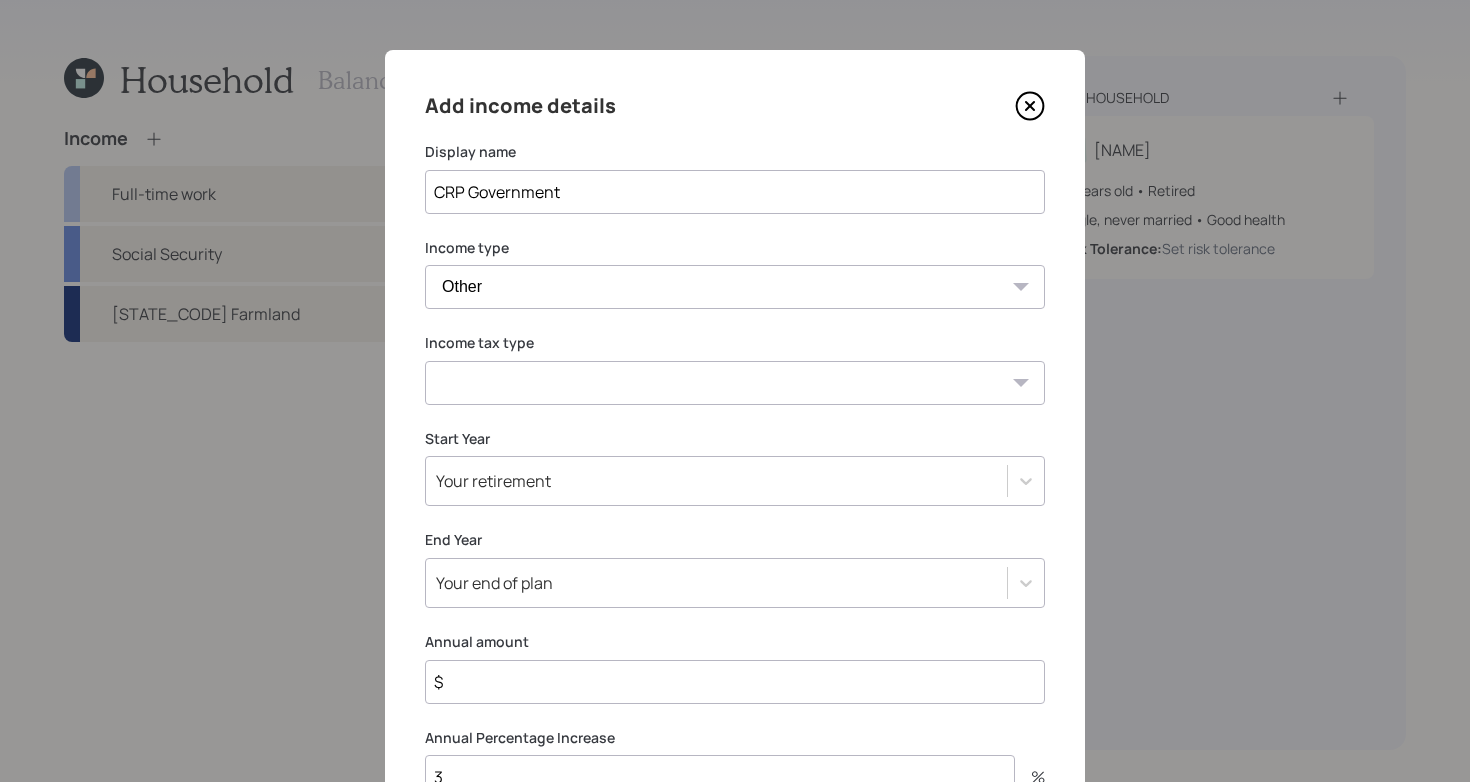 click on "Tax-free Earned Self Employment Alimony Royalties Pension / Annuity Interest Dividend Short-Term Gain Long-Term Gain Social Security" at bounding box center [735, 383] 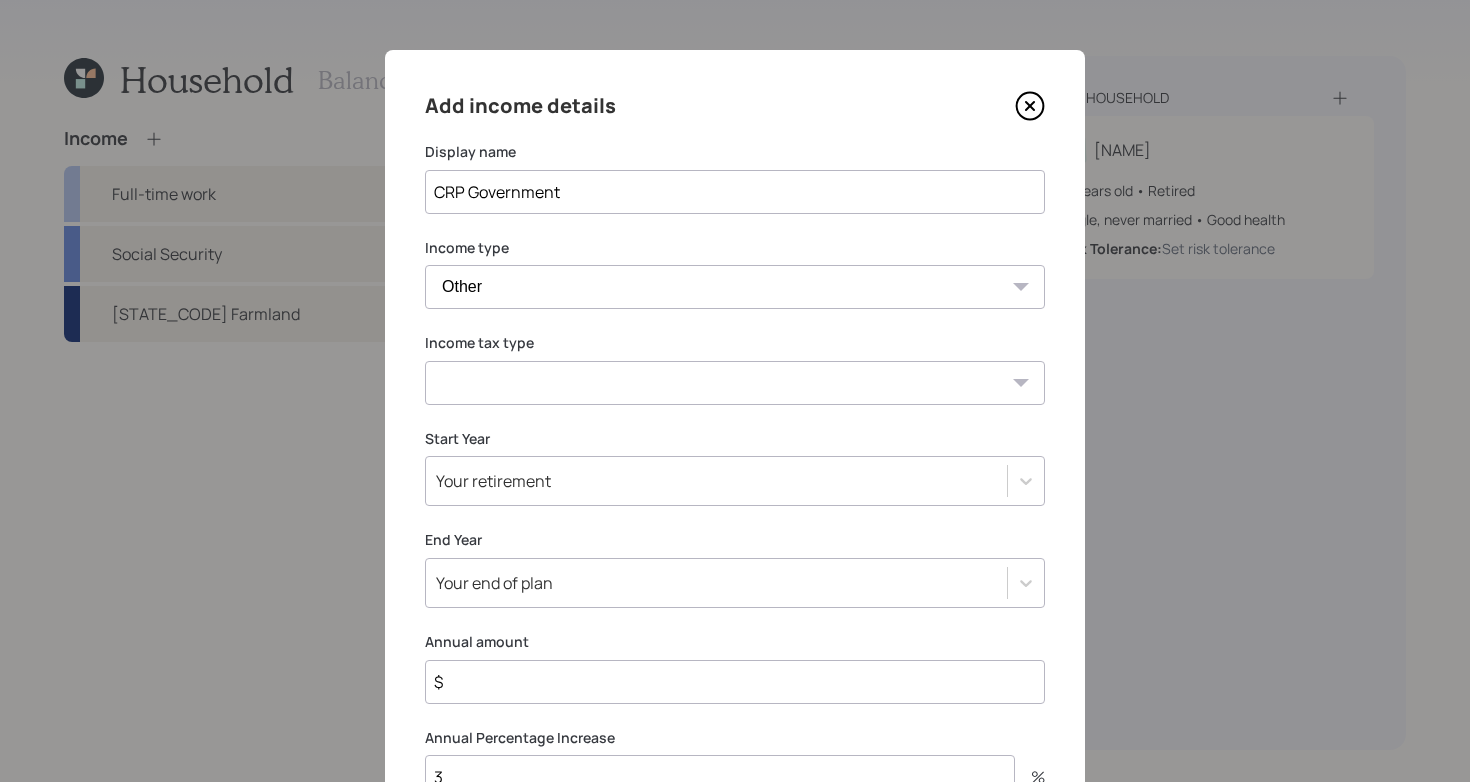 select on "earned" 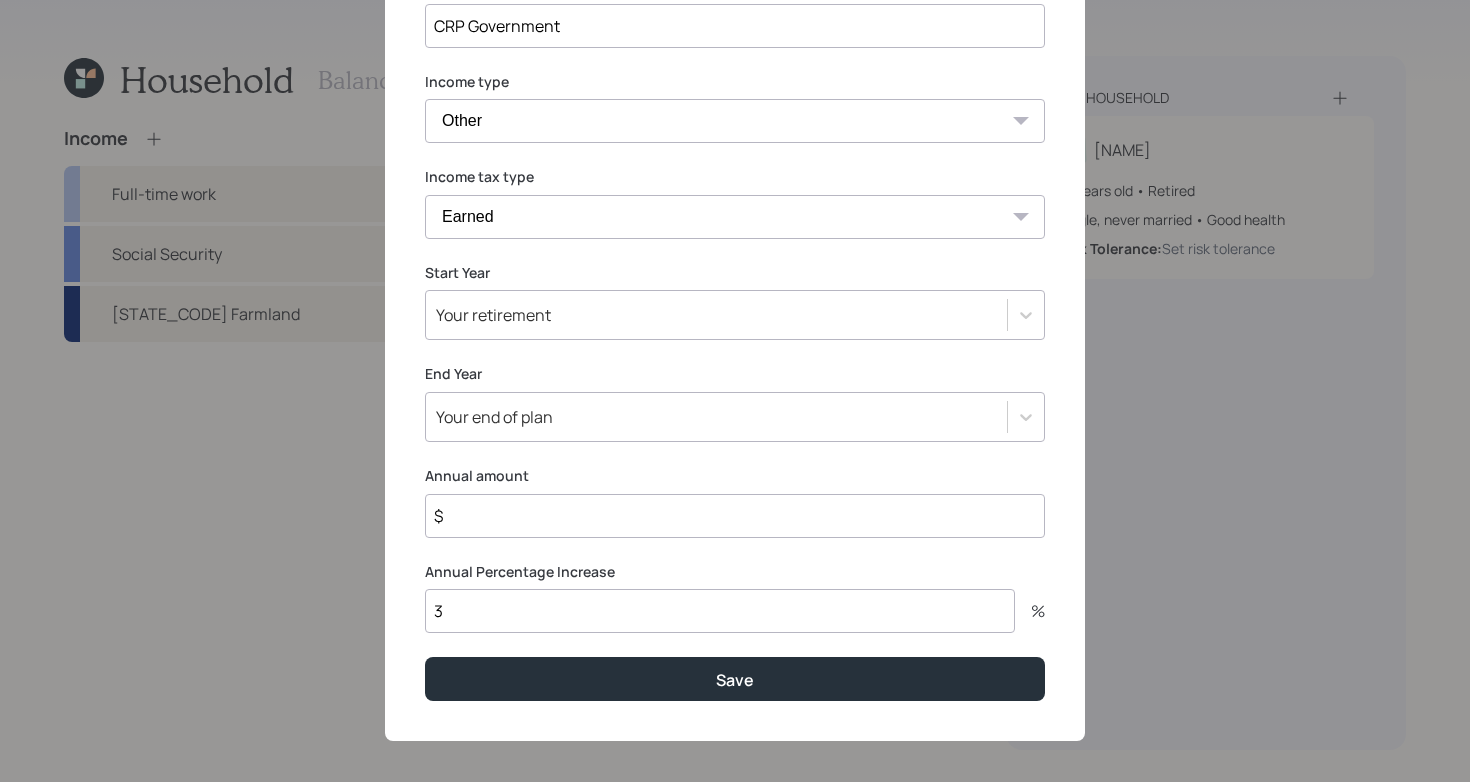 scroll, scrollTop: 168, scrollLeft: 0, axis: vertical 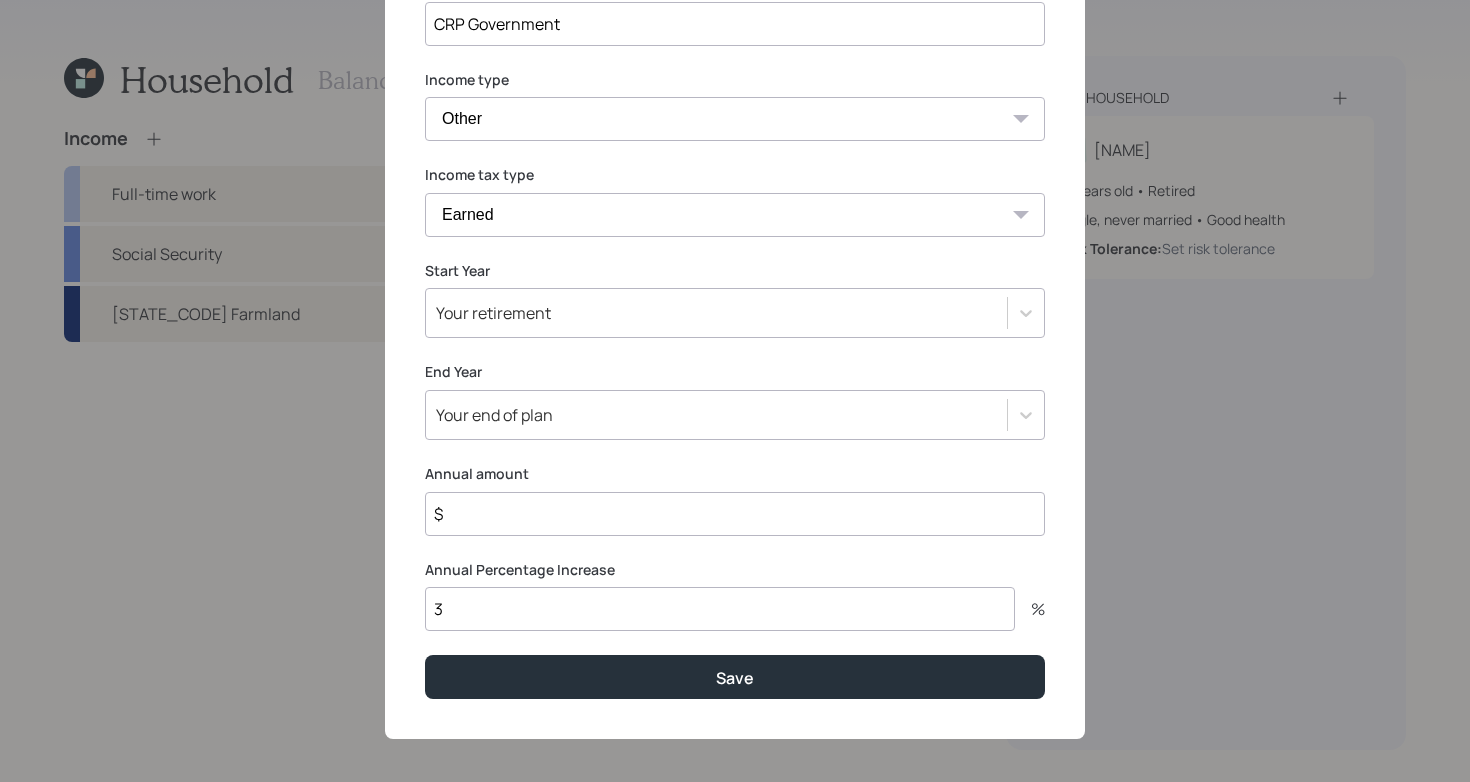 click on "$" at bounding box center (735, 514) 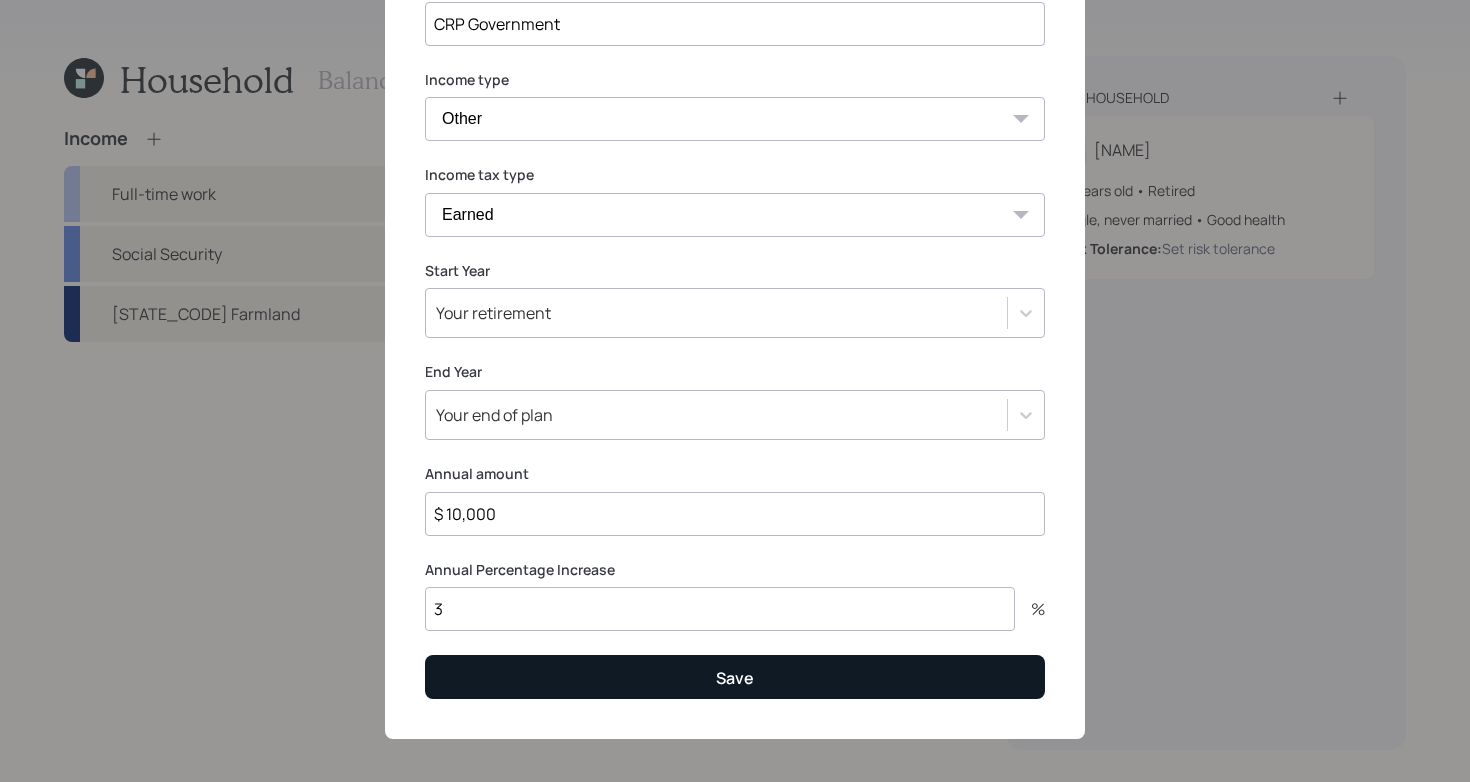 type on "$ 10,000" 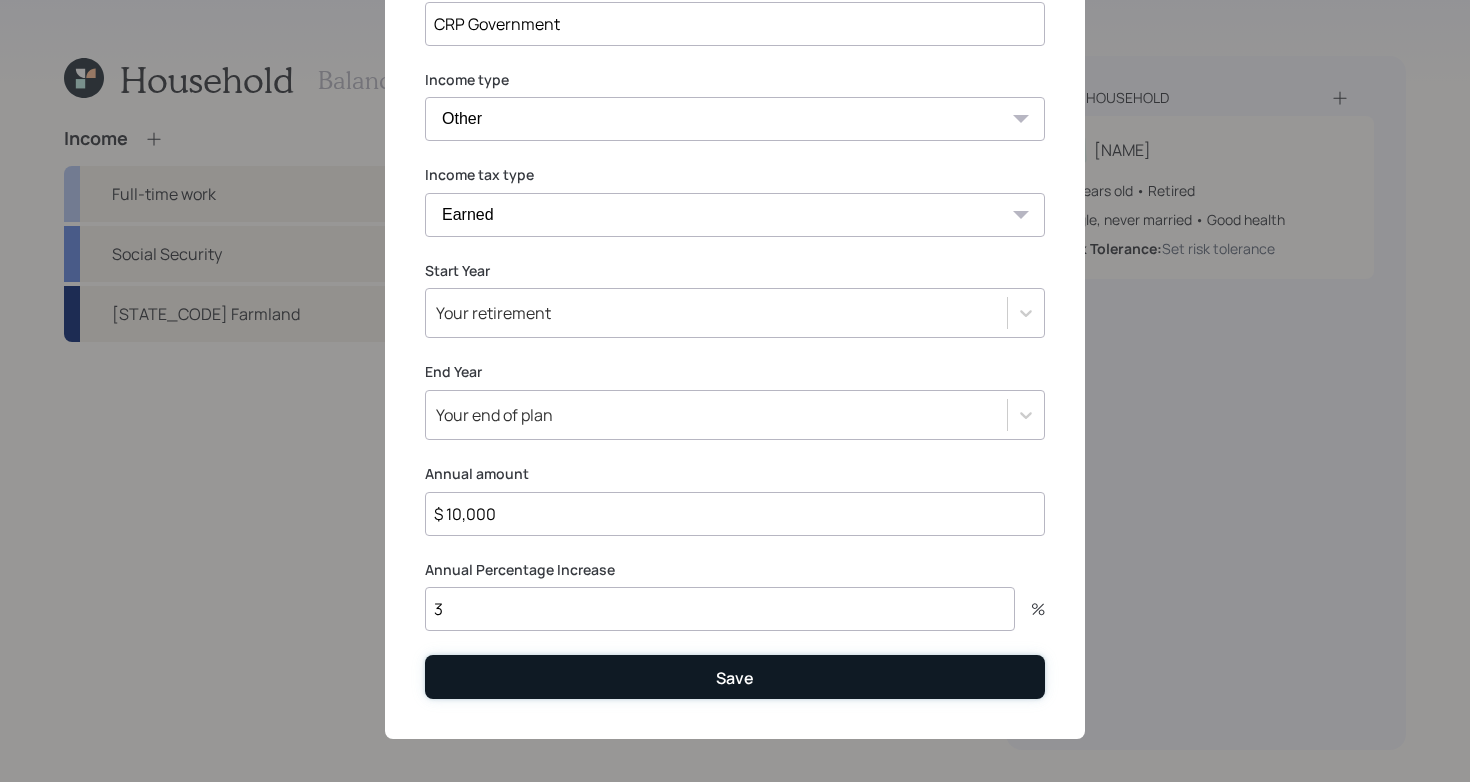 click on "Save" at bounding box center (735, 676) 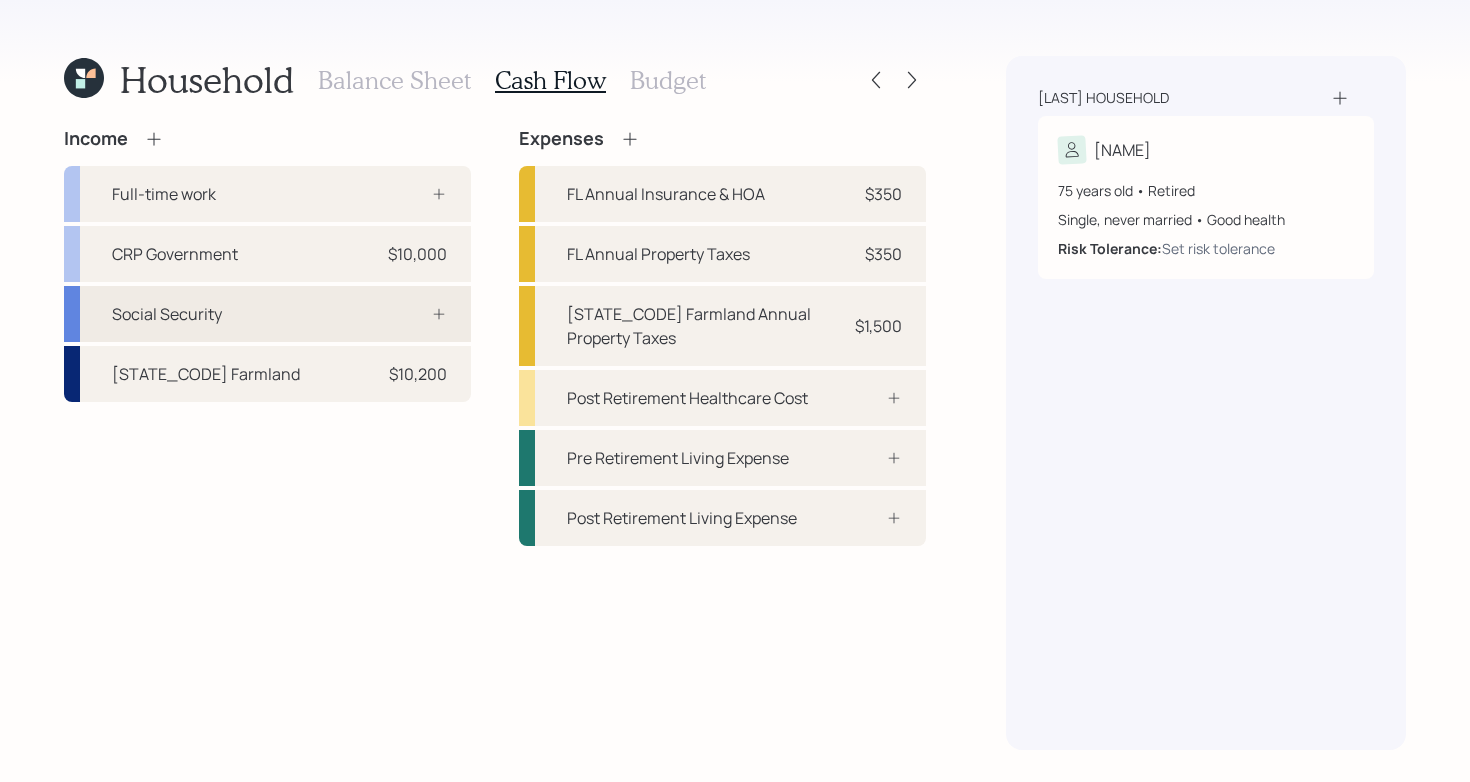 click on "Social Security" at bounding box center [267, 314] 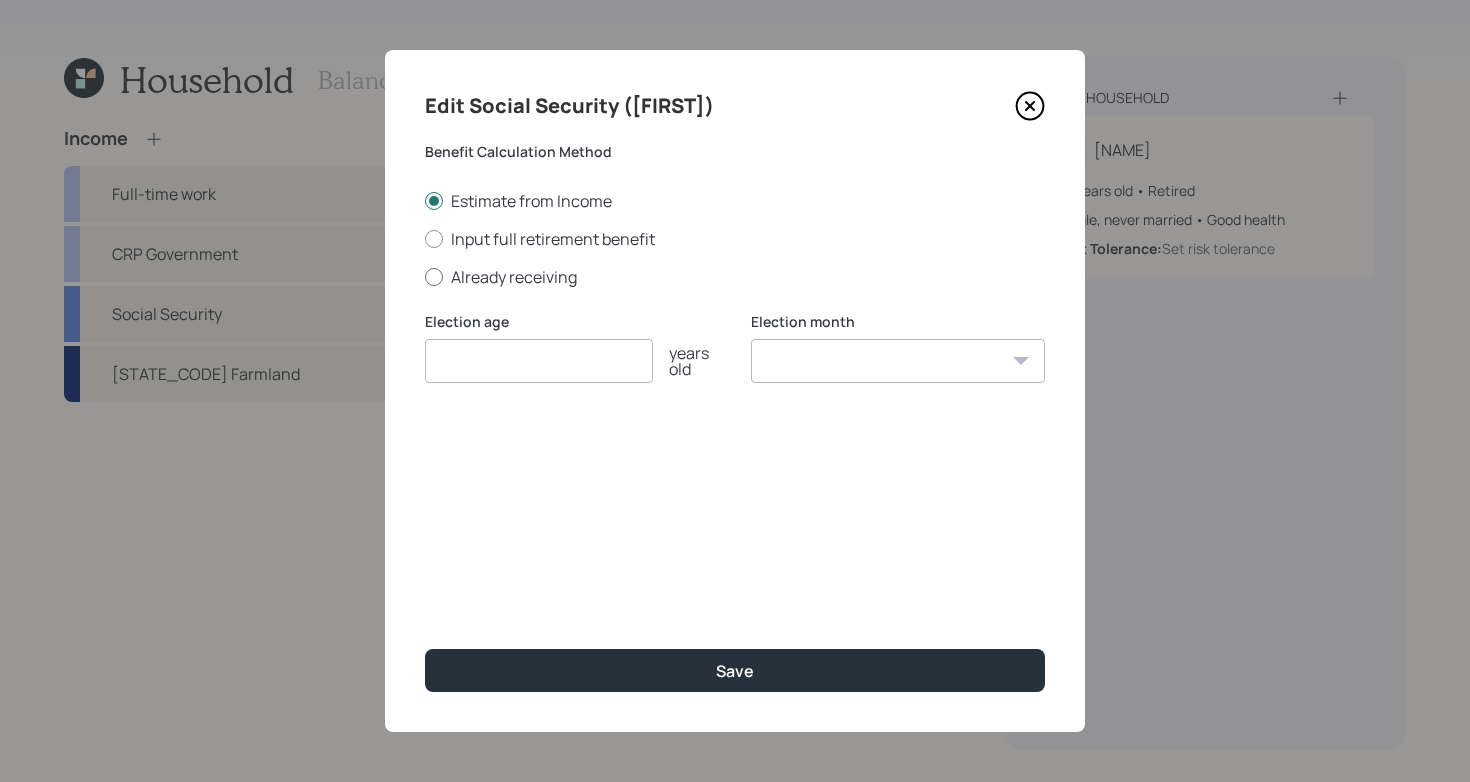 click on "Already receiving" at bounding box center [735, 277] 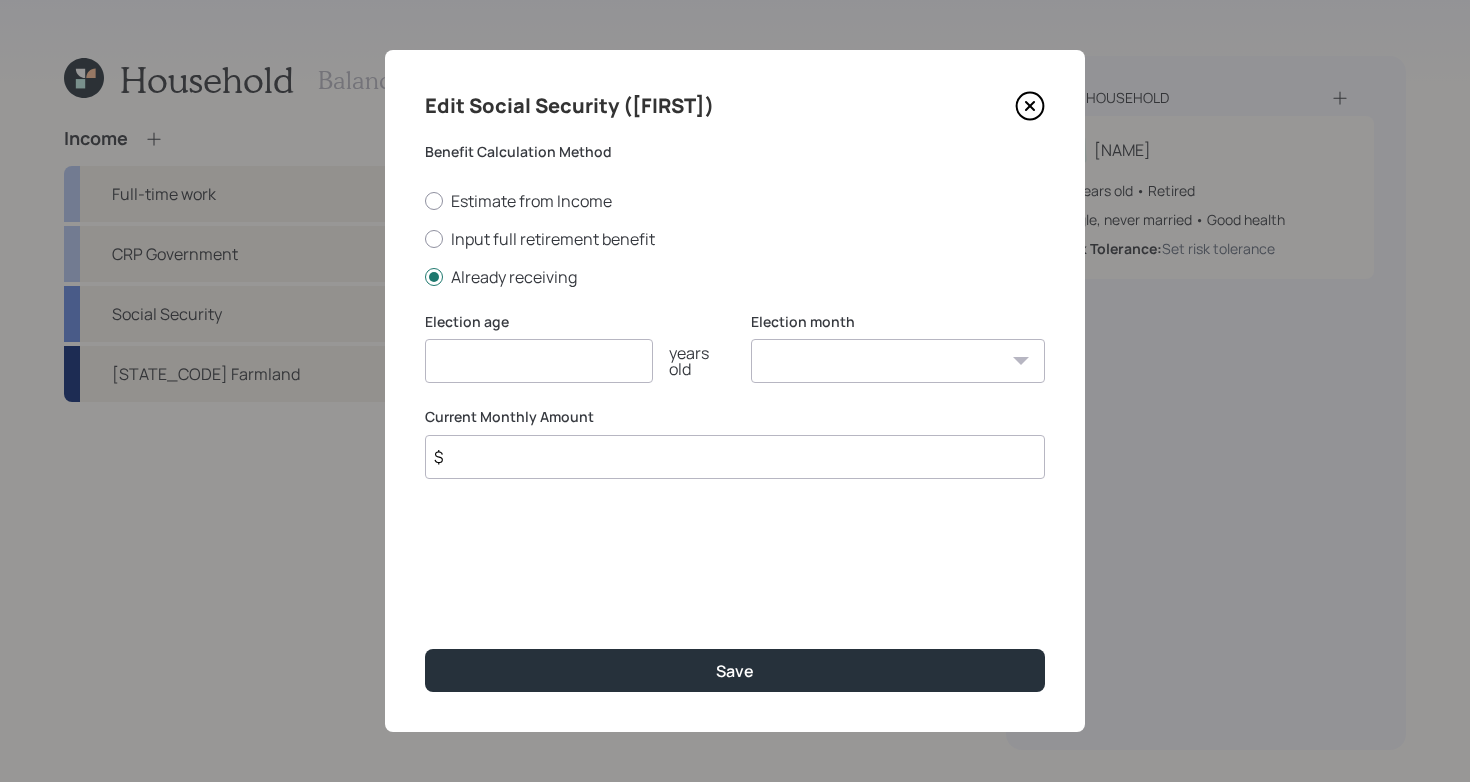 click at bounding box center (539, 361) 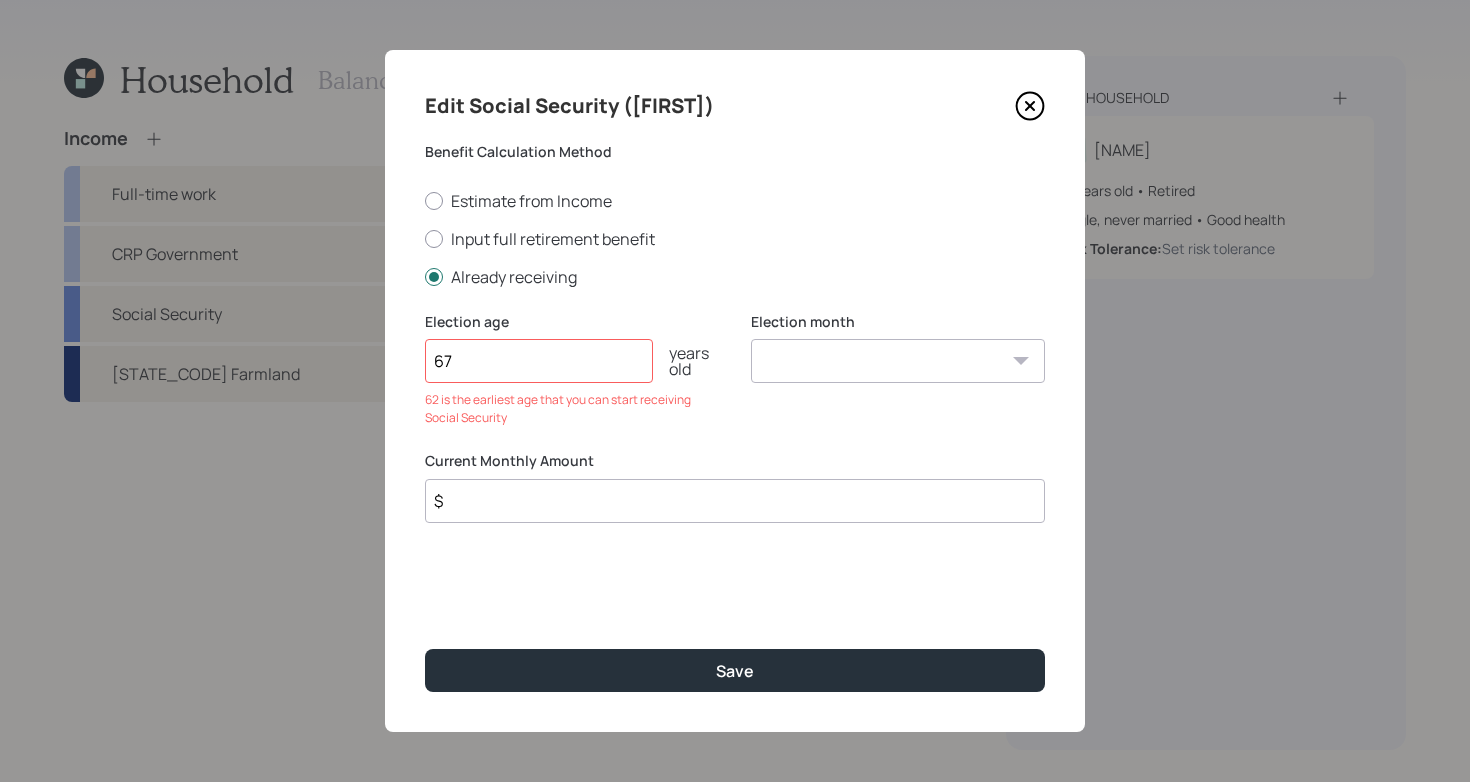 type on "67" 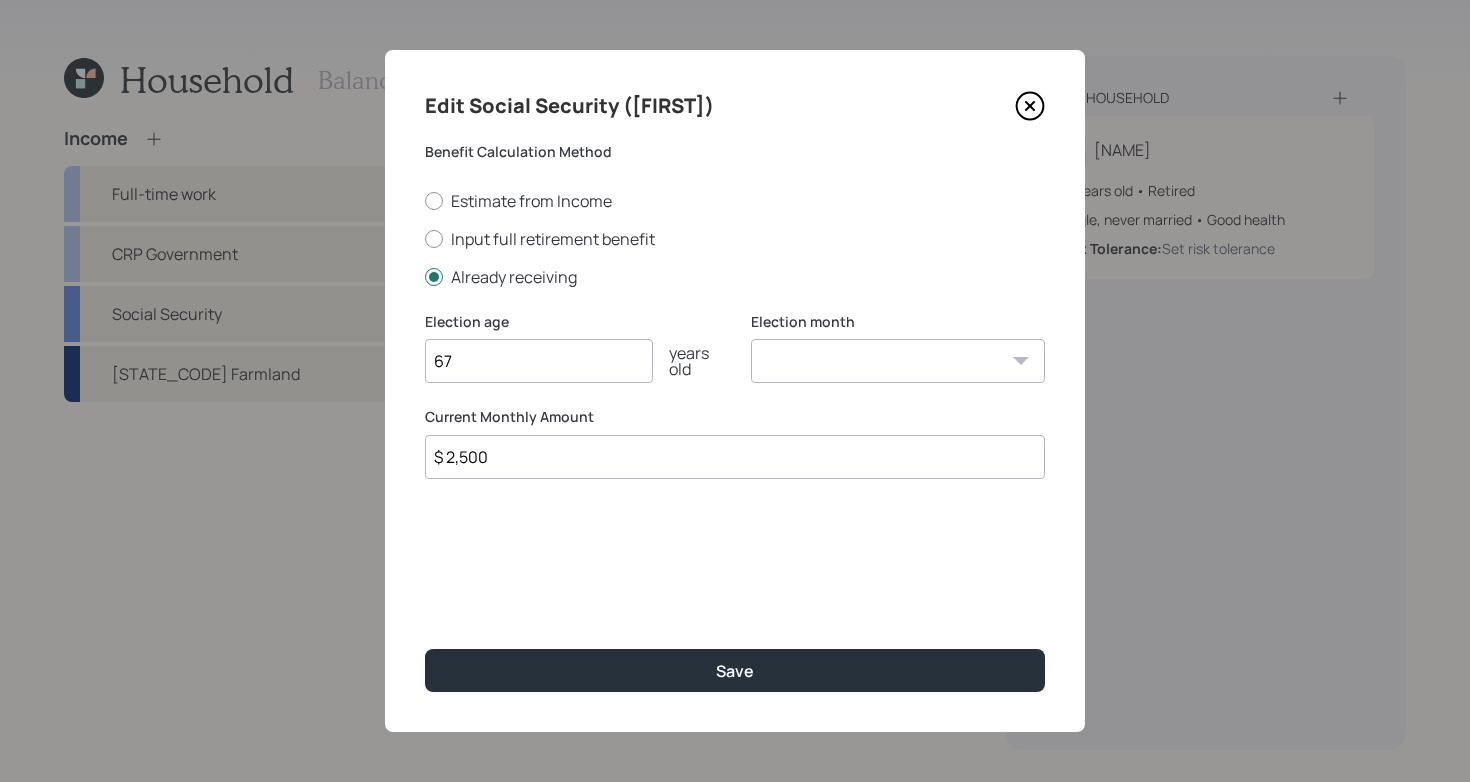 type on "$ 2,500" 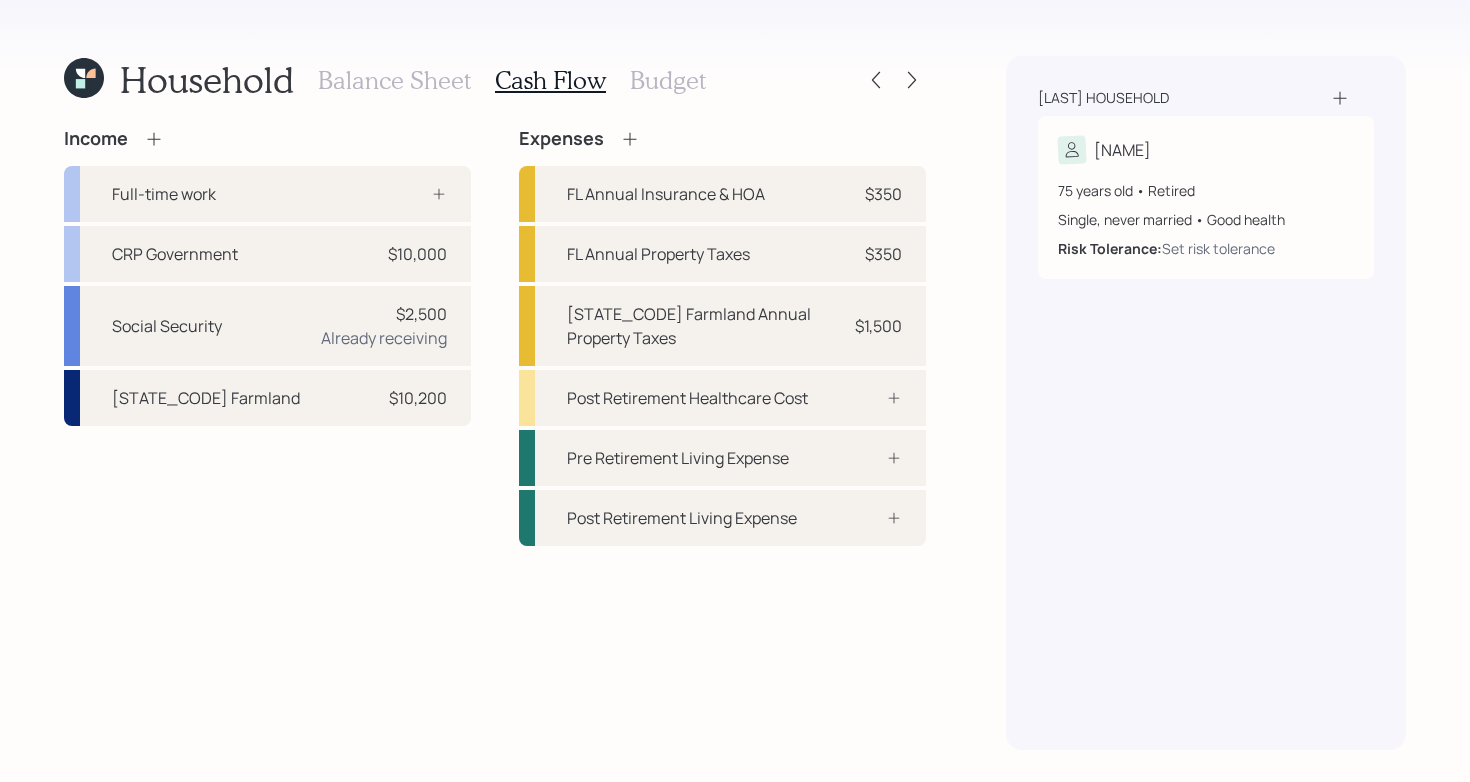 click on "Income Full-time work CRP Government $10,000 Social Security $2,500 Already receiving ND Farmland $10,200 Expenses FL Annual Insurance & HOA $350 FL Annual Property Taxes $350 ND Farmland Annual Property Taxes $1,500 Post Retirement Healthcare Cost Pre Retirement Living Expense Post Retirement Living Expense" at bounding box center [495, 439] 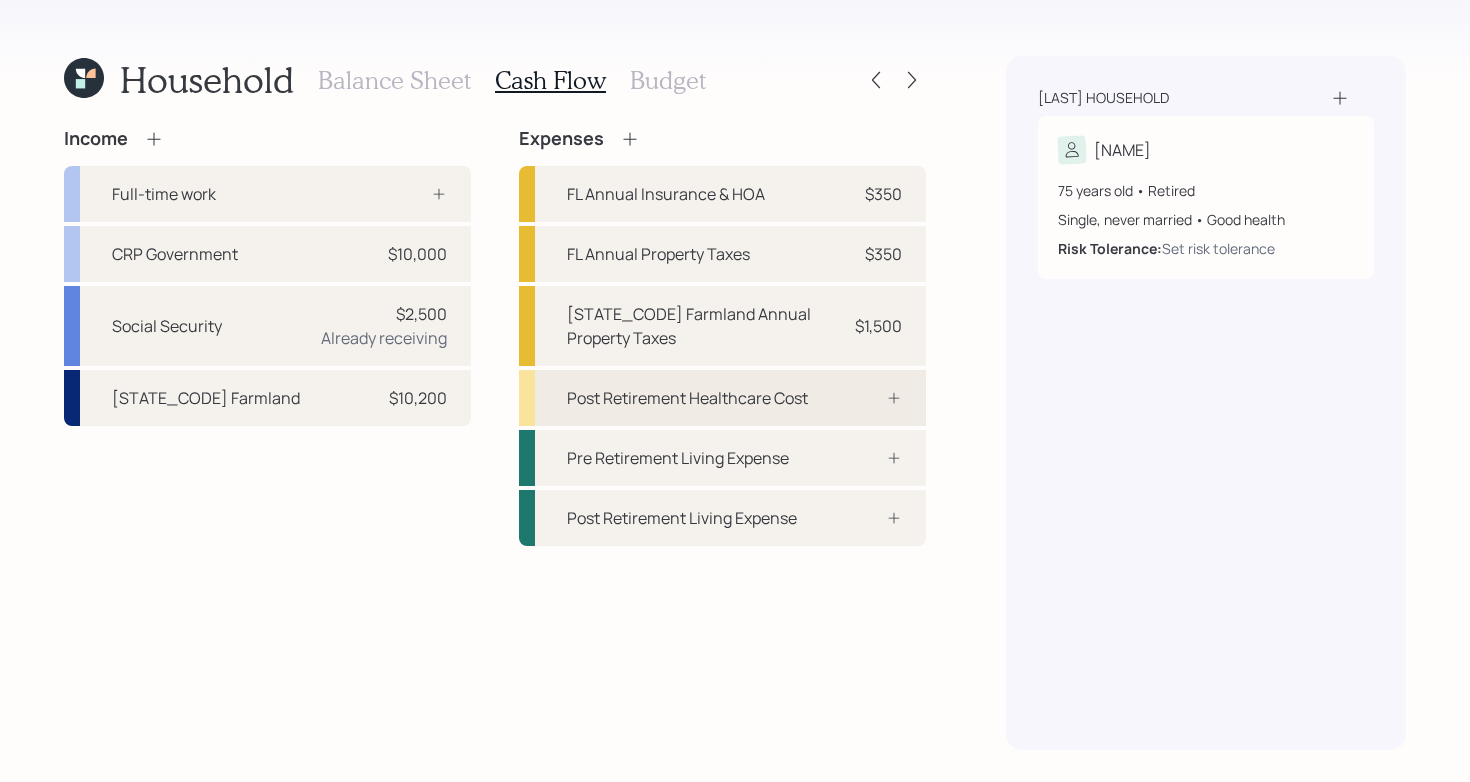 click on "Post Retirement Healthcare Cost" at bounding box center (722, 398) 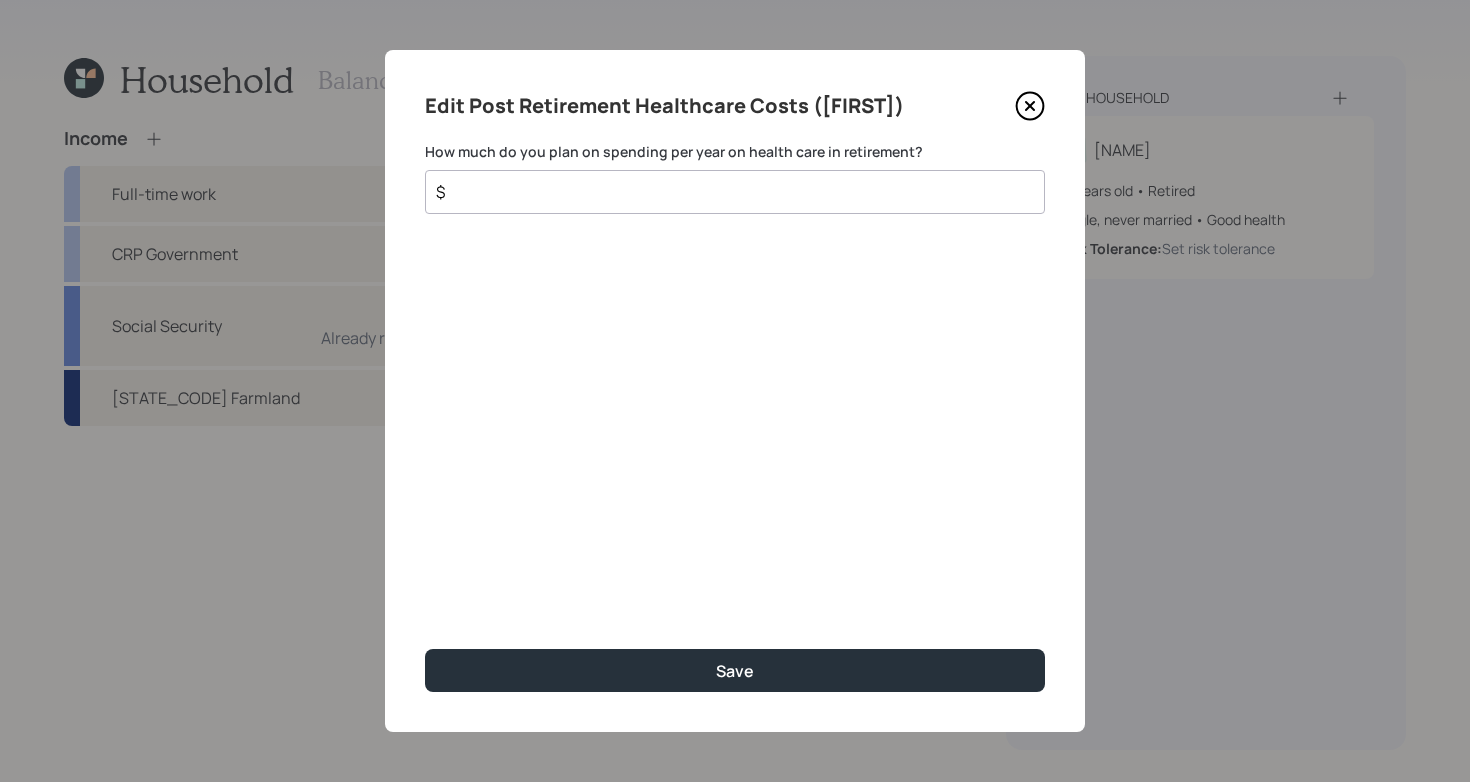 click 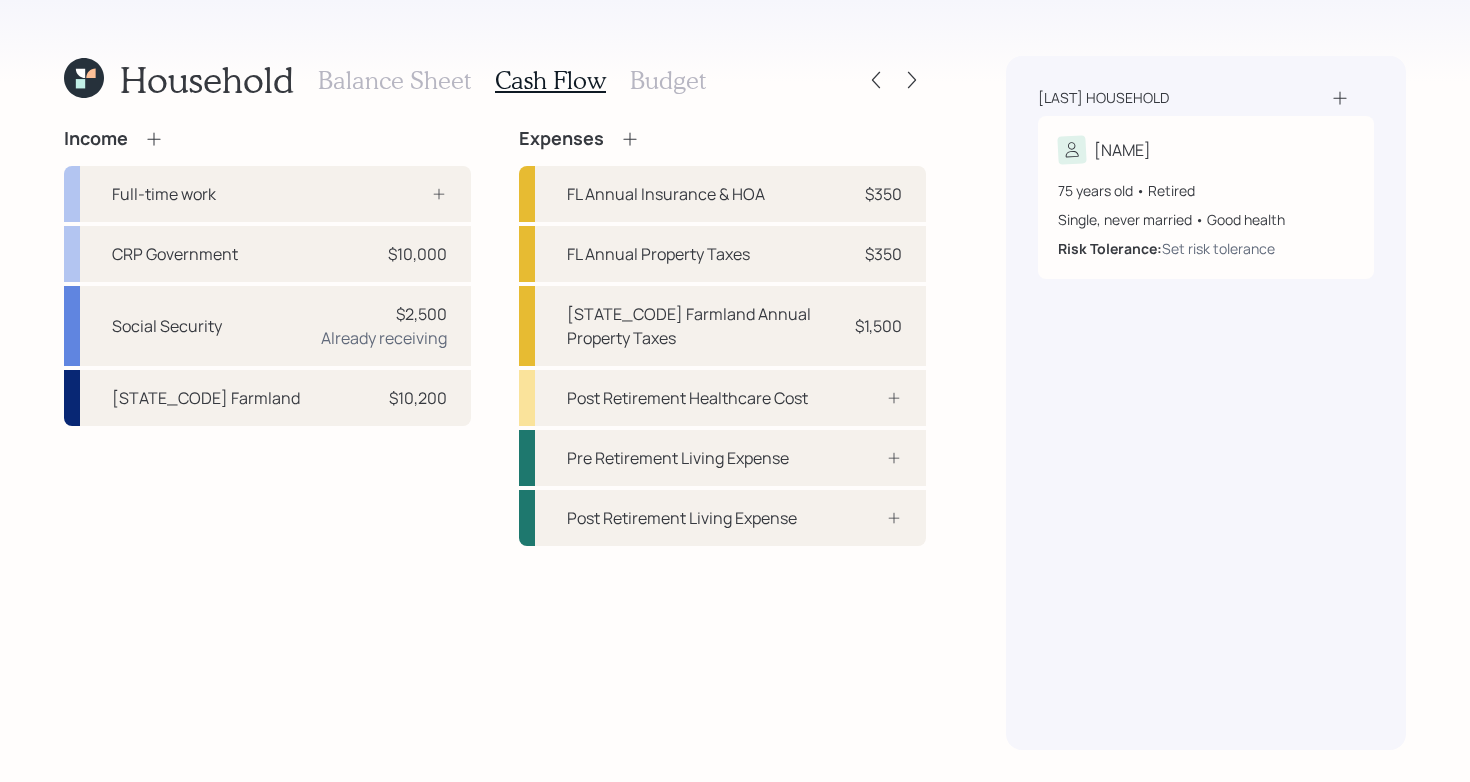 click on "Income Full-time work CRP Government $10,000 Social Security $2,500 Already receiving ND Farmland $10,200 Expenses FL Annual Insurance & HOA $350 FL Annual Property Taxes $350 ND Farmland Annual Property Taxes $1,500 Post Retirement Healthcare Cost Pre Retirement Living Expense Post Retirement Living Expense" at bounding box center (495, 439) 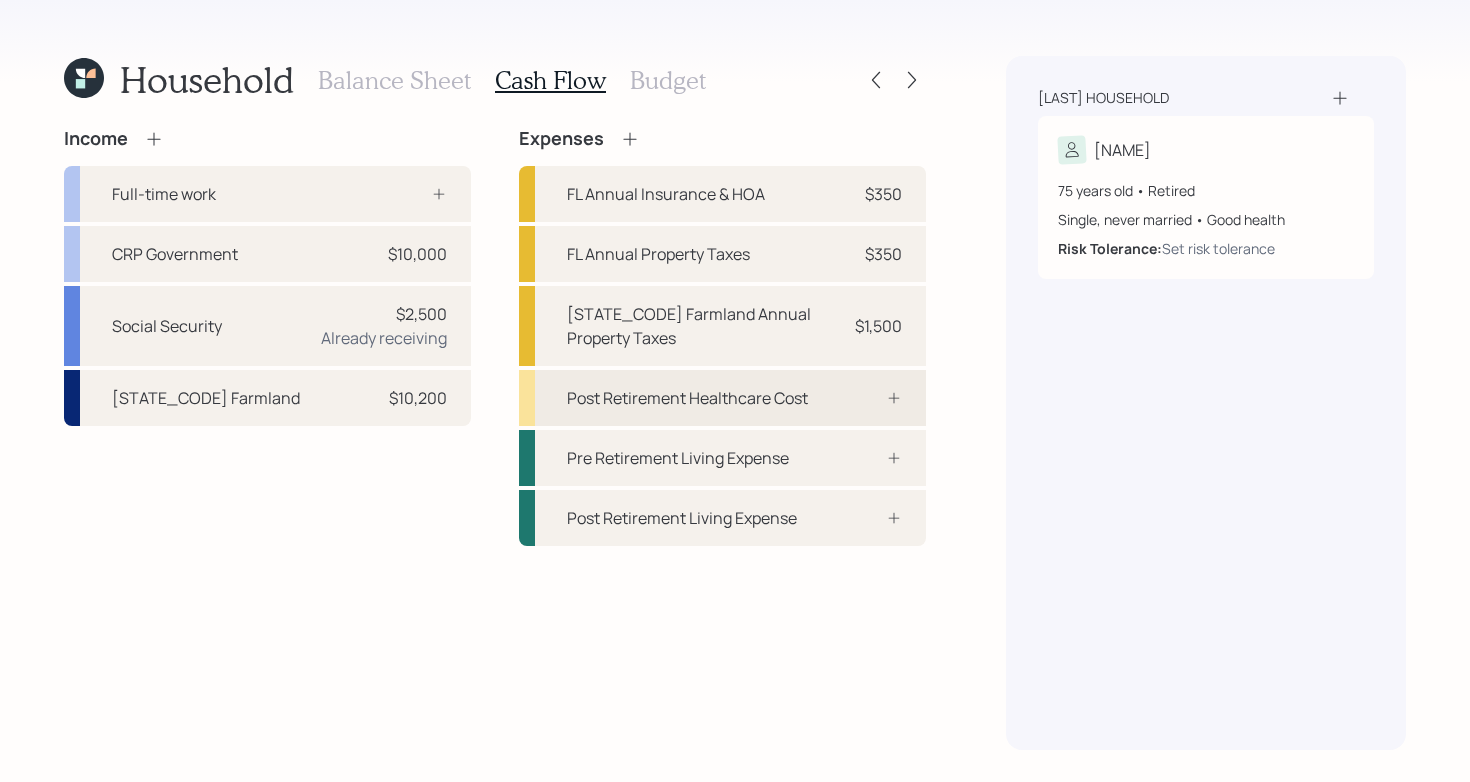 click on "Post Retirement Healthcare Cost" at bounding box center [687, 398] 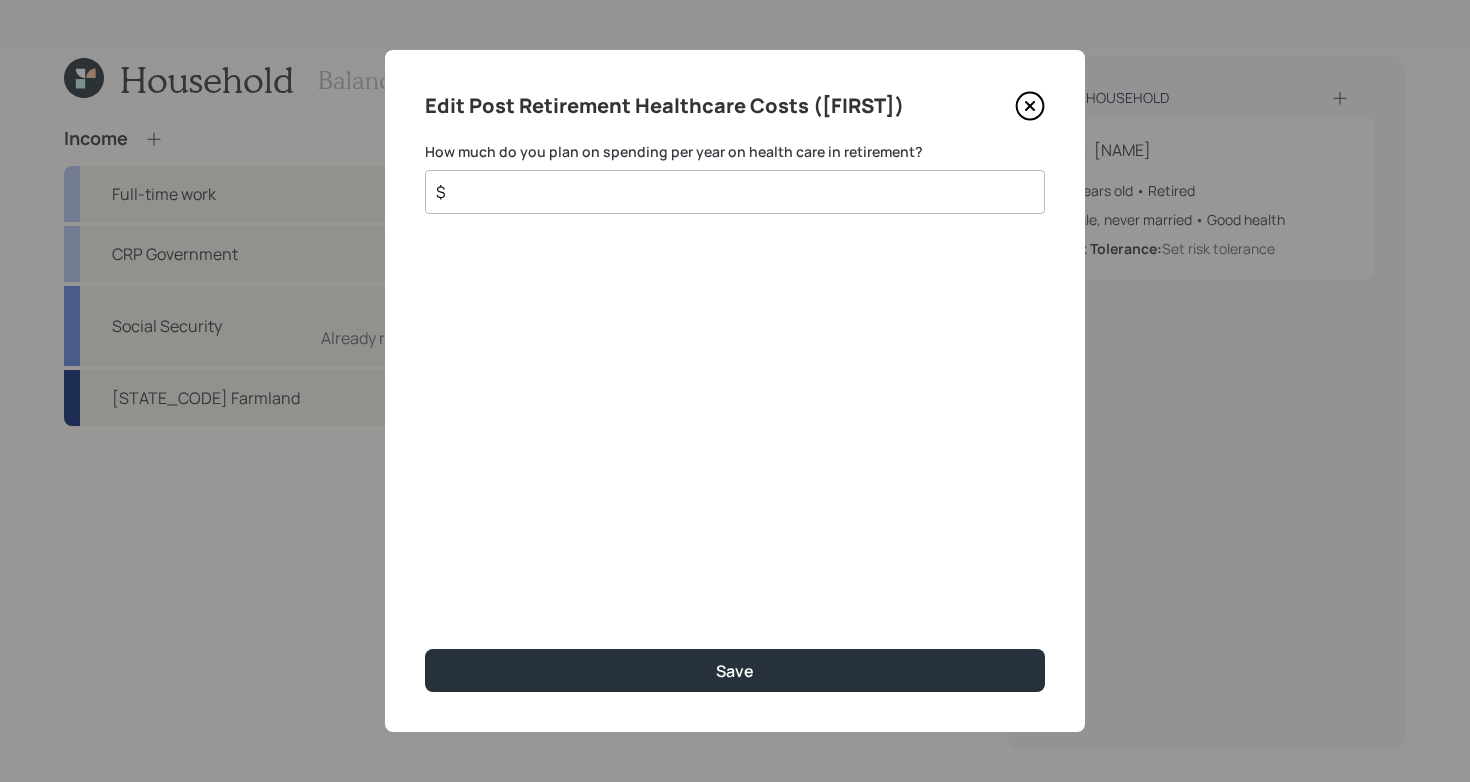 click on "$" at bounding box center (727, 192) 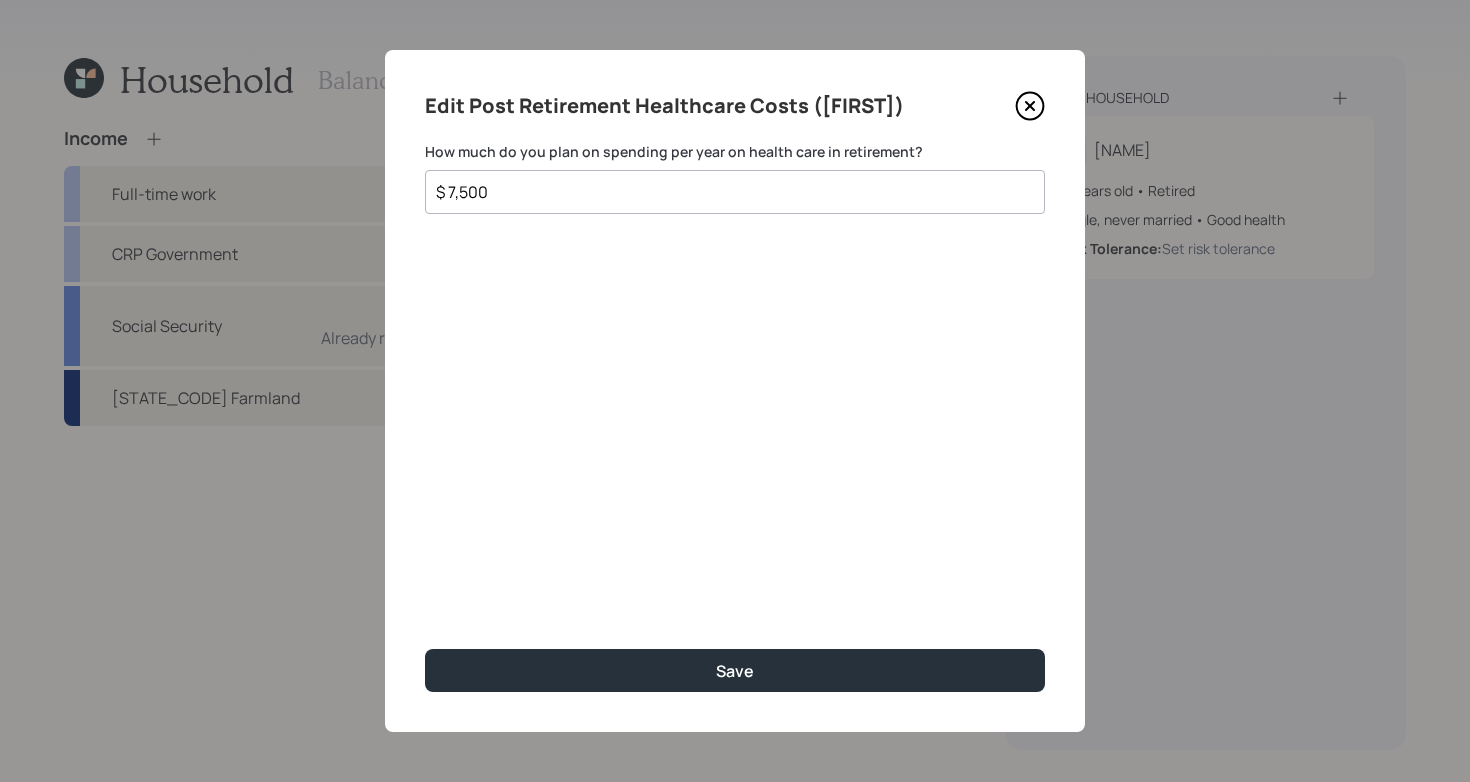type on "$ 7,500" 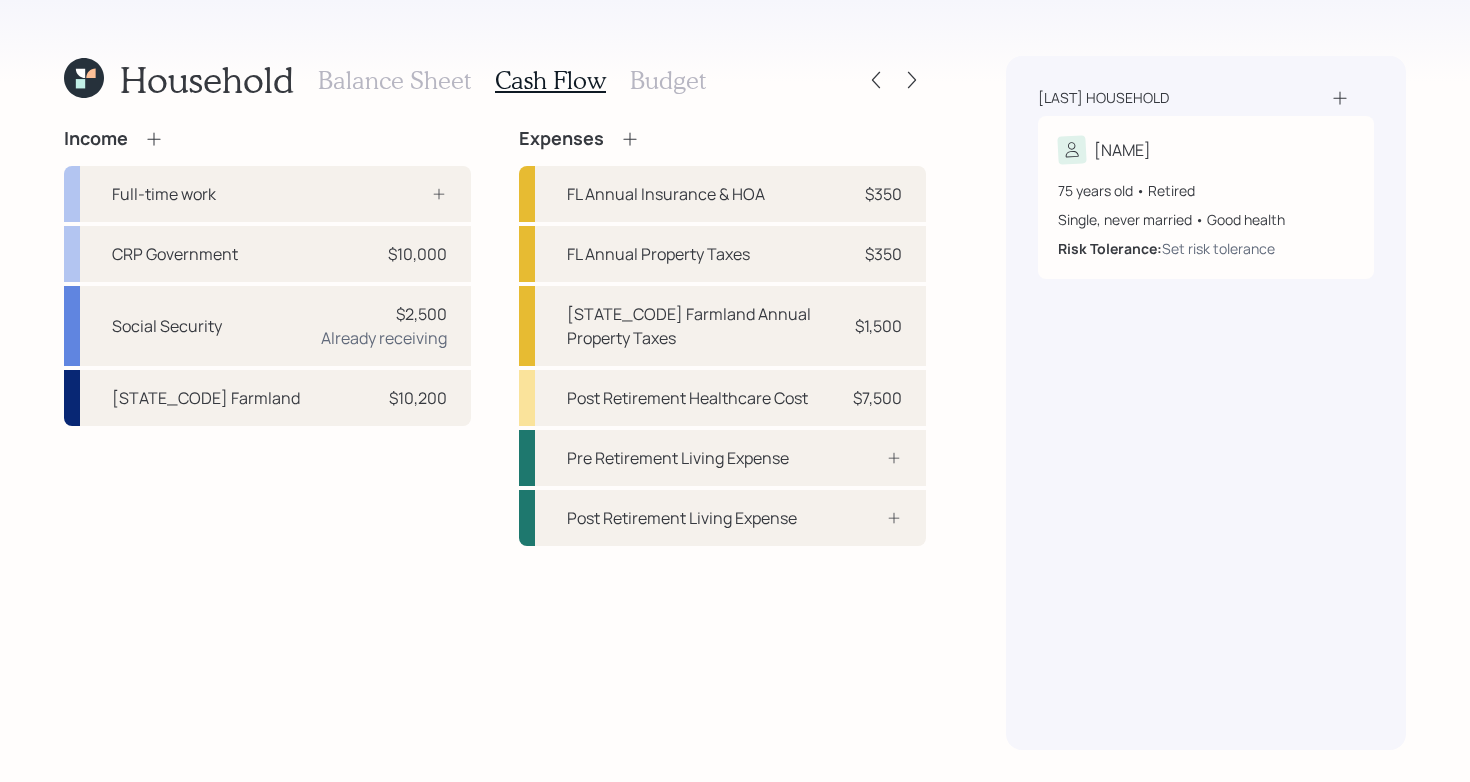click on "Income Full-time work CRP Government $10,000 Social Security $2,500 Already receiving ND Farmland $10,200 Expenses FL Annual Insurance & HOA $350 FL Annual Property Taxes $350 ND Farmland Annual Property Taxes $1,500 Post Retirement Healthcare Cost $7,500 Pre Retirement Living Expense Post Retirement Living Expense" at bounding box center [495, 439] 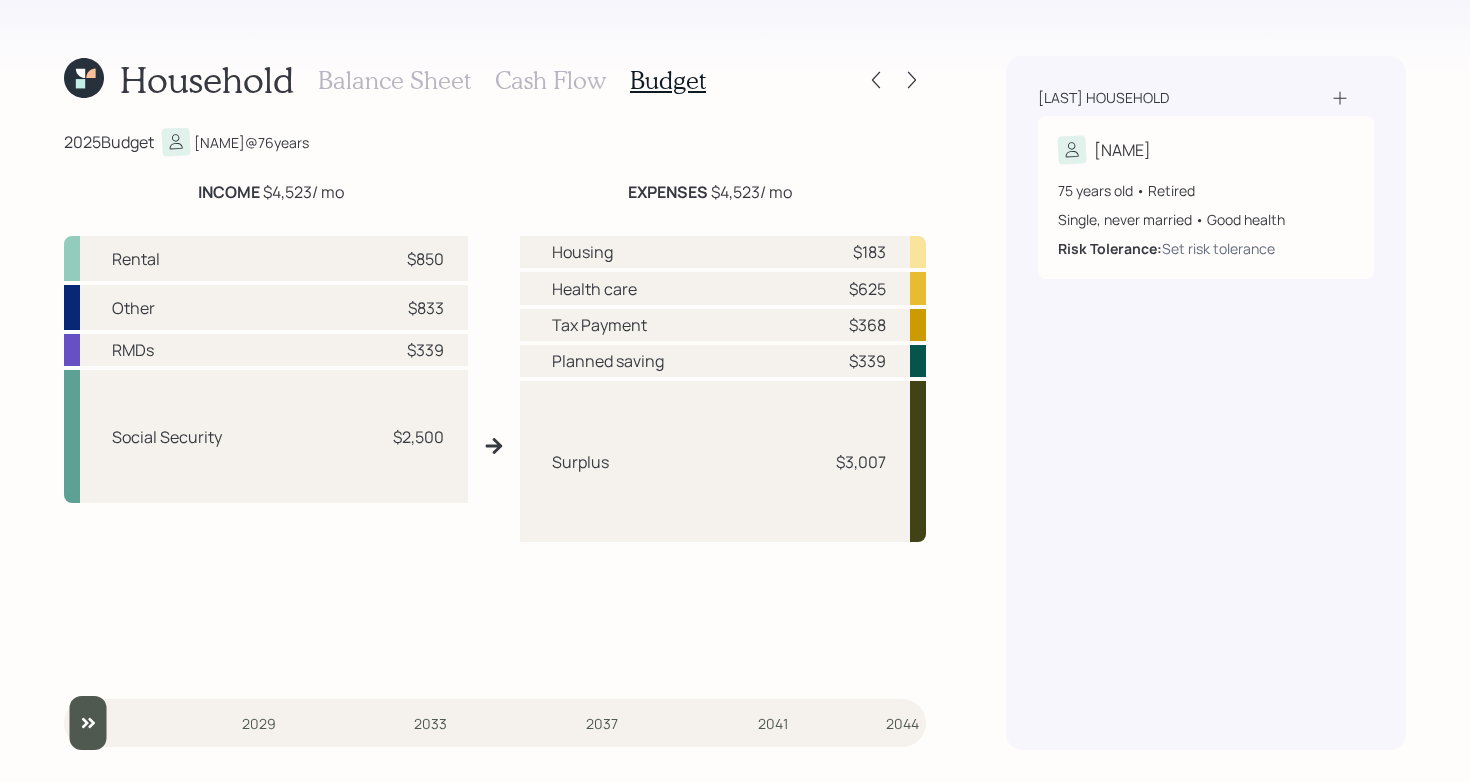 click on "Cash Flow" at bounding box center (550, 80) 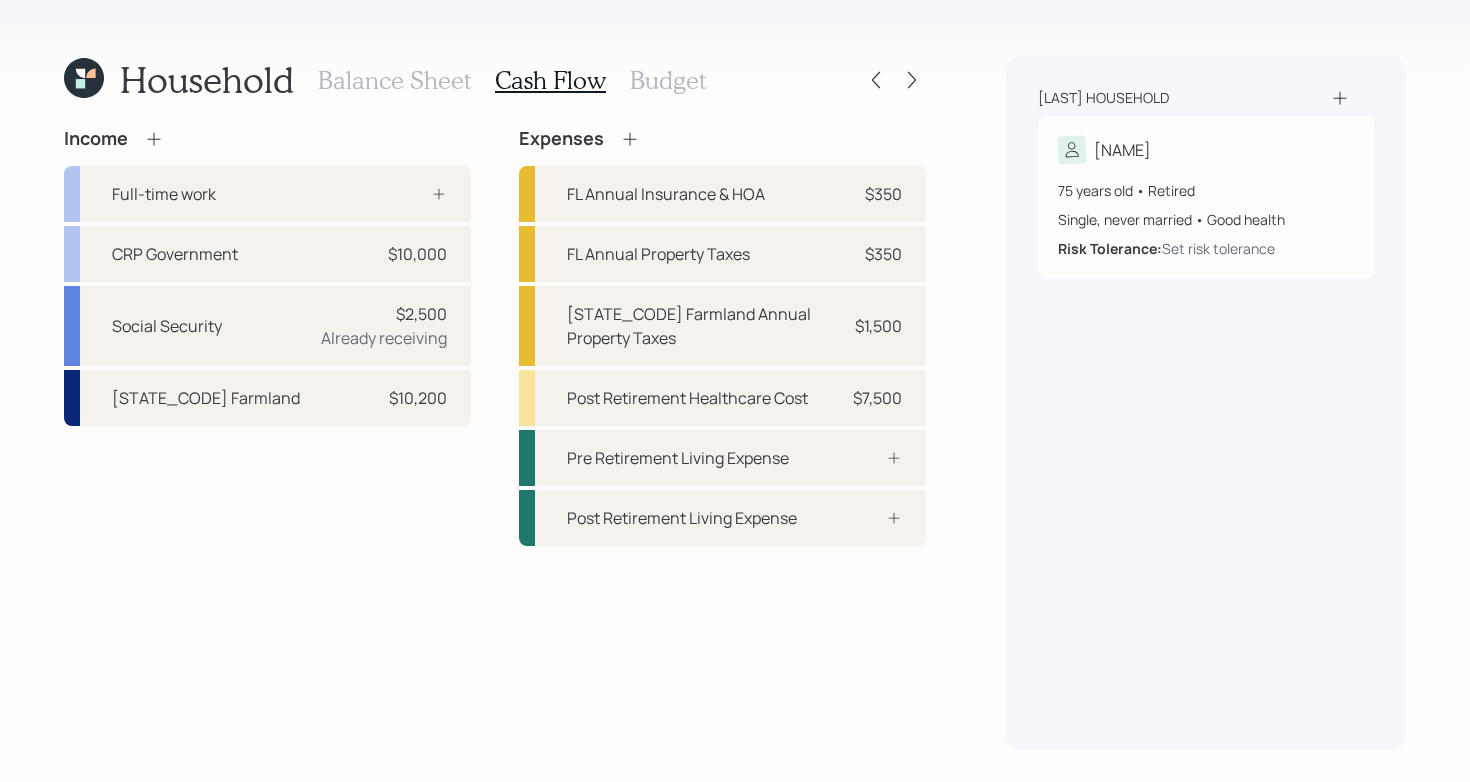 click on "Budget" at bounding box center (668, 80) 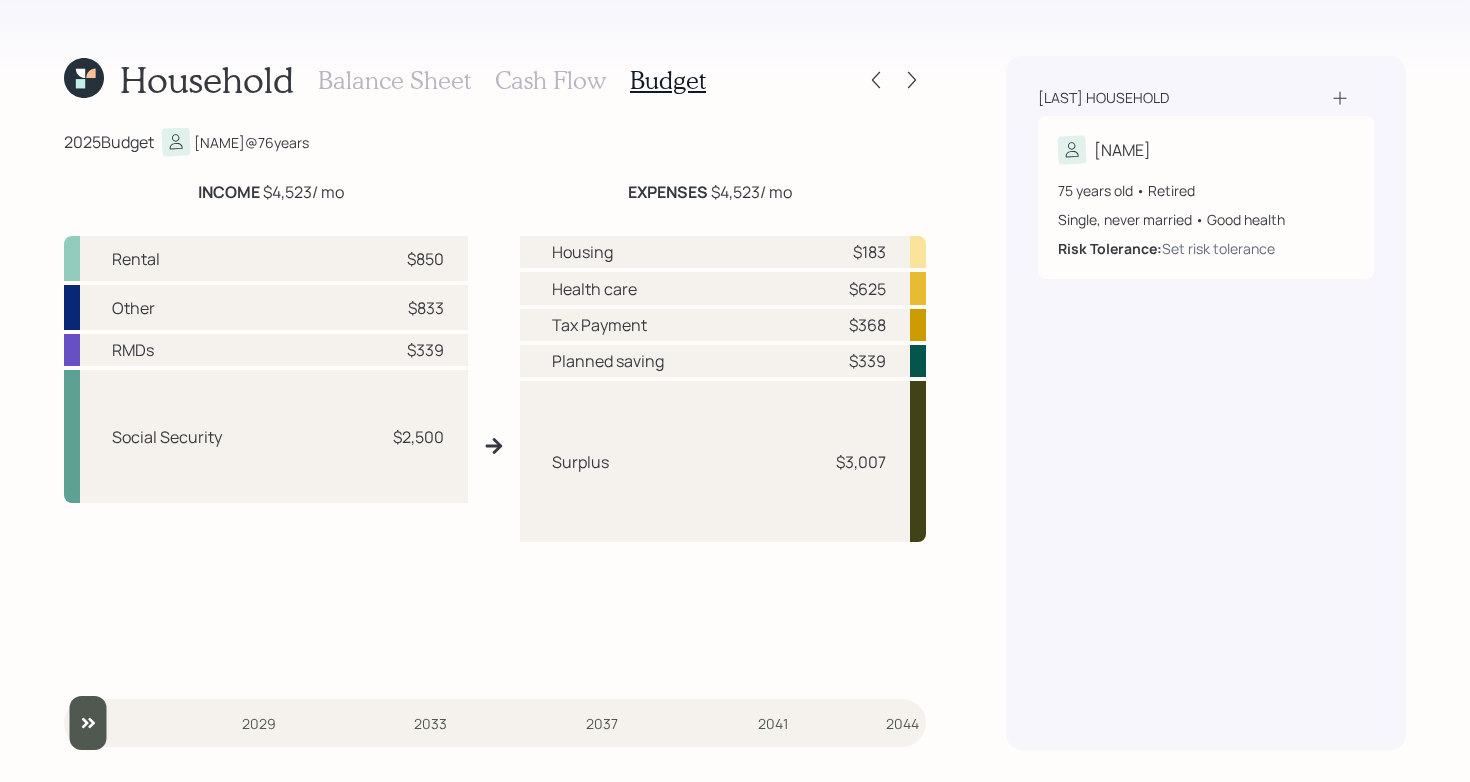 click on "Cash Flow" at bounding box center (550, 80) 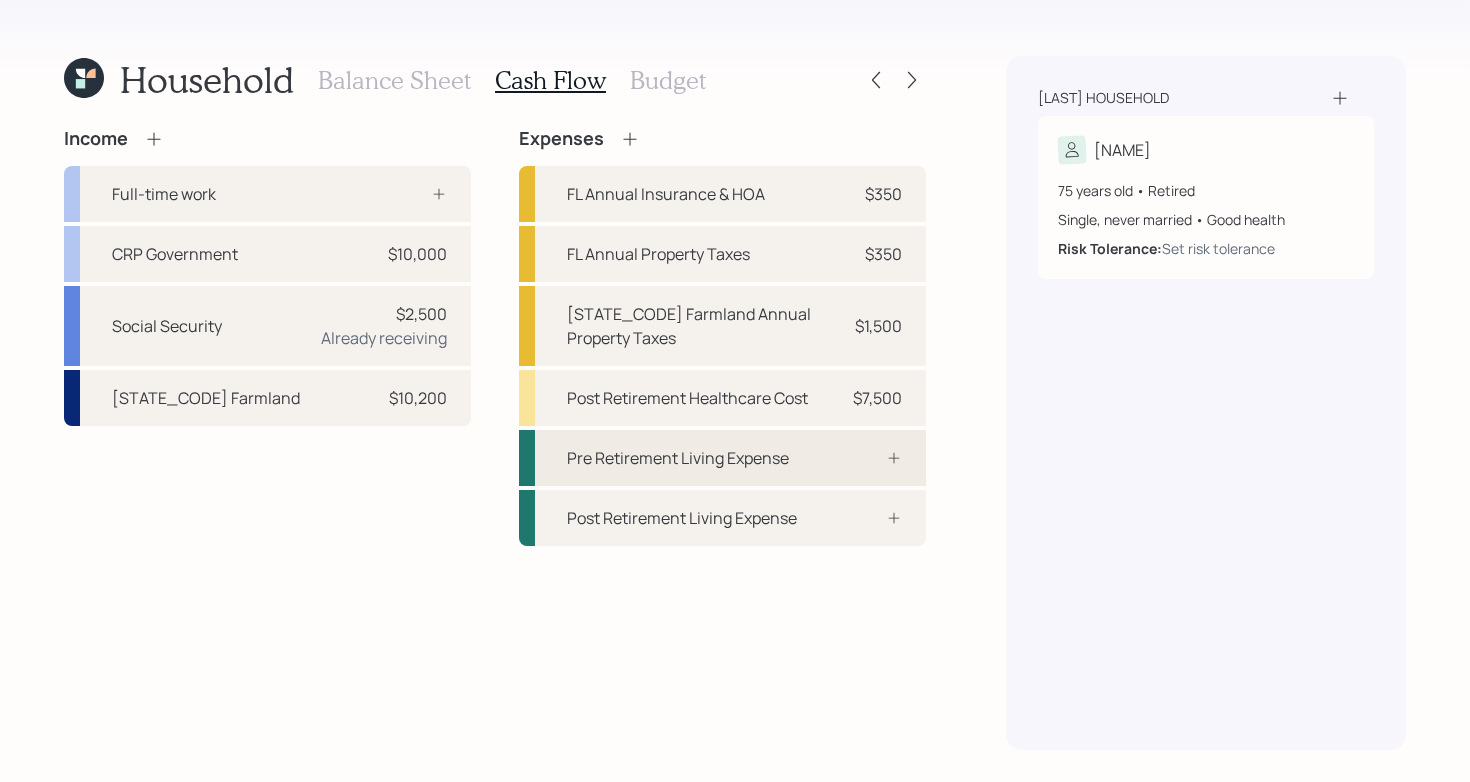 click on "Pre Retirement Living Expense" at bounding box center (722, 458) 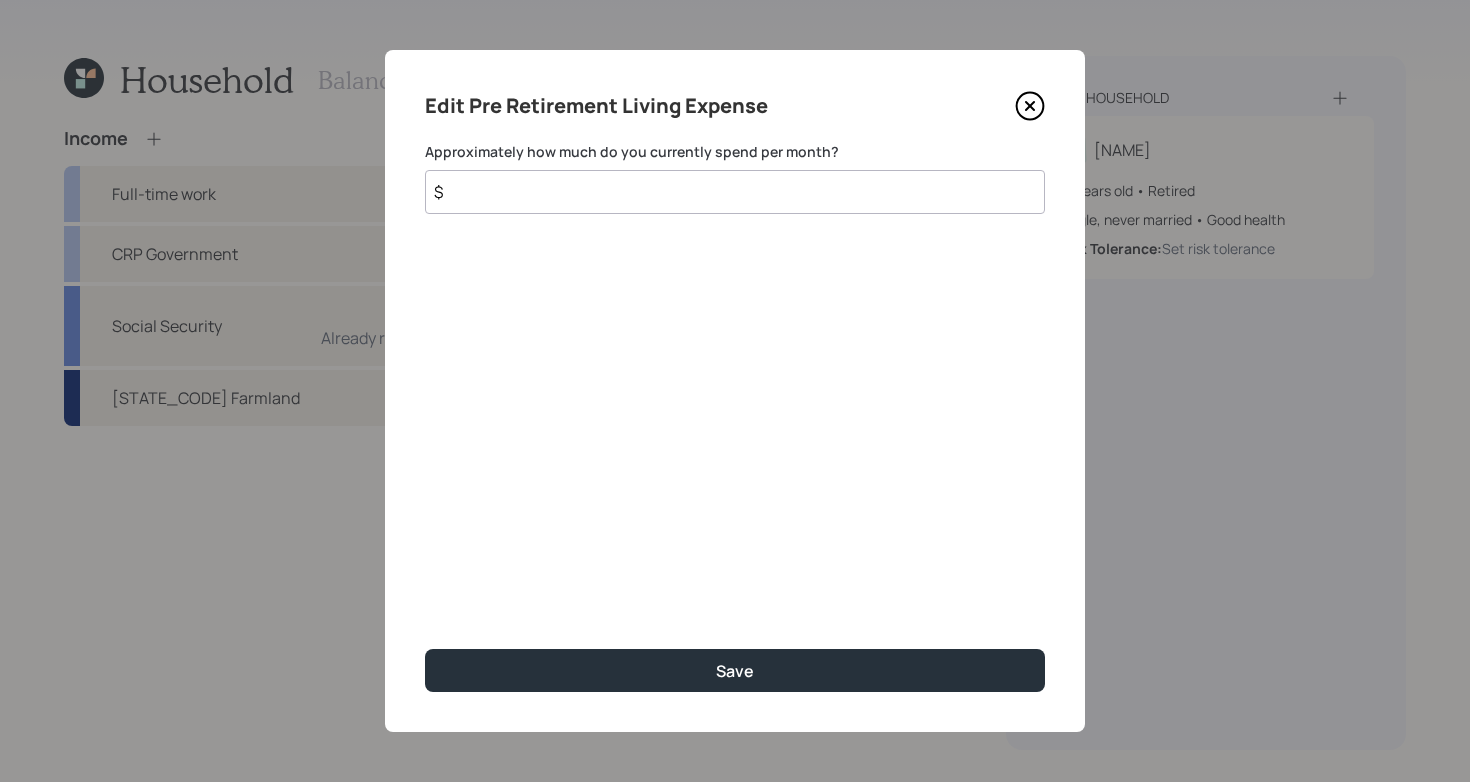drag, startPoint x: 697, startPoint y: 188, endPoint x: 676, endPoint y: 205, distance: 27.018513 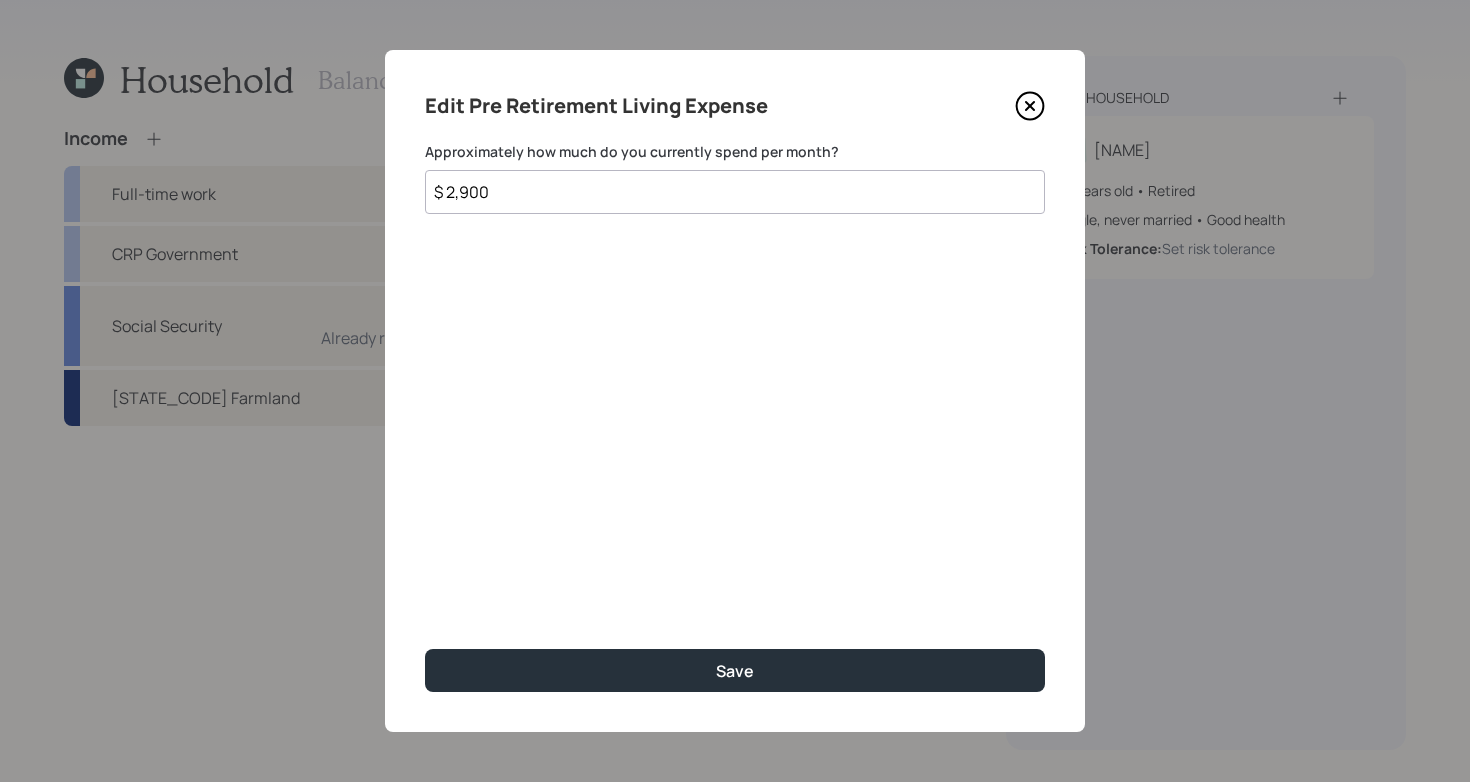 type on "$ 2,900" 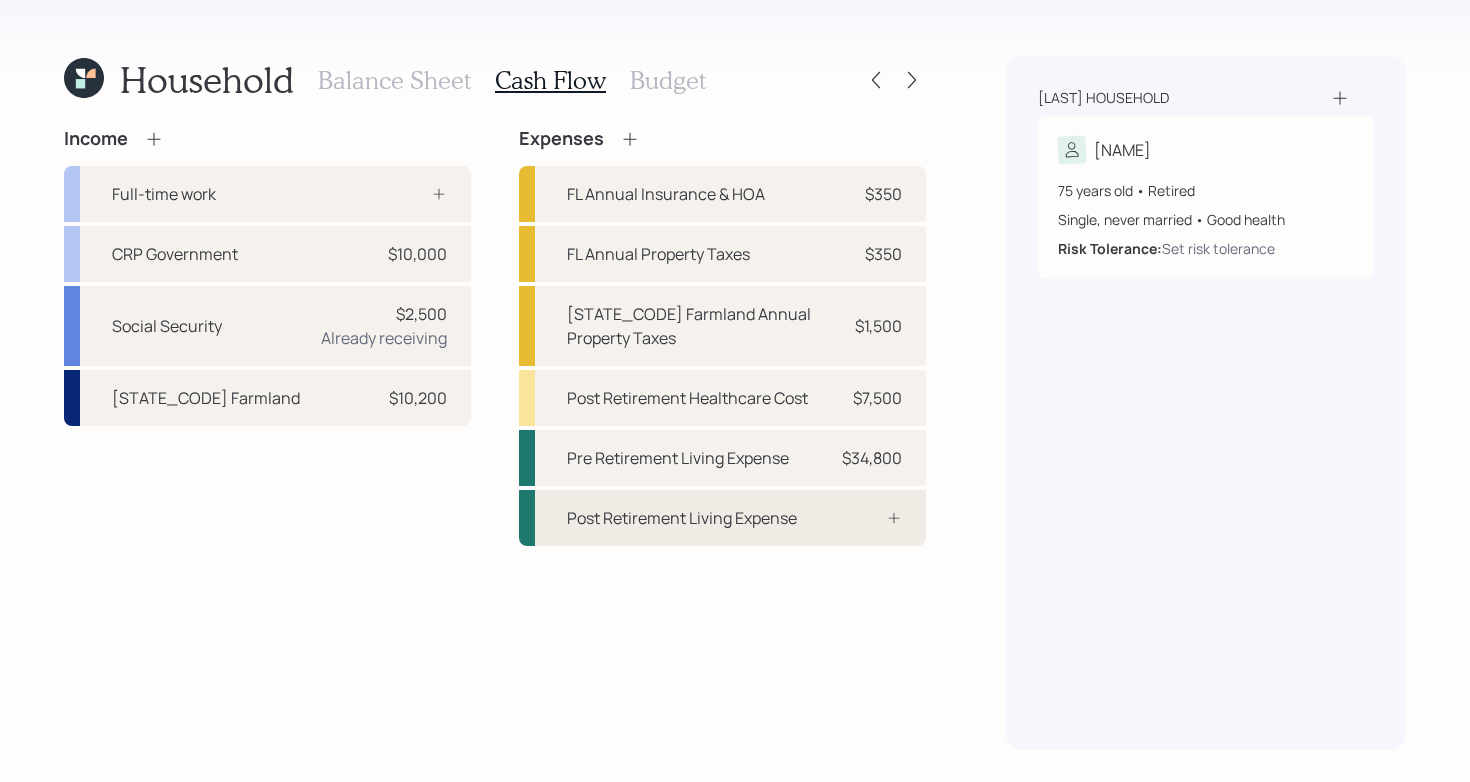 click on "Post Retirement Living Expense" at bounding box center [682, 518] 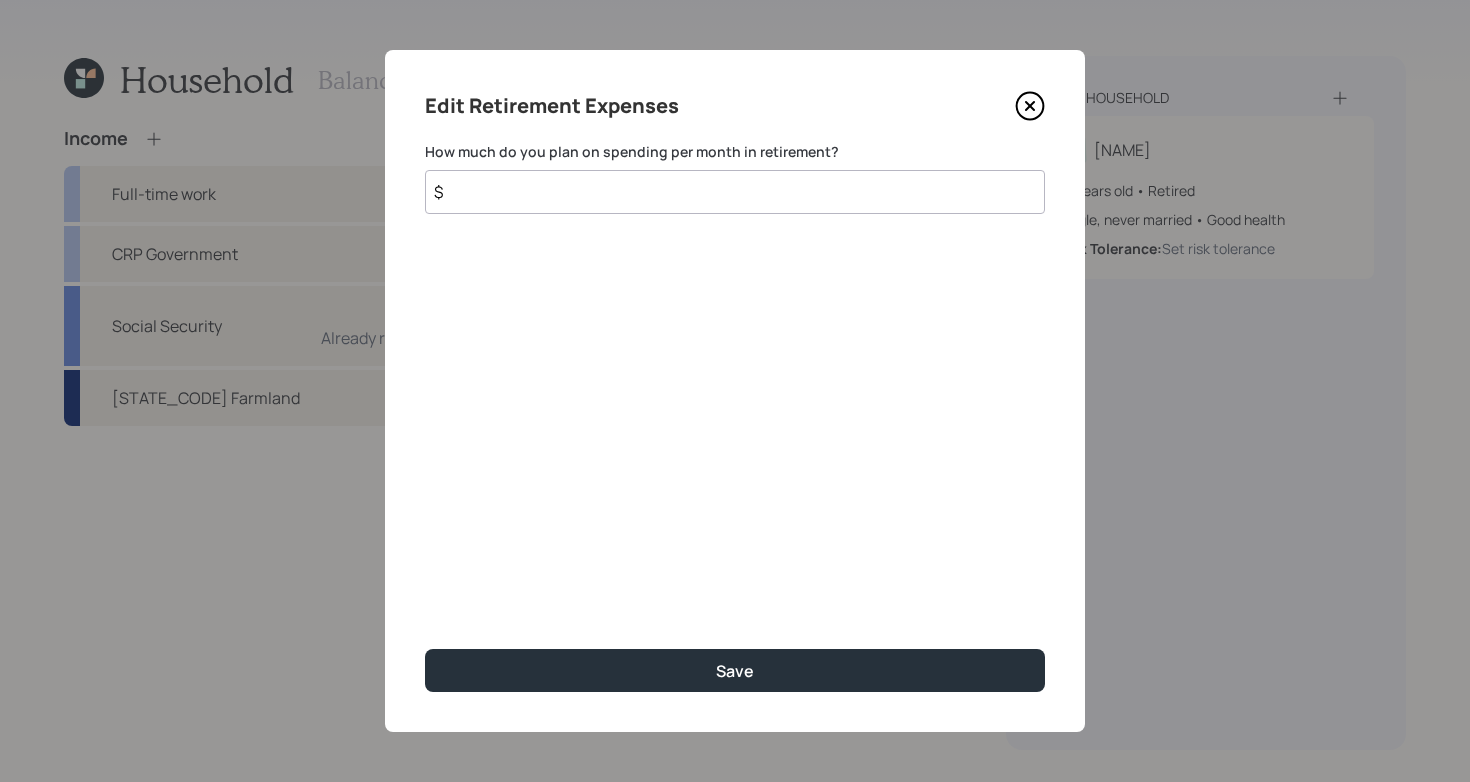 click on "$" at bounding box center [735, 192] 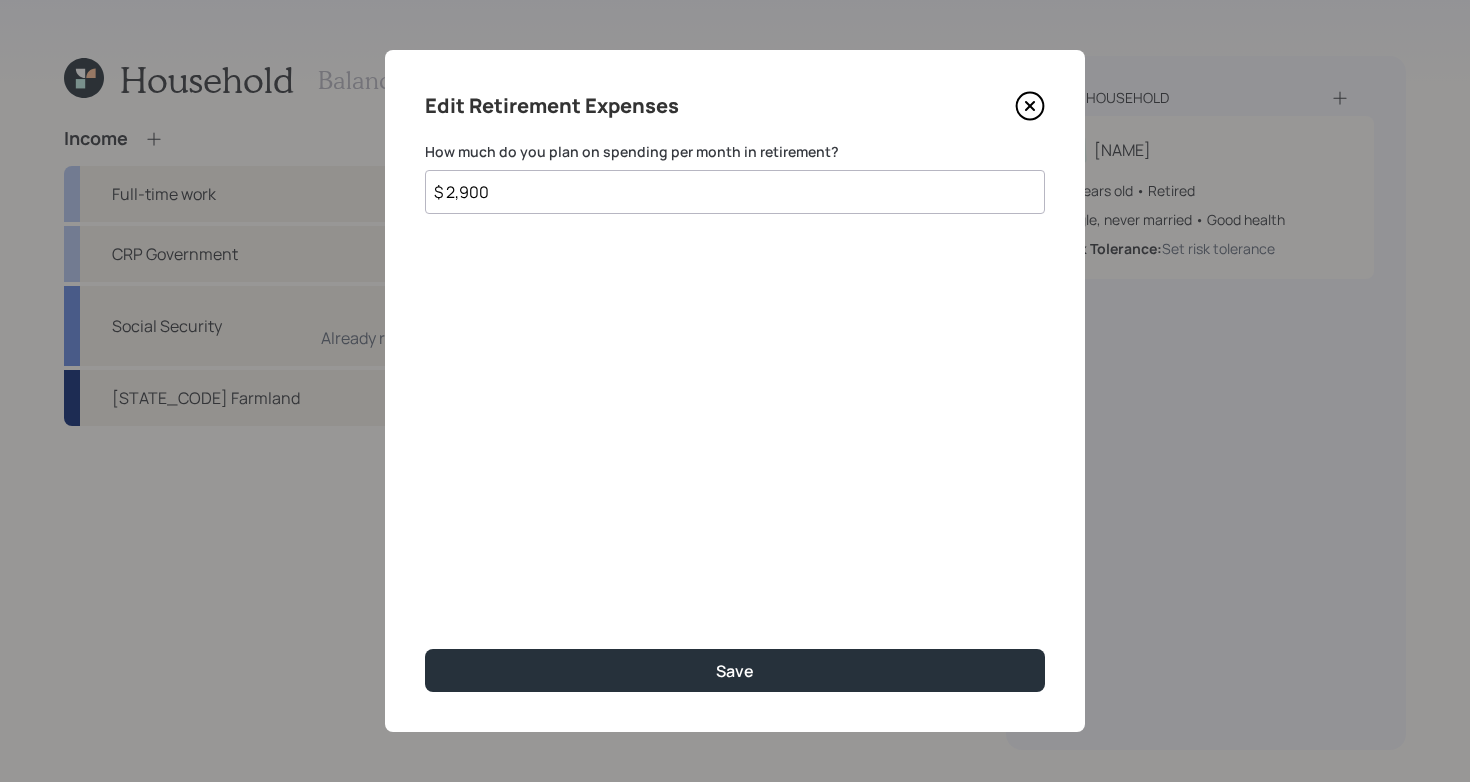 type on "$ 2,900" 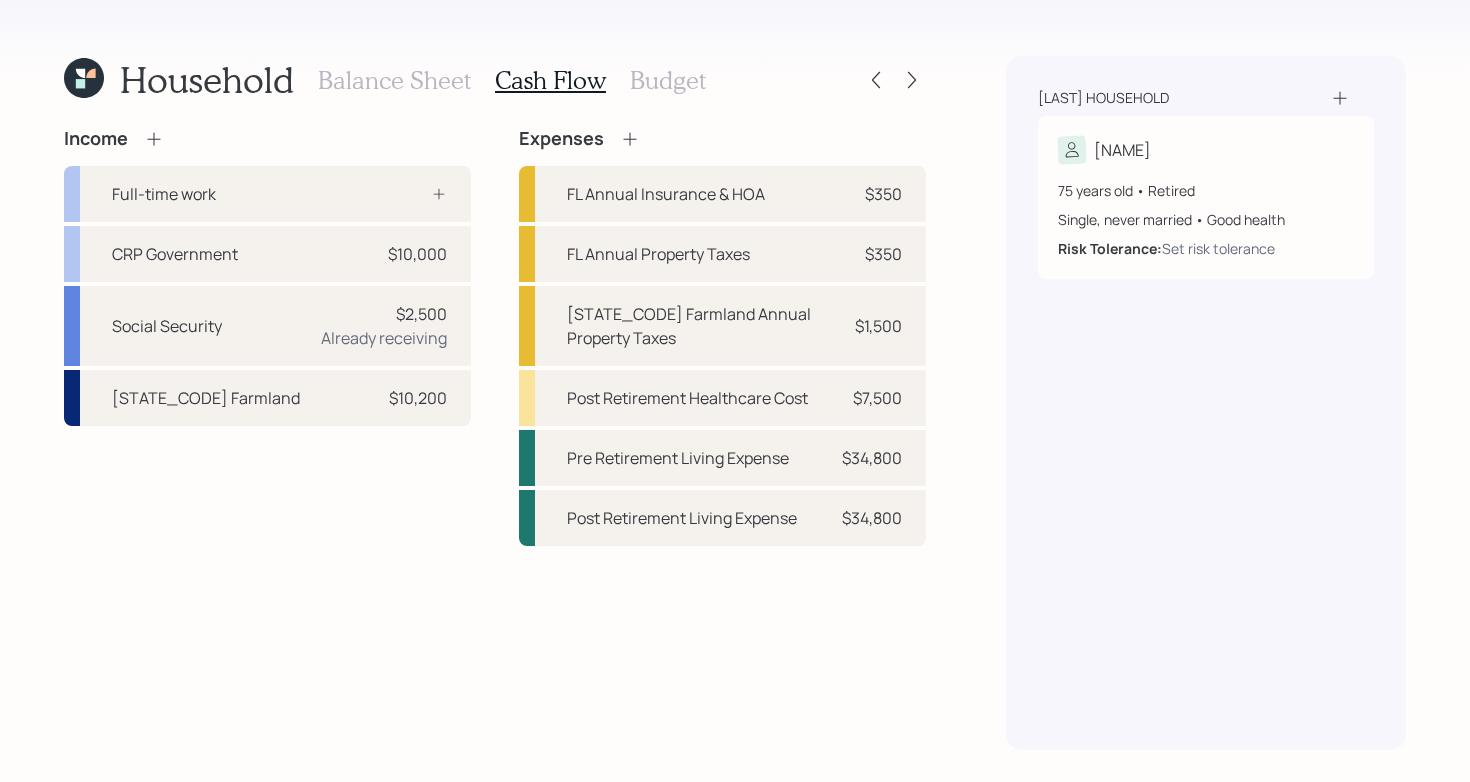 click on "Income Full-time work CRP Government $10,000 Social Security $2,500 Already receiving ND Farmland $10,200" at bounding box center (267, 337) 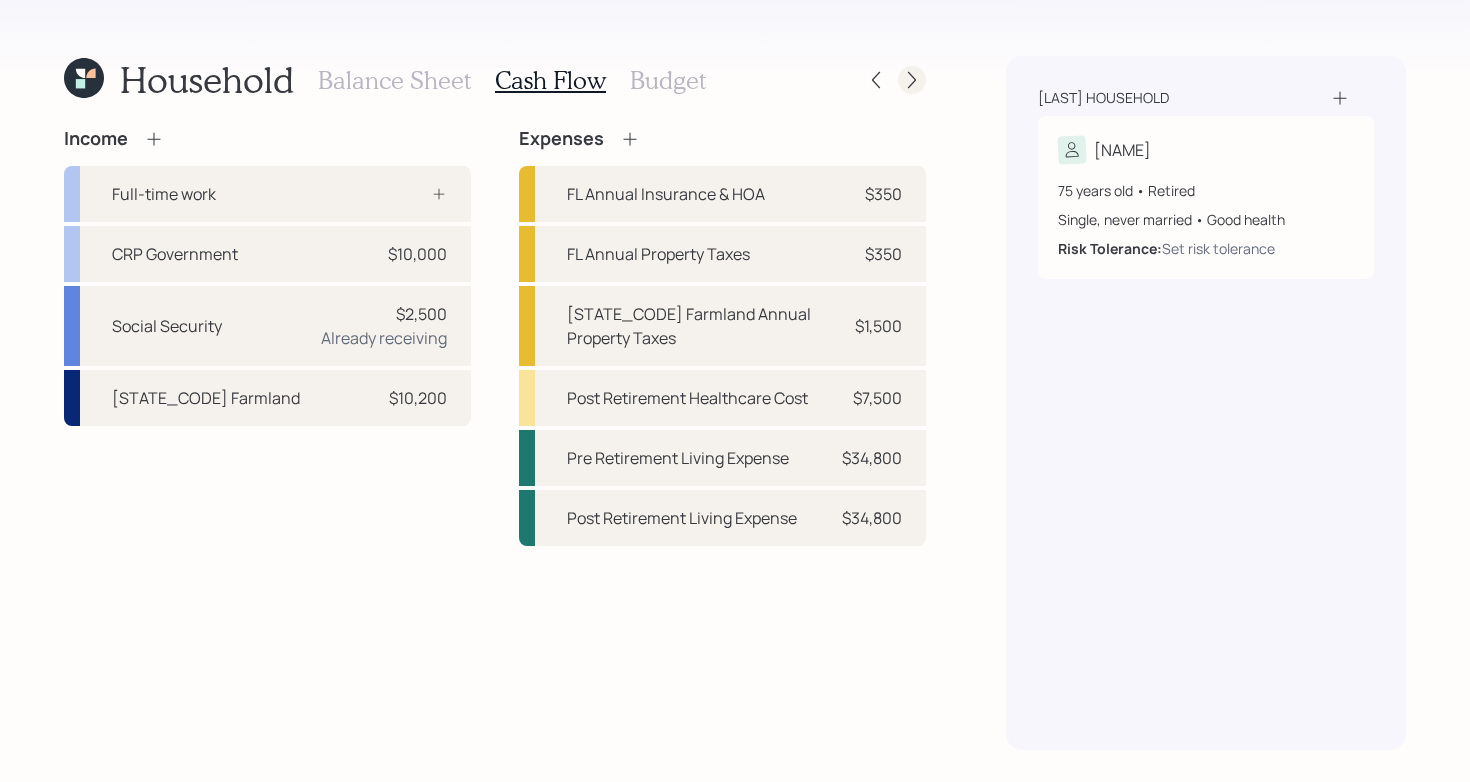 click 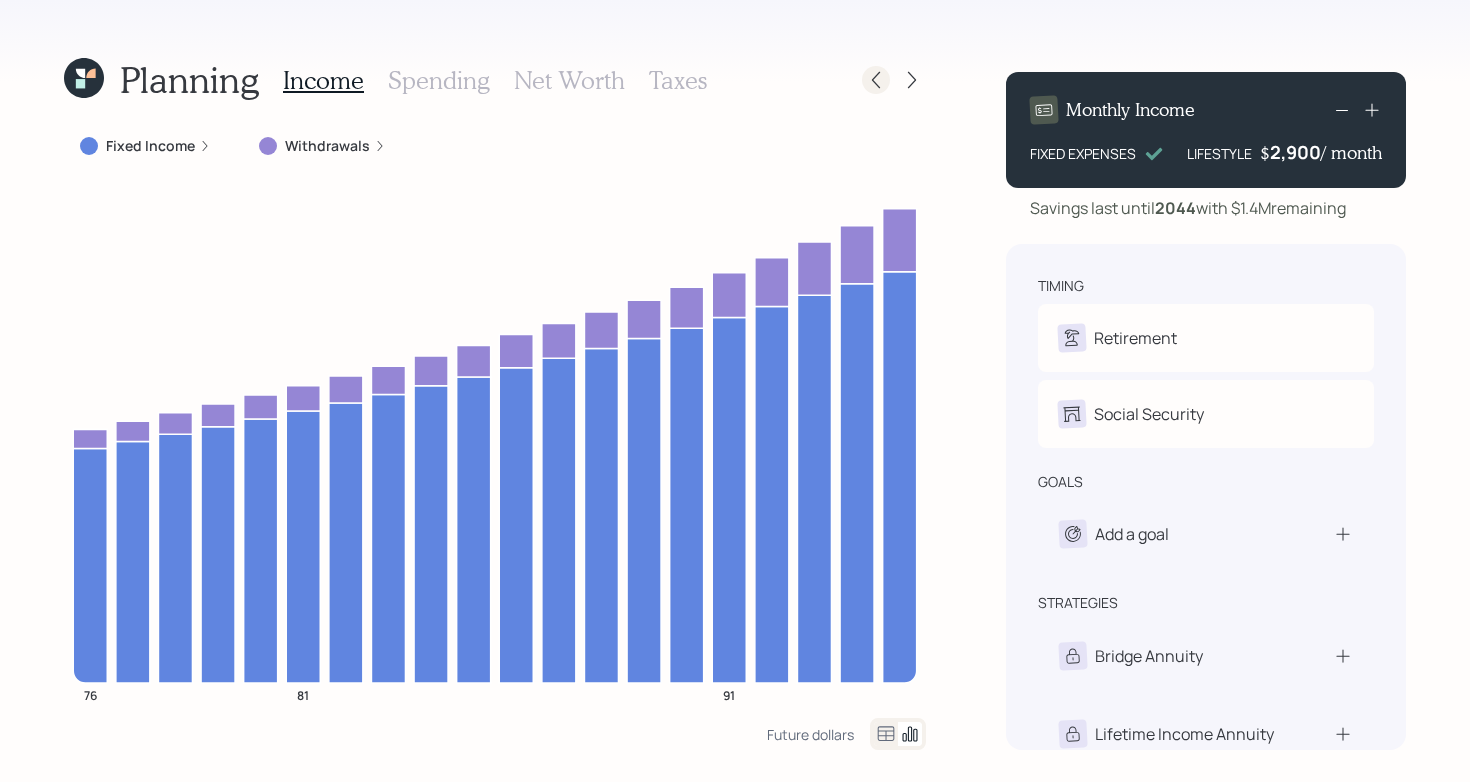 click 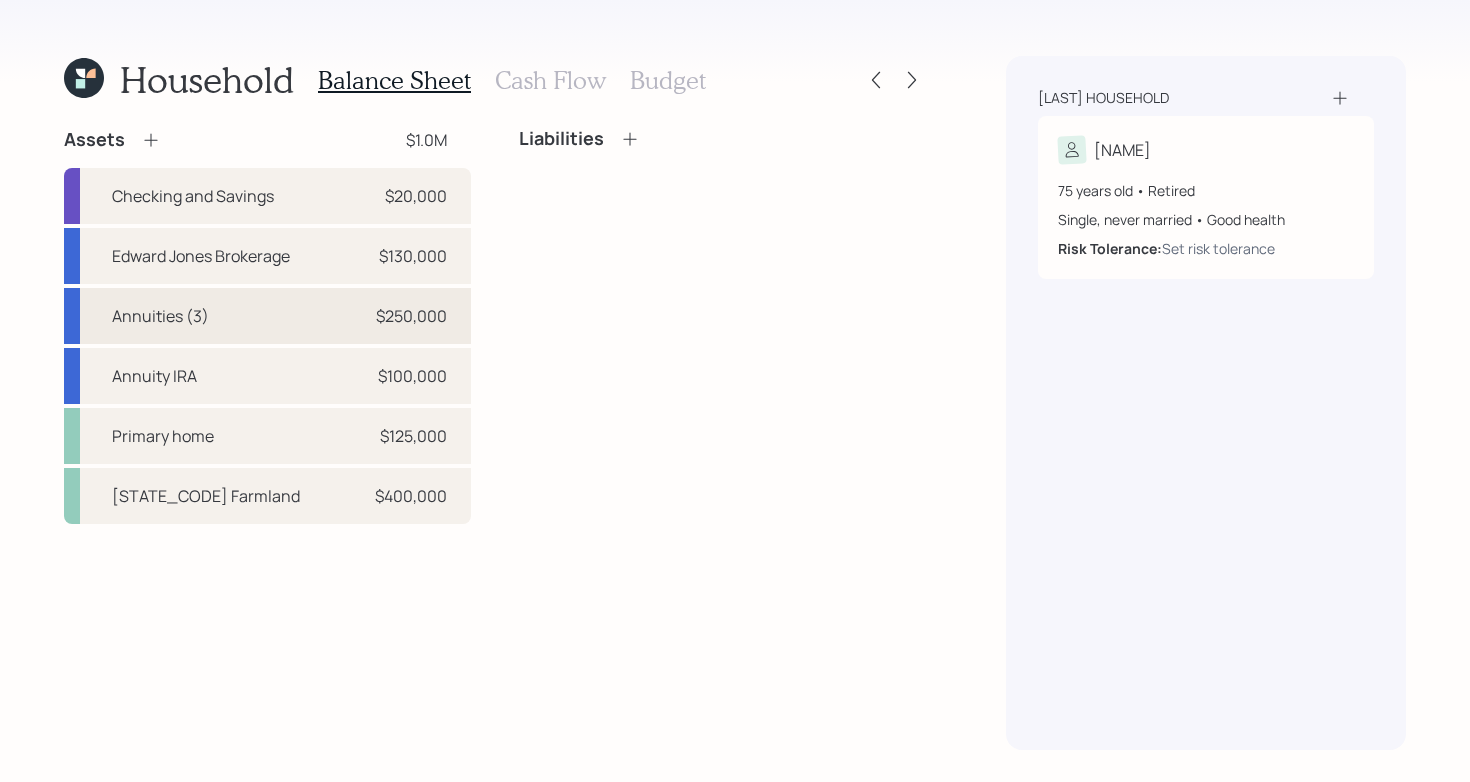click on "Annuities (3) $250,000" at bounding box center [267, 316] 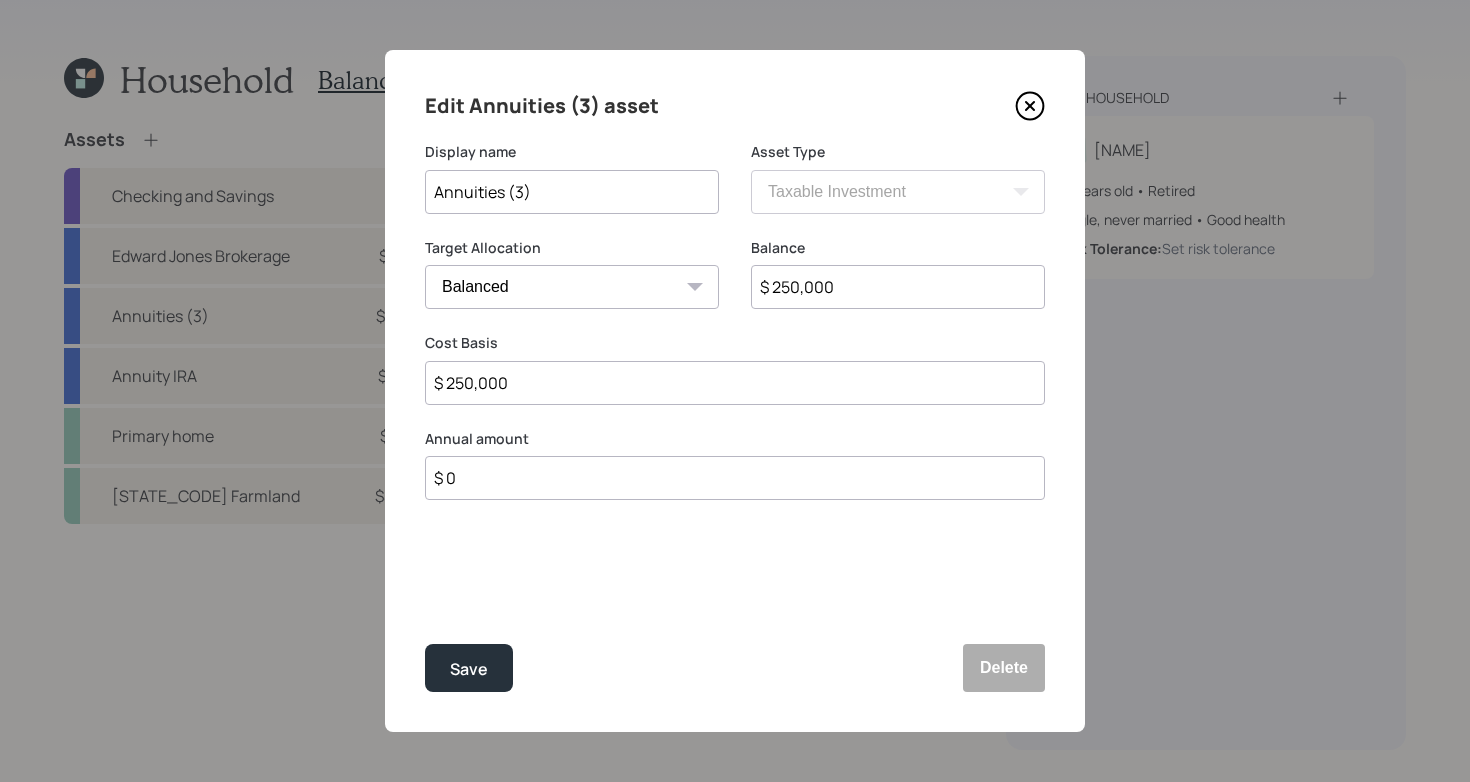 click on "Annuities (3)" at bounding box center (572, 192) 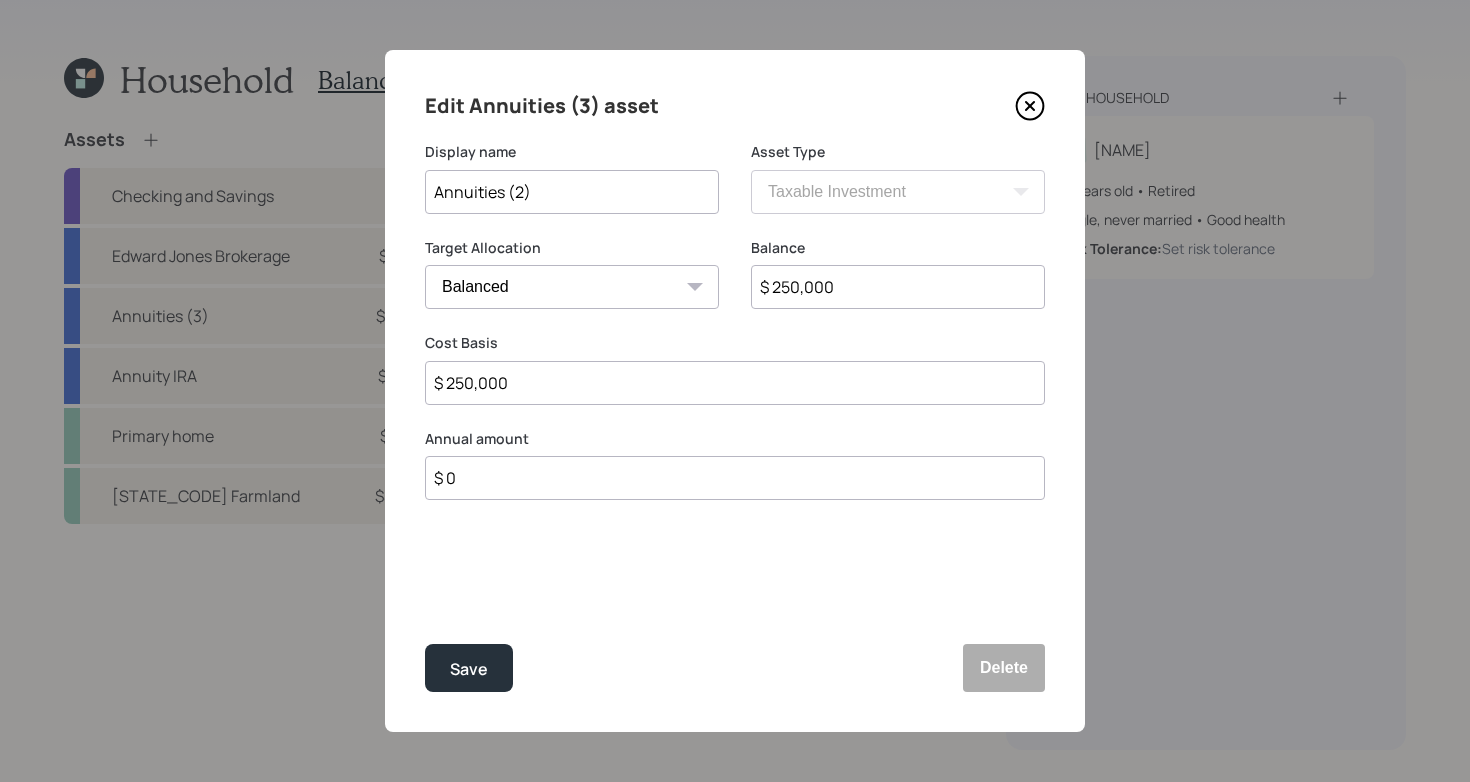 type on "Annuities (2)" 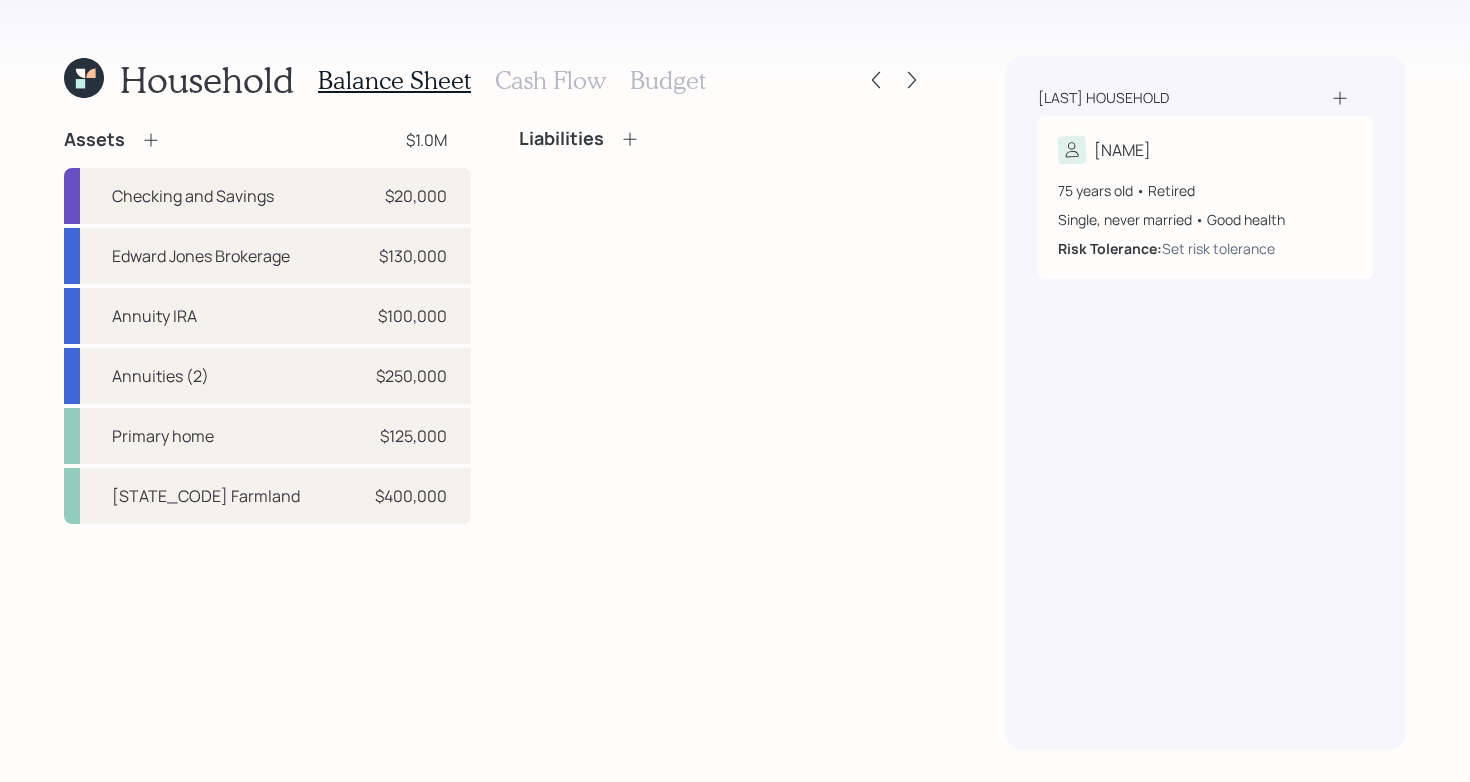 click on "Liabilities" at bounding box center (722, 326) 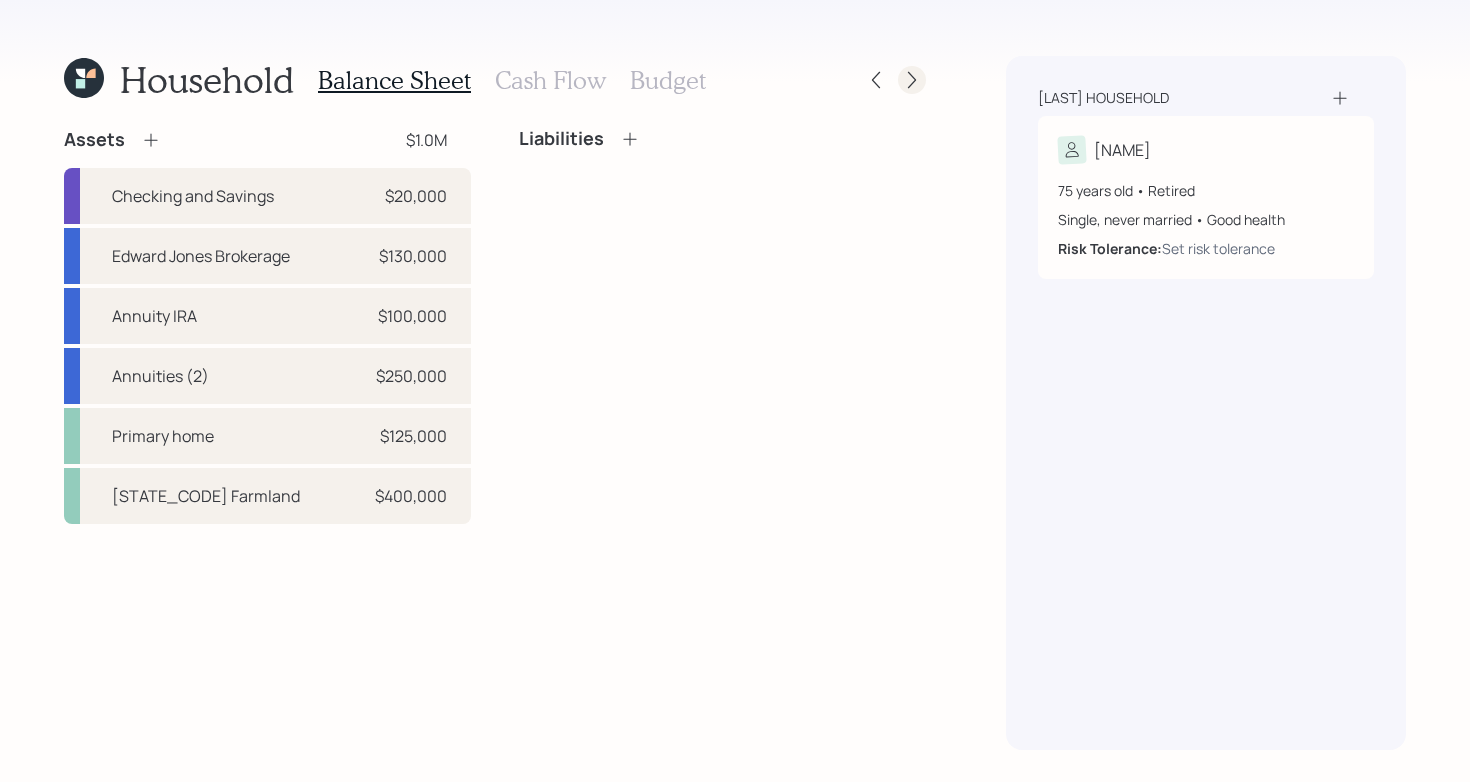 click 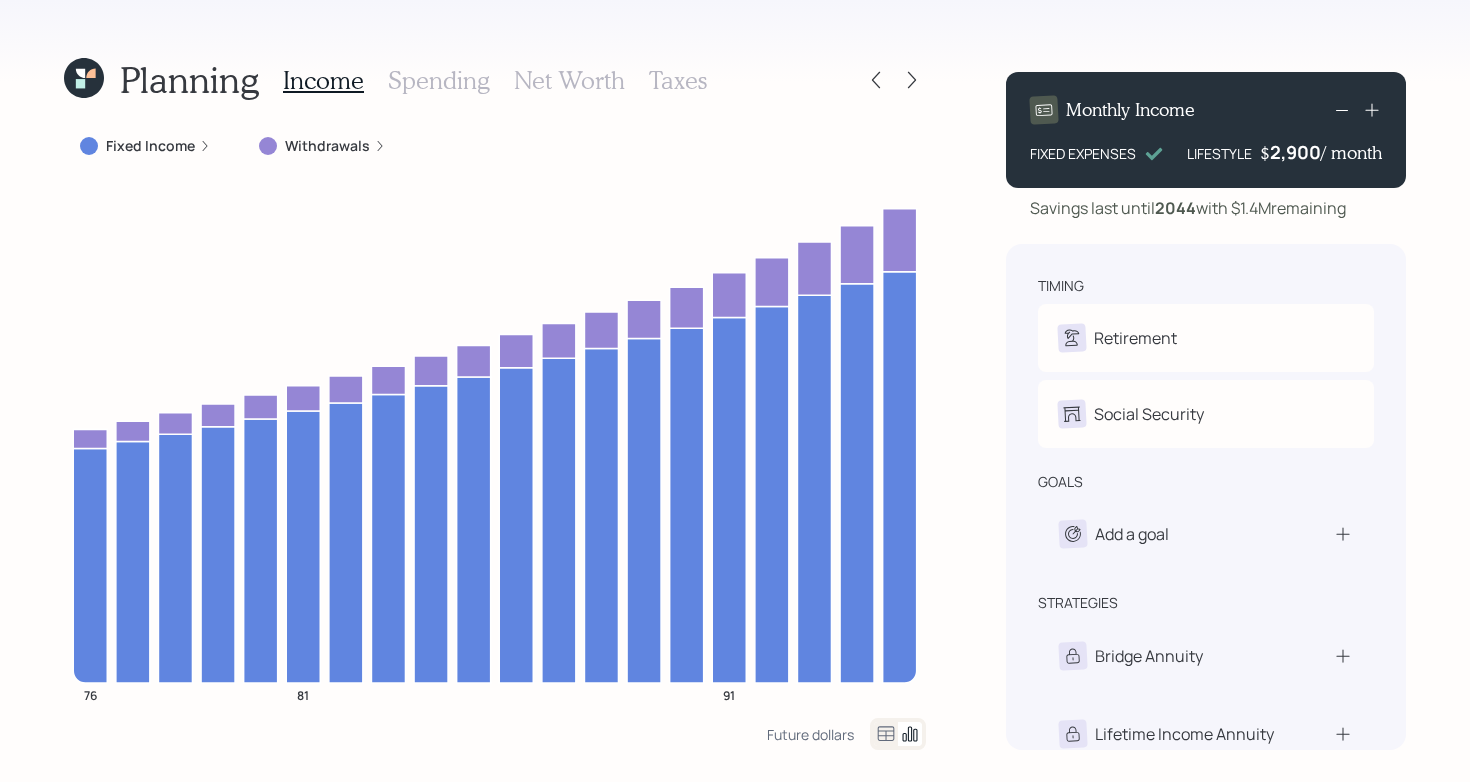 click 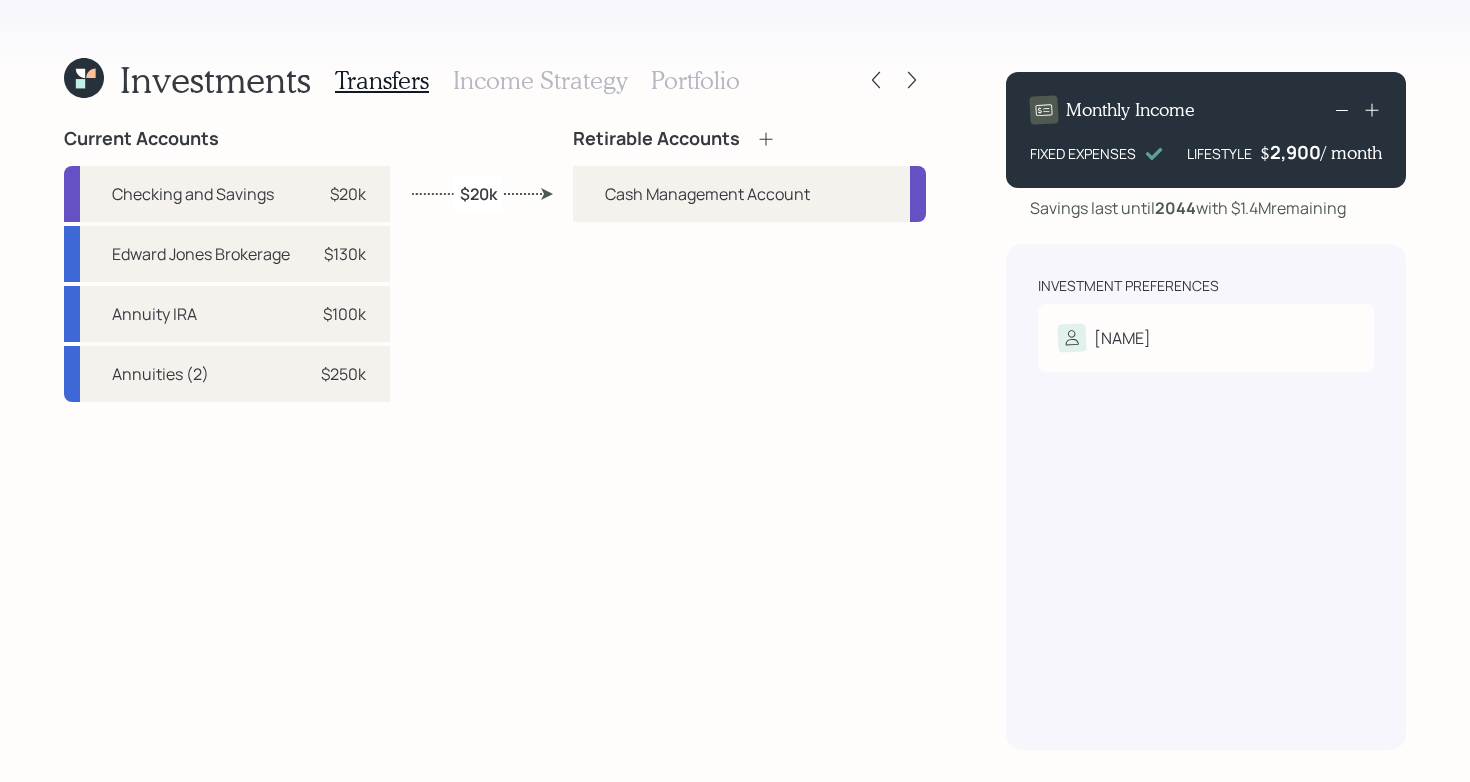 click on "Current Accounts Checking and Savings $20k Edward Jones Brokerage $130k Annuity IRA $100k Annuities (2) $250k Retirable Accounts Cash Management Account $20k" at bounding box center (495, 439) 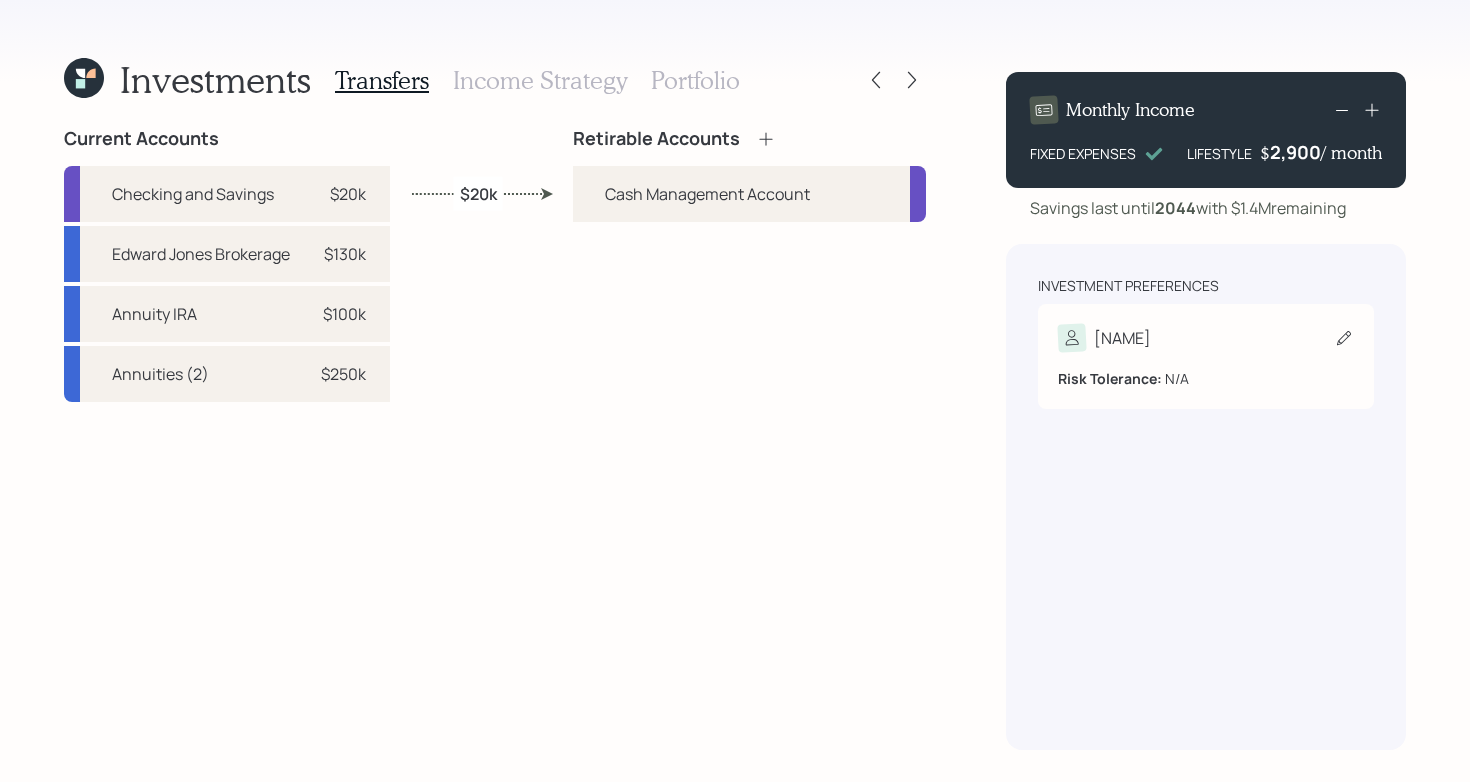 click on "[NAME]" at bounding box center [1206, 338] 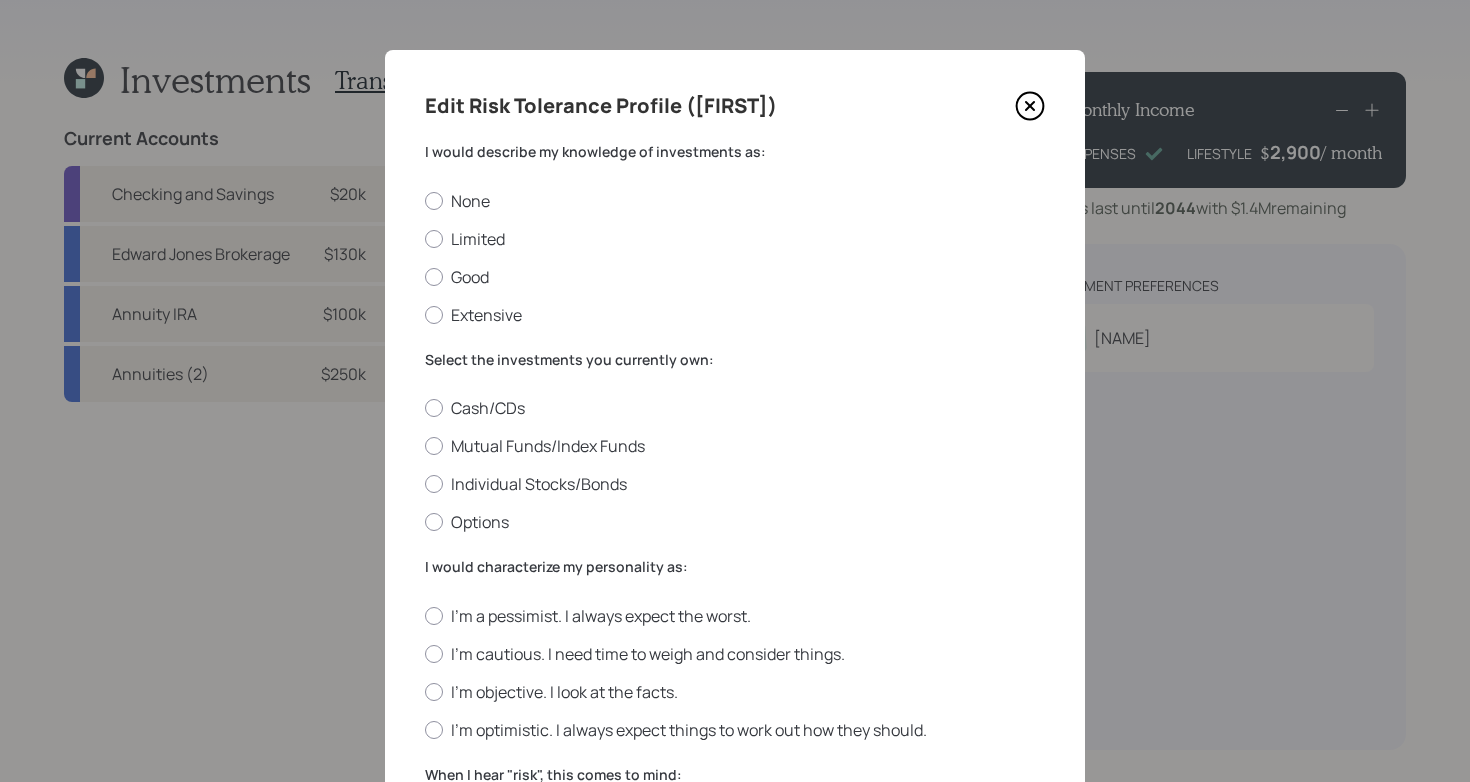 click on "Select the investments you currently own:" at bounding box center [735, 360] 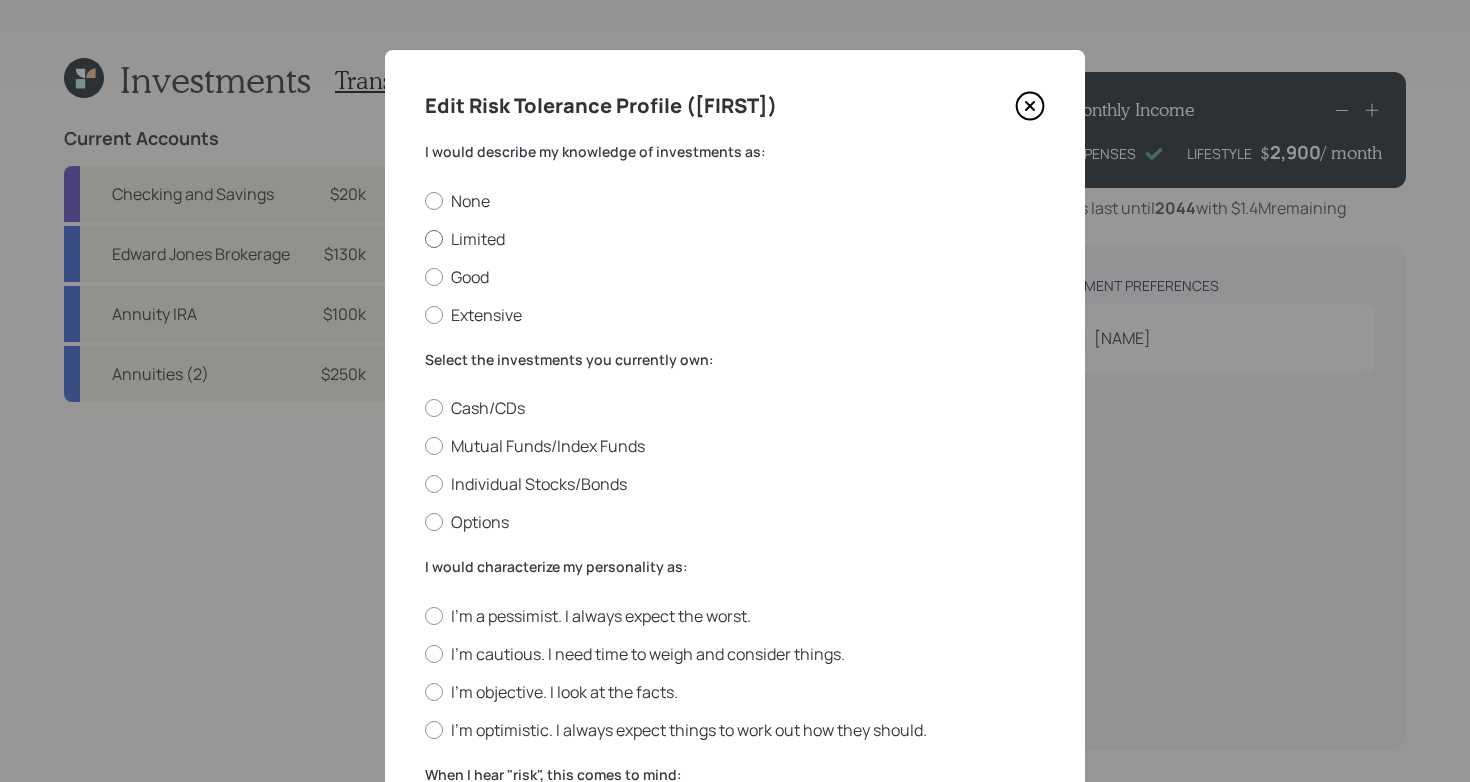 click on "Limited" at bounding box center [735, 239] 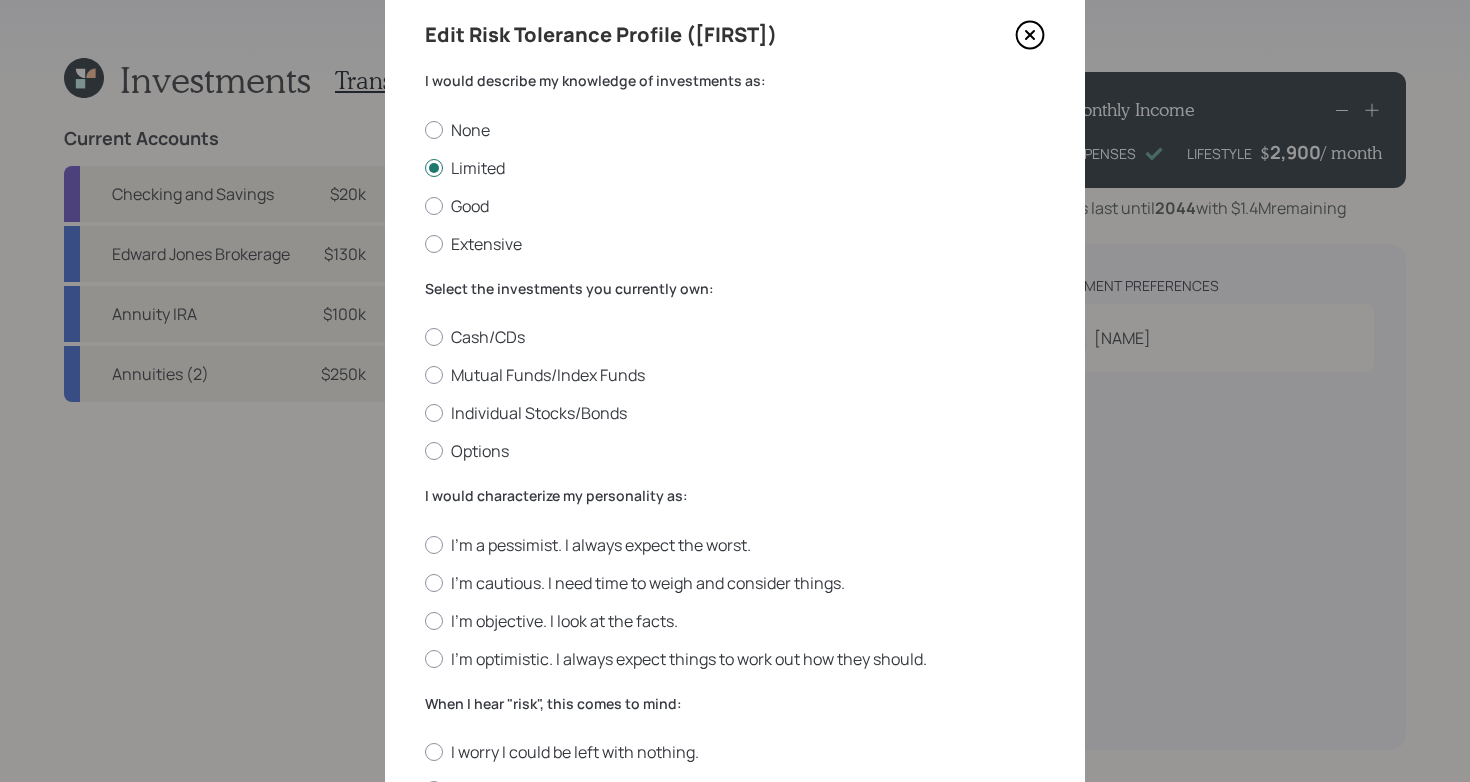 scroll, scrollTop: 72, scrollLeft: 0, axis: vertical 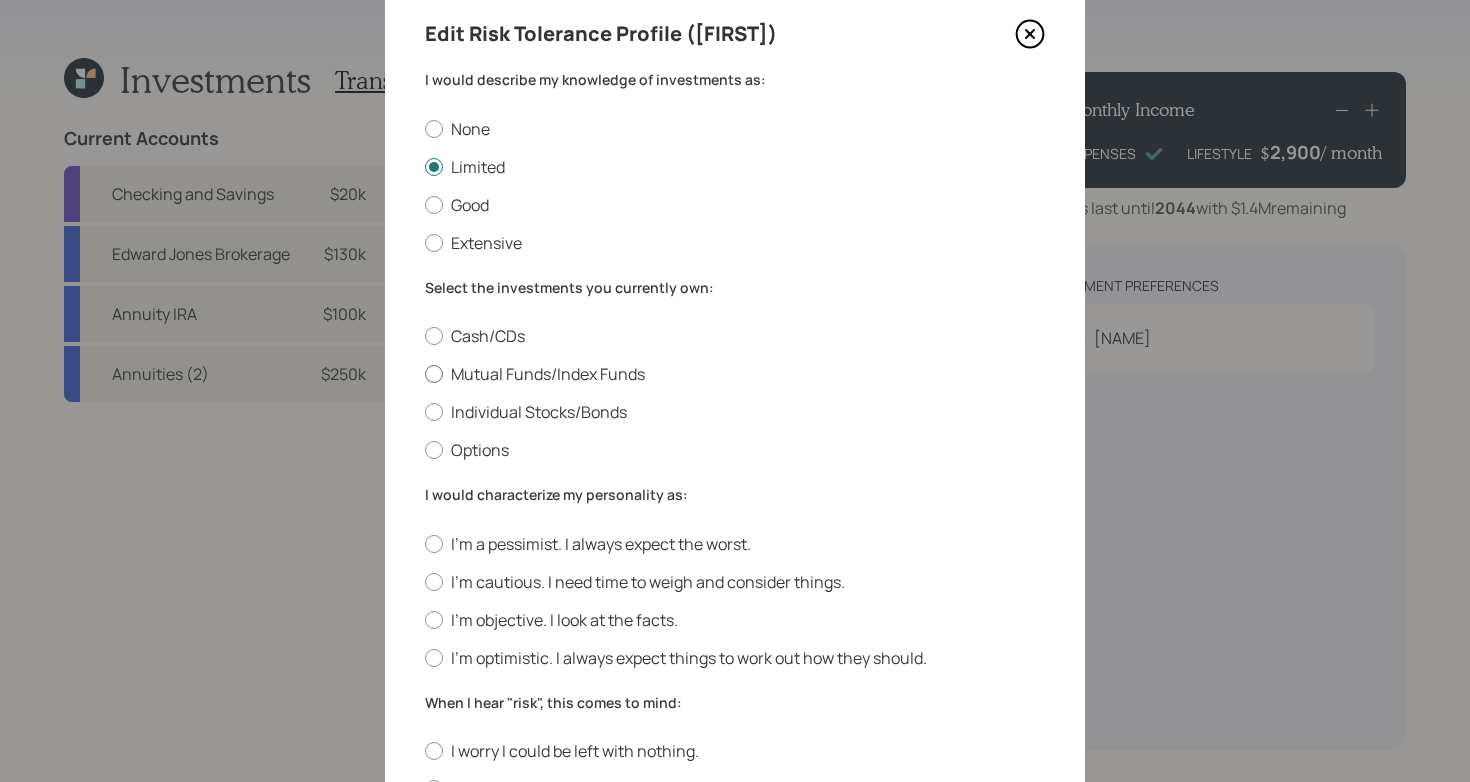 click on "Mutual Funds/Index Funds" at bounding box center (735, 374) 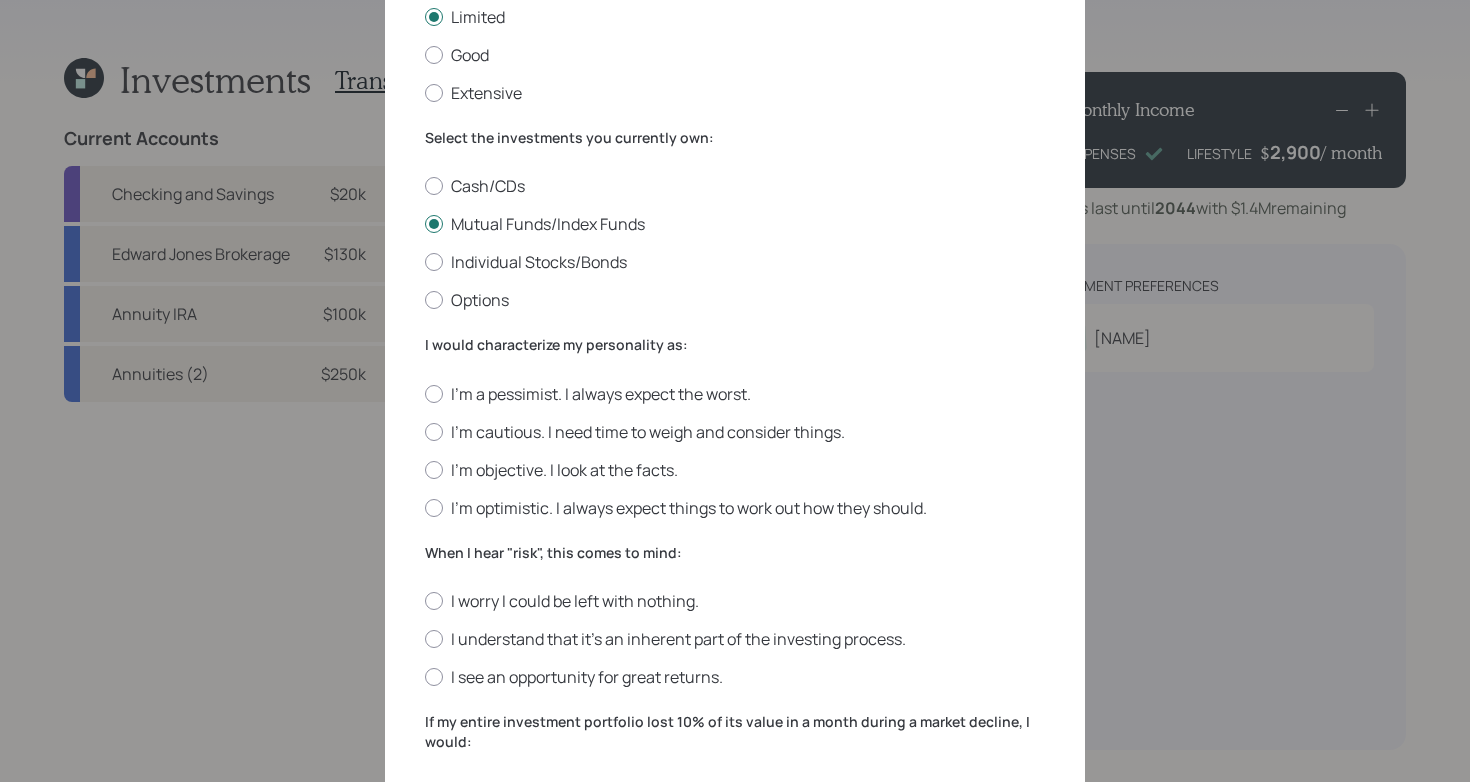 scroll, scrollTop: 225, scrollLeft: 0, axis: vertical 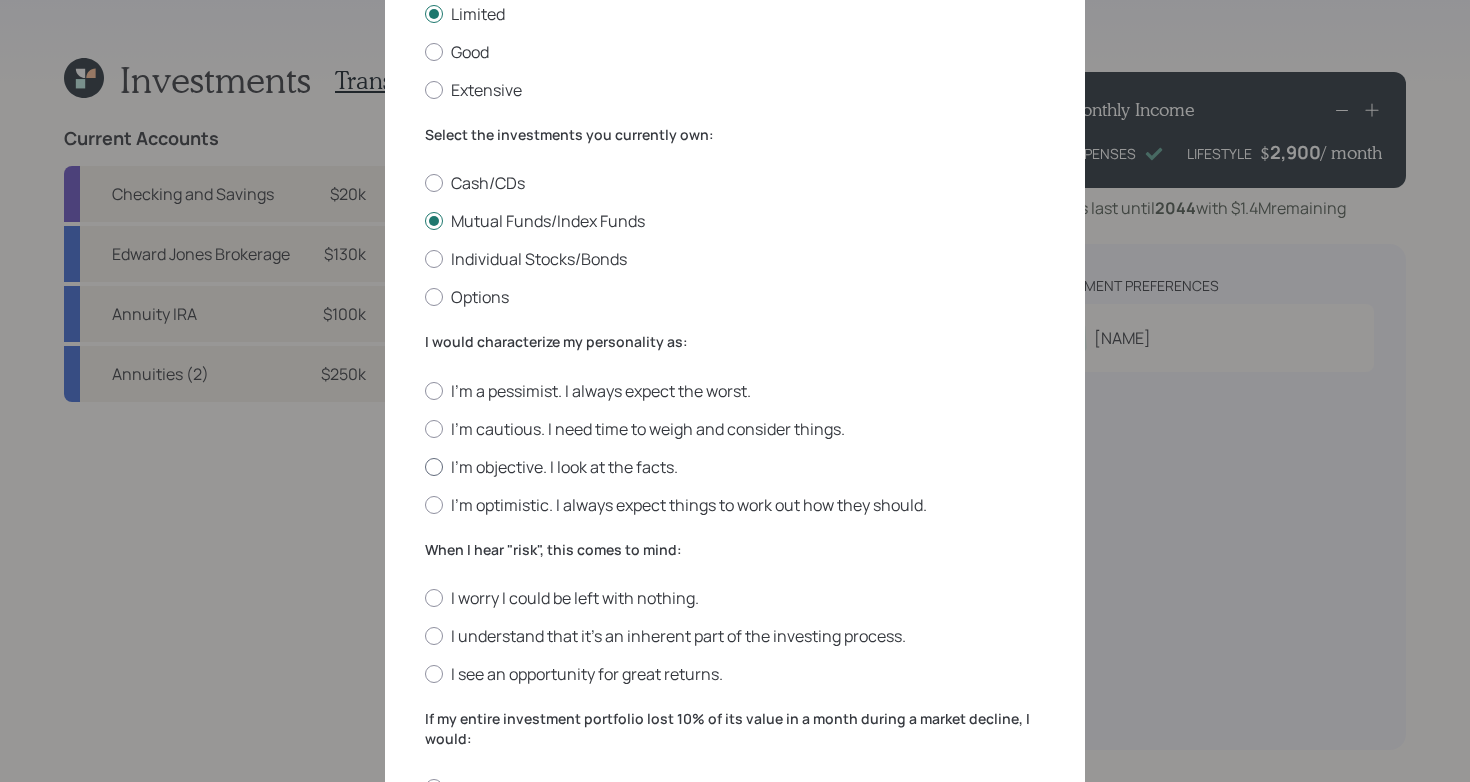 click on "I'm objective. I look at the facts." at bounding box center (735, 467) 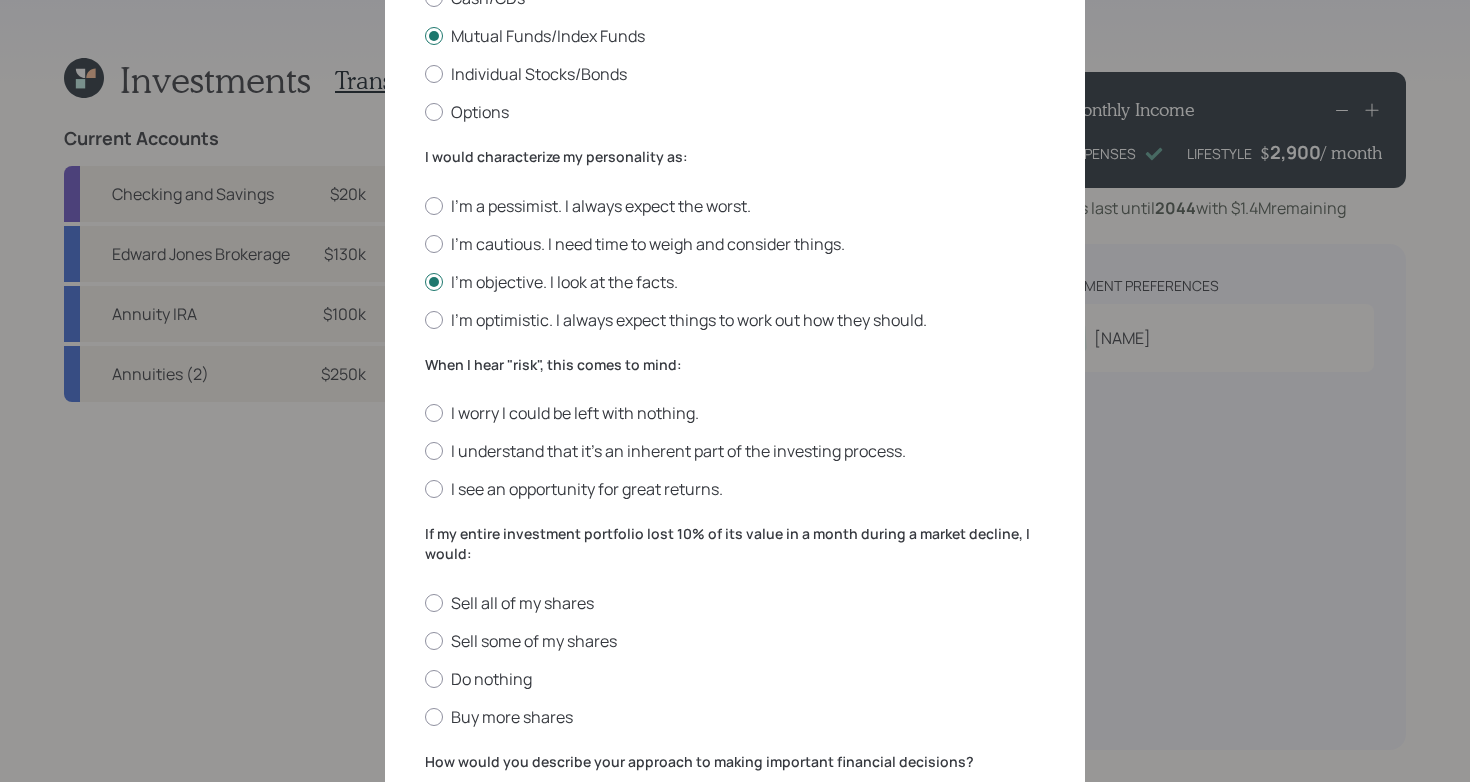 scroll, scrollTop: 411, scrollLeft: 0, axis: vertical 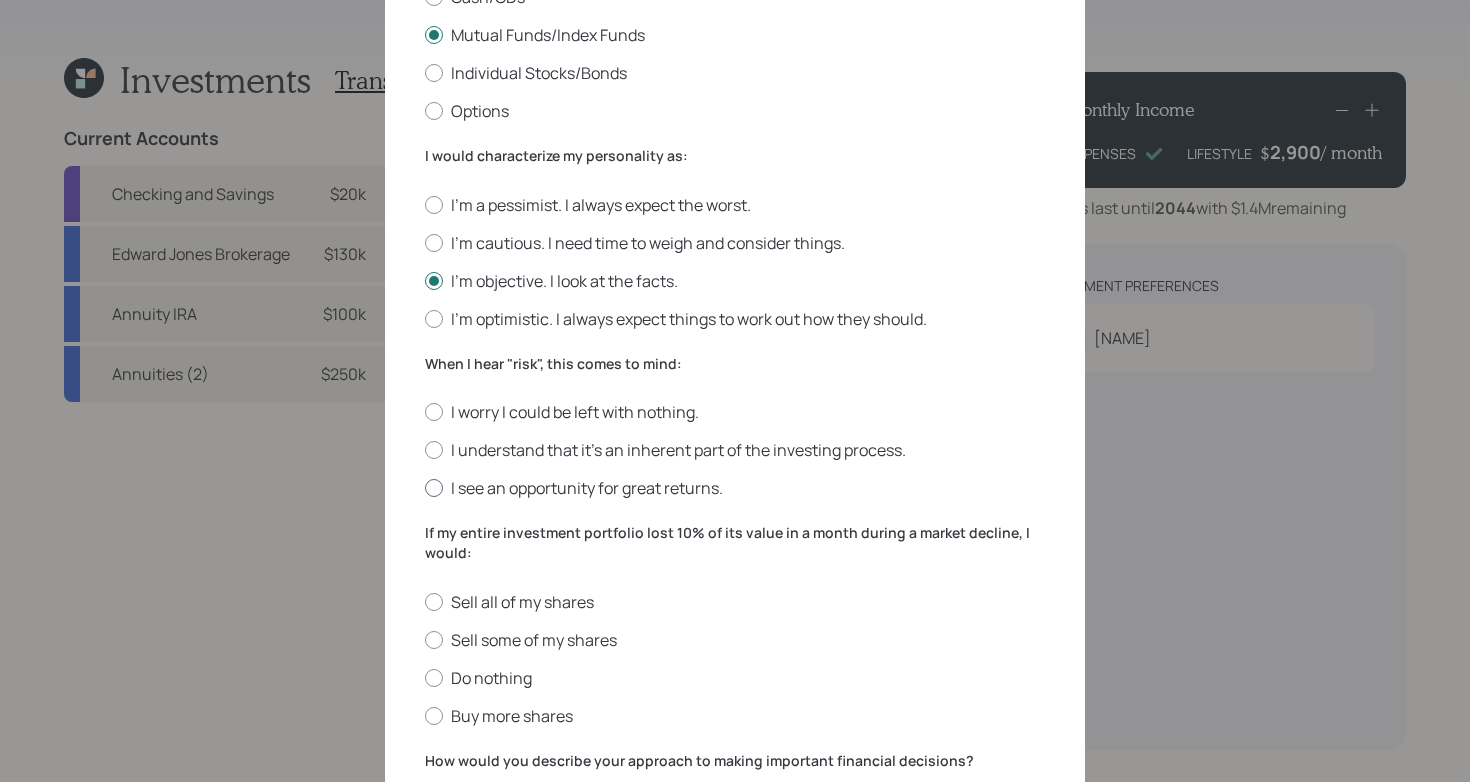 click on "I see an opportunity for great returns." at bounding box center (735, 488) 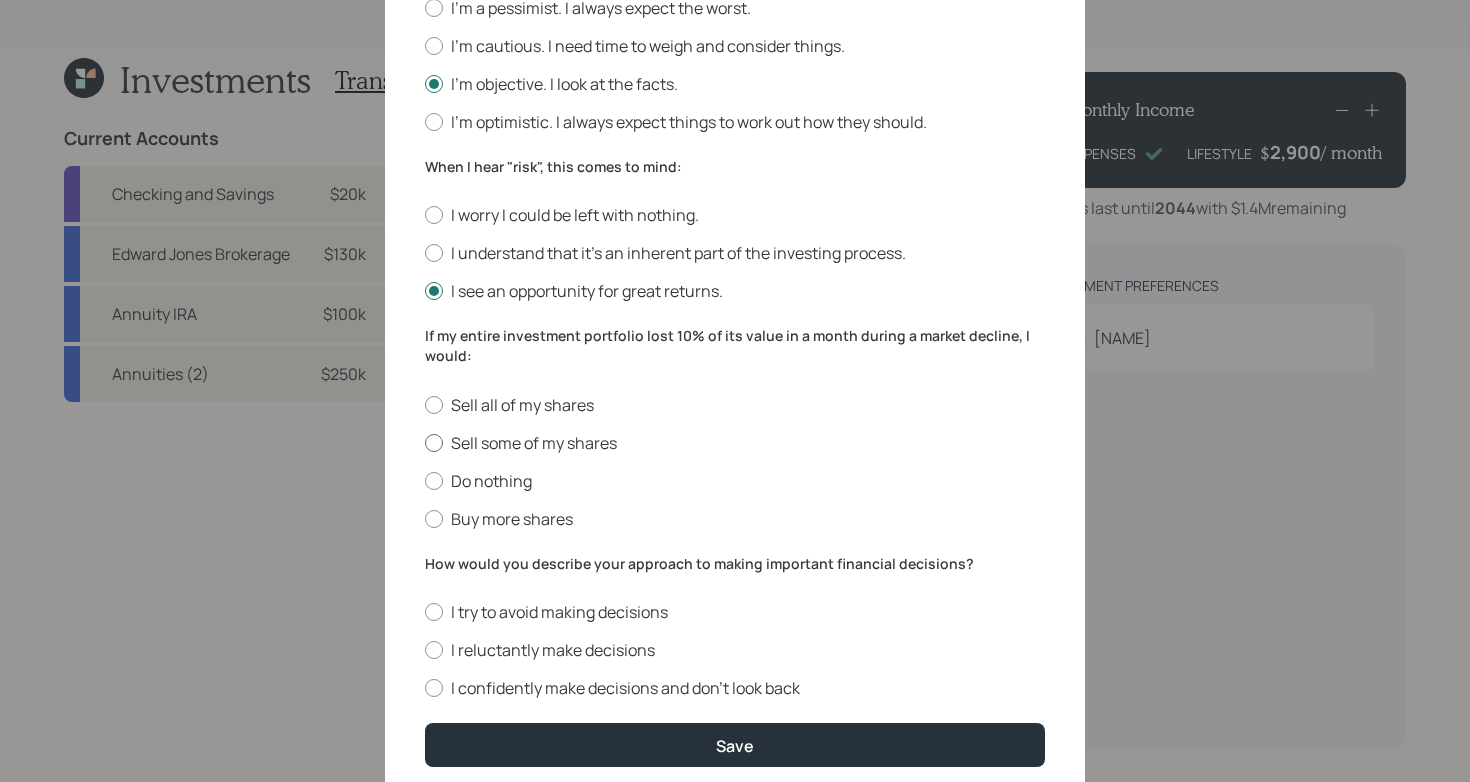scroll, scrollTop: 613, scrollLeft: 0, axis: vertical 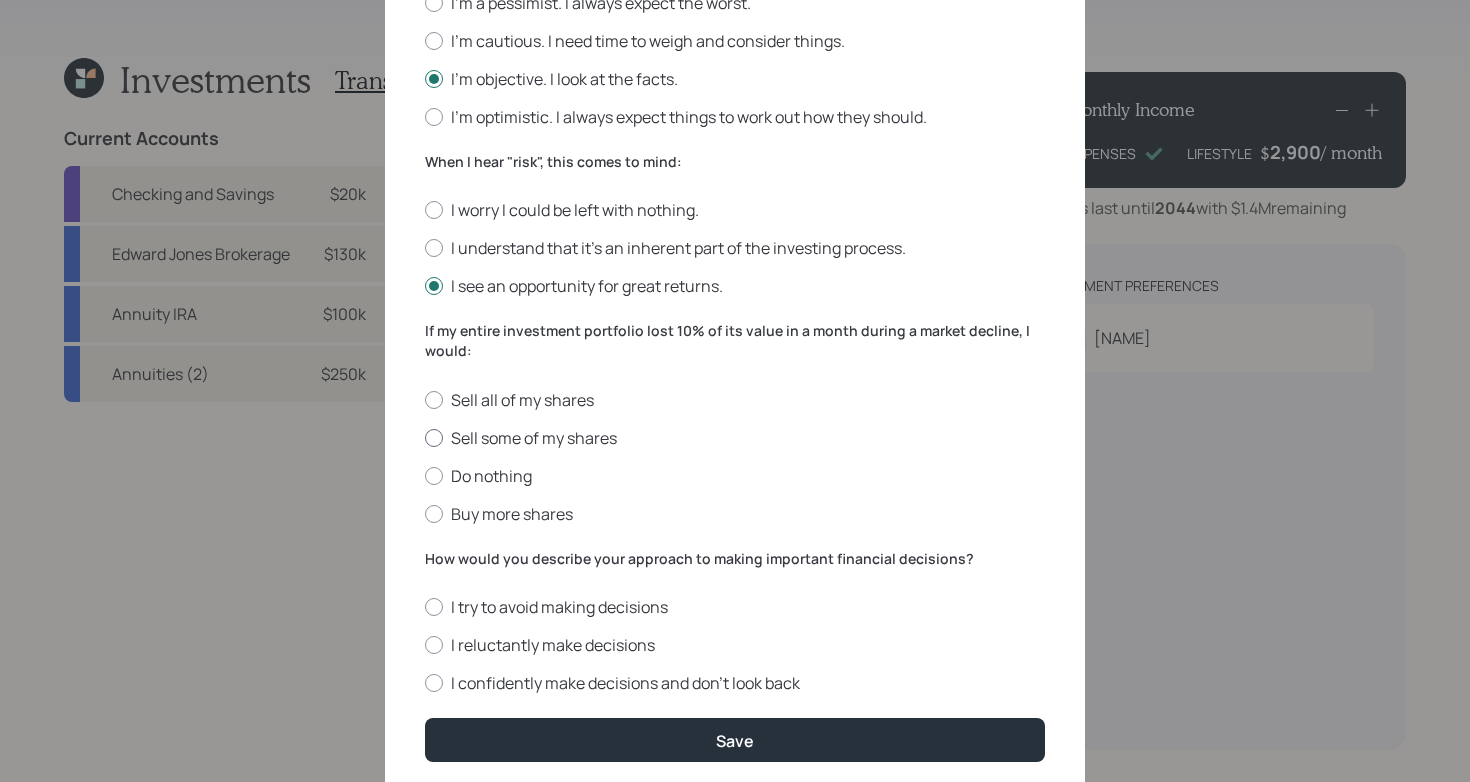 click on "Sell some of my shares" at bounding box center (735, 438) 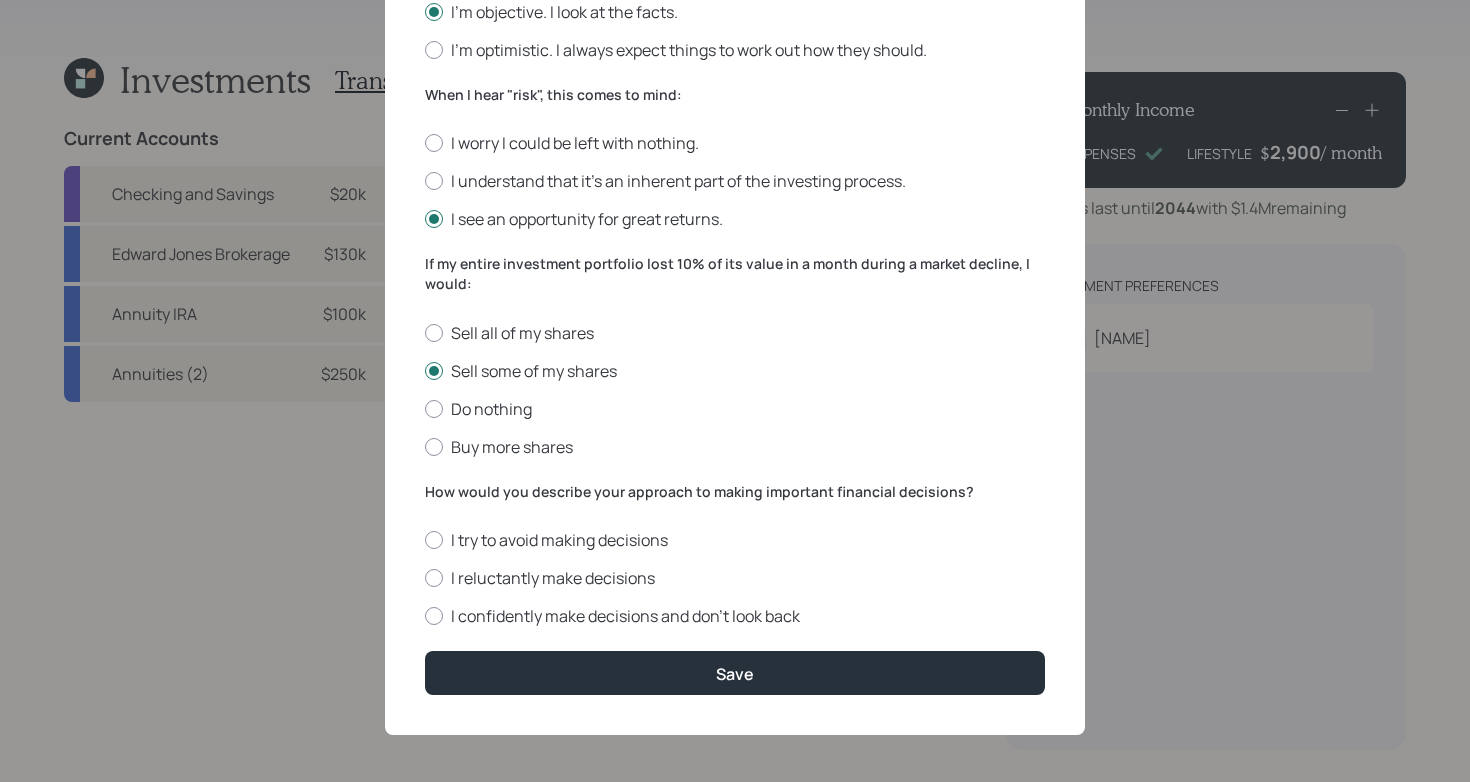 scroll, scrollTop: 683, scrollLeft: 0, axis: vertical 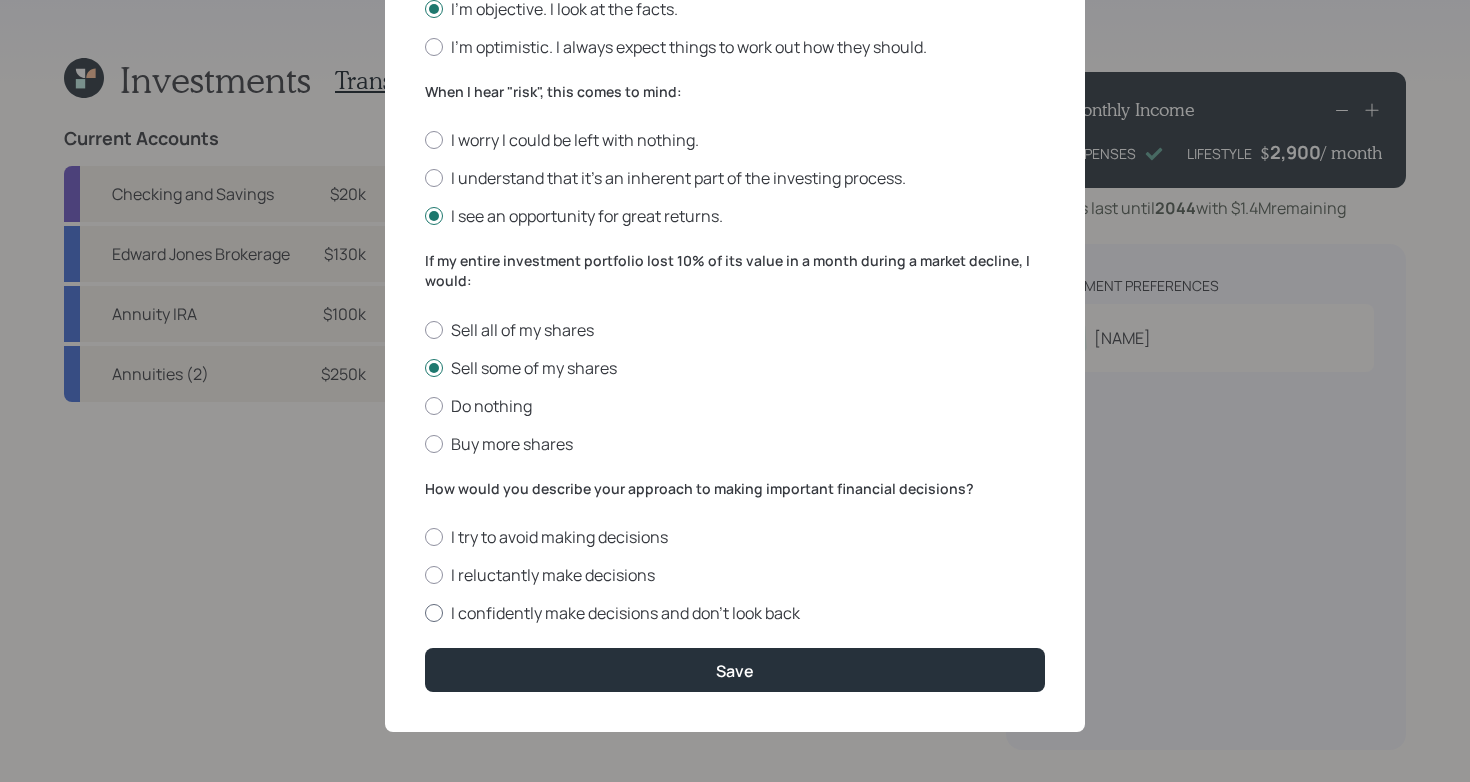 click on "I confidently make decisions and don’t look back" at bounding box center [735, 613] 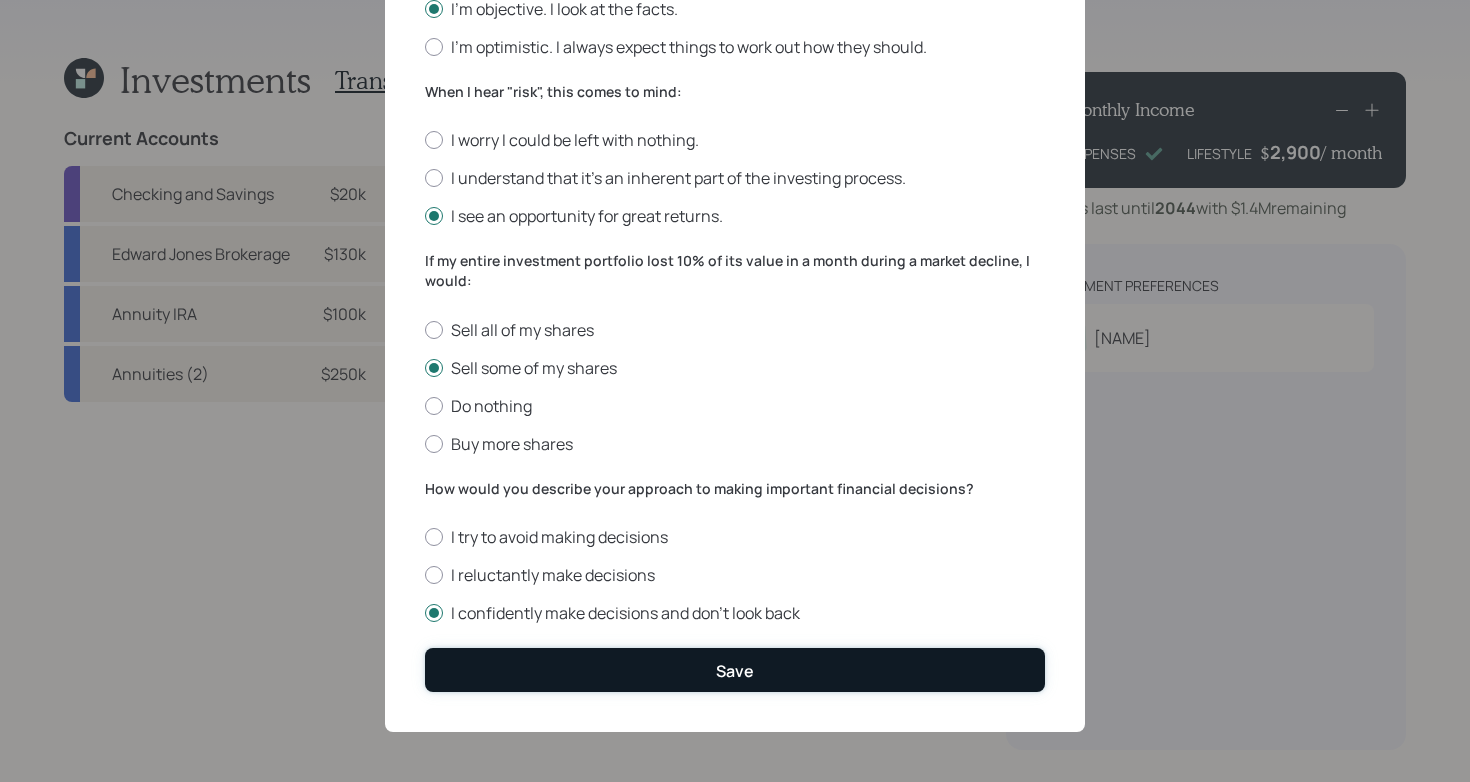 click on "Save" at bounding box center [735, 671] 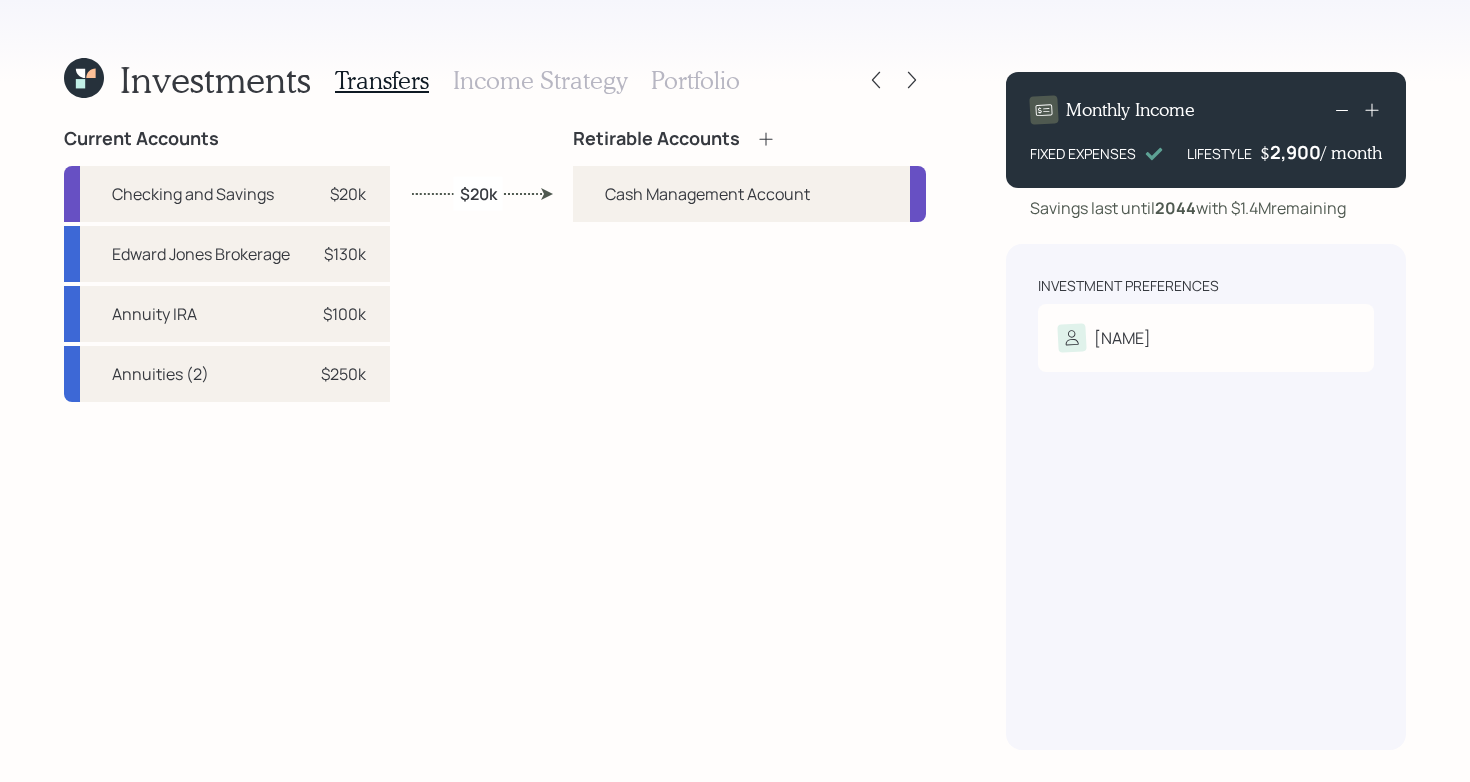 click on "Retirable Accounts Cash Management Account" at bounding box center (749, 439) 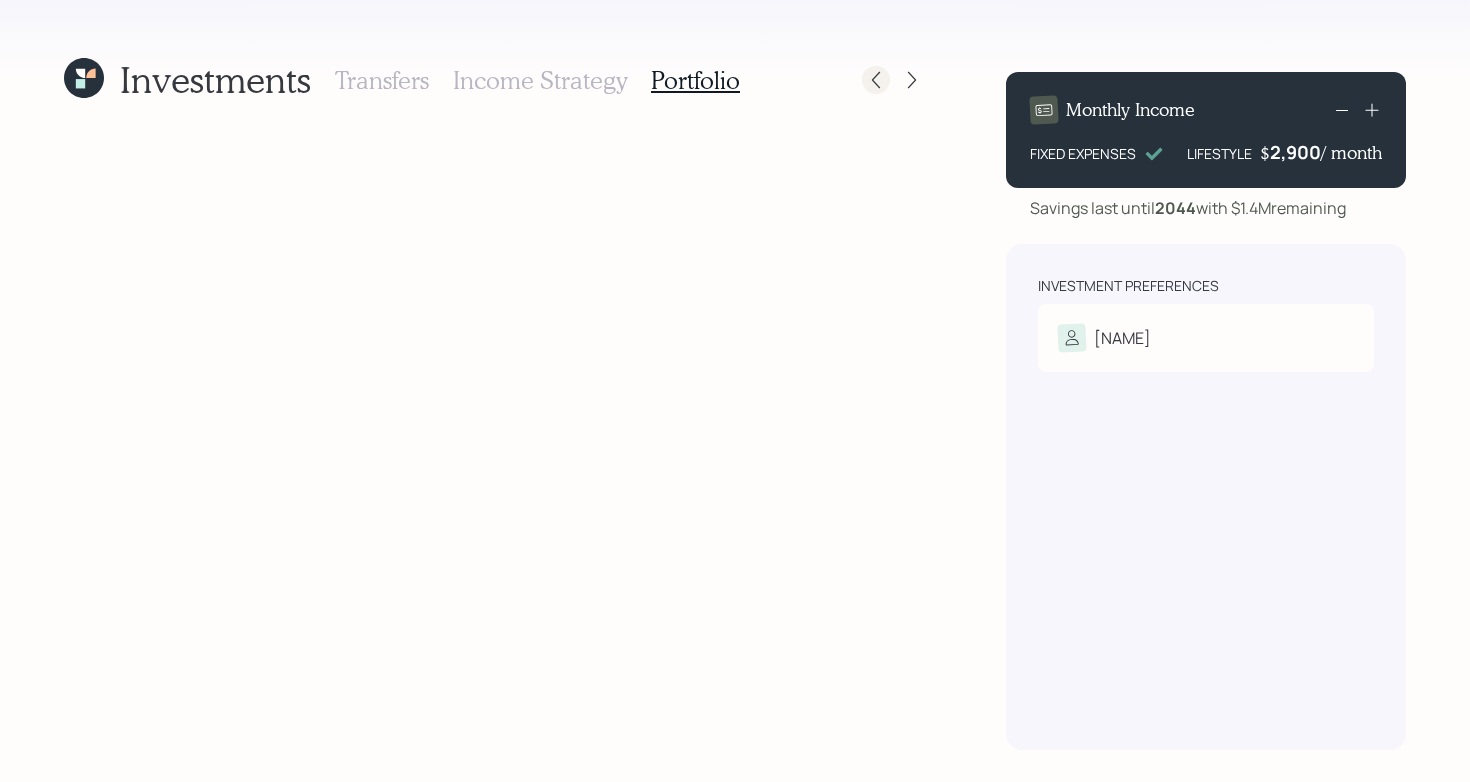 click 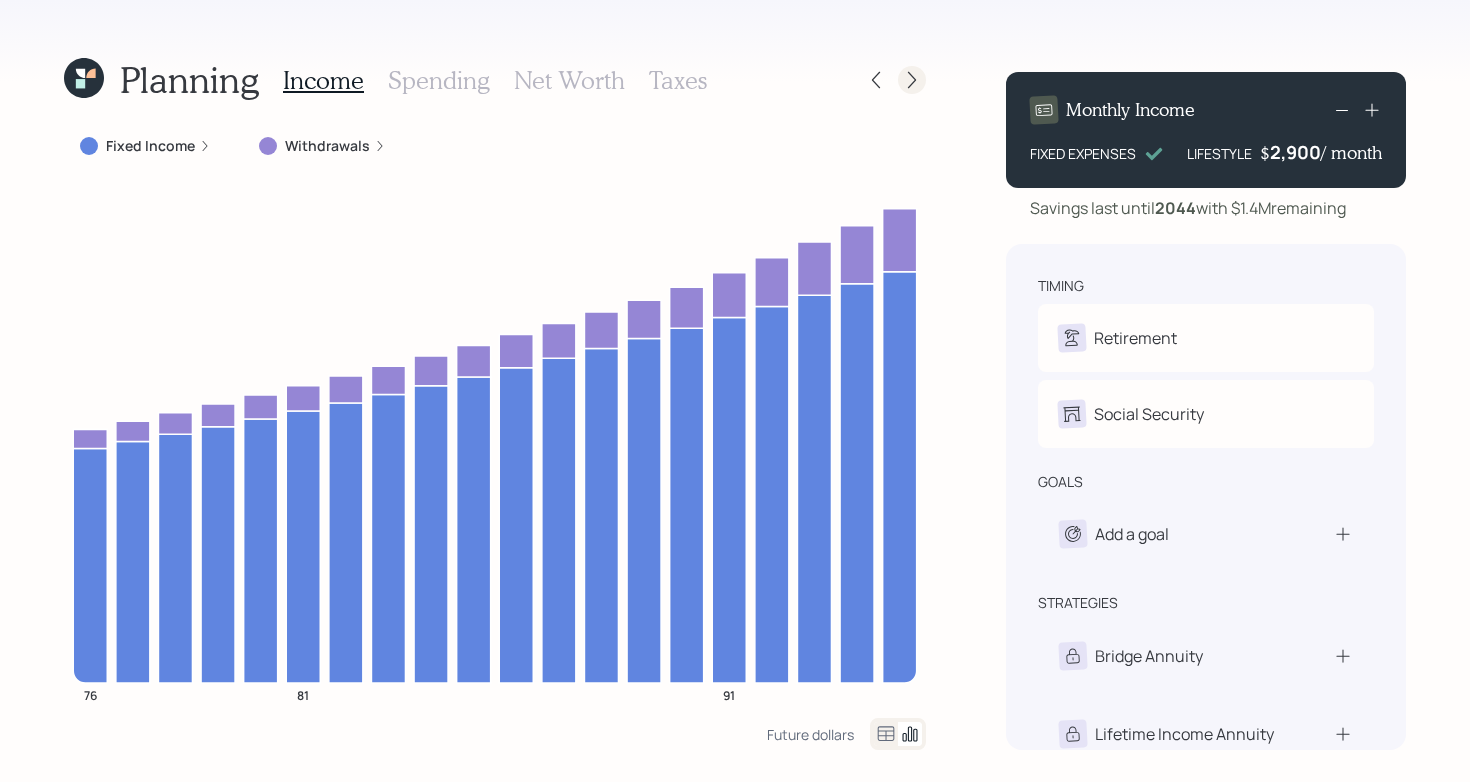 click at bounding box center [912, 80] 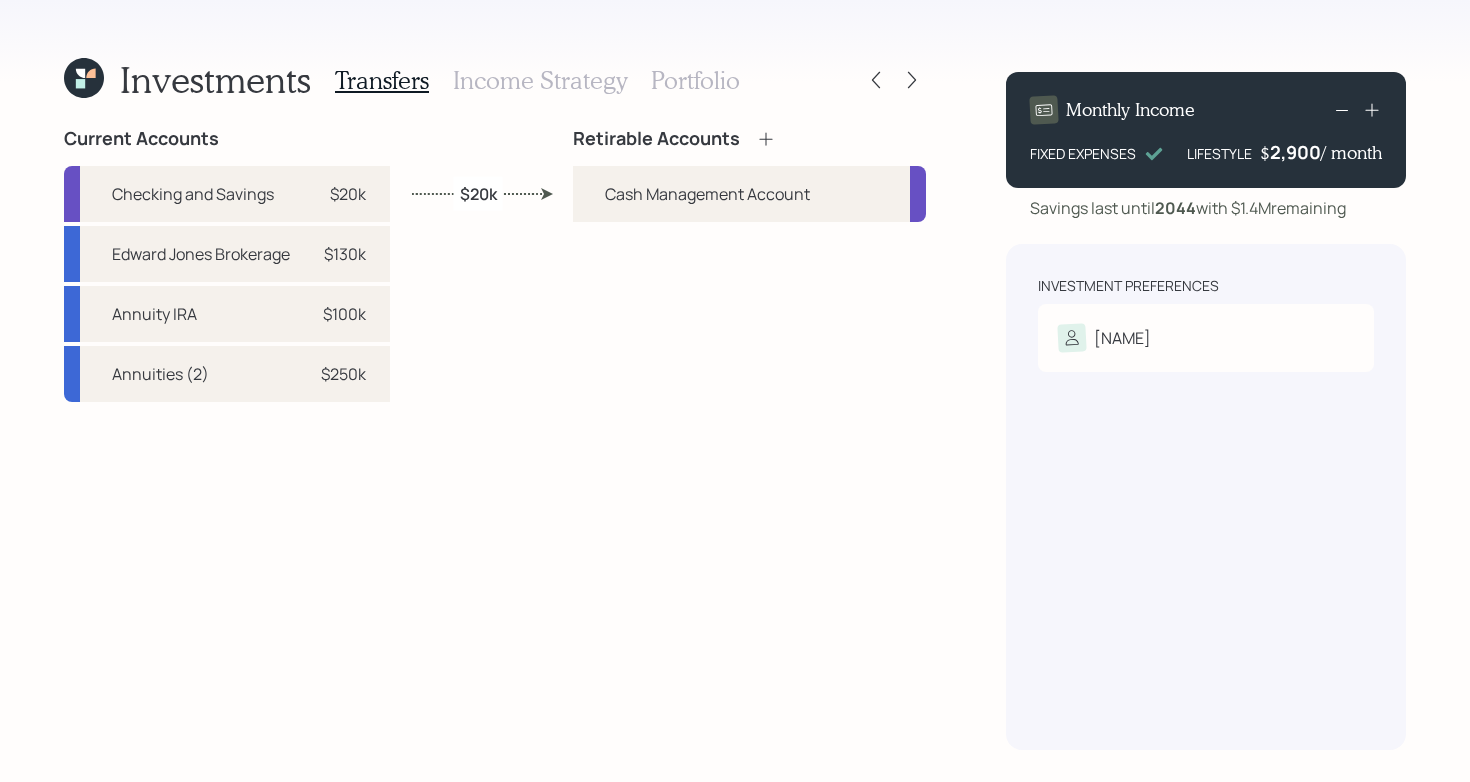 click 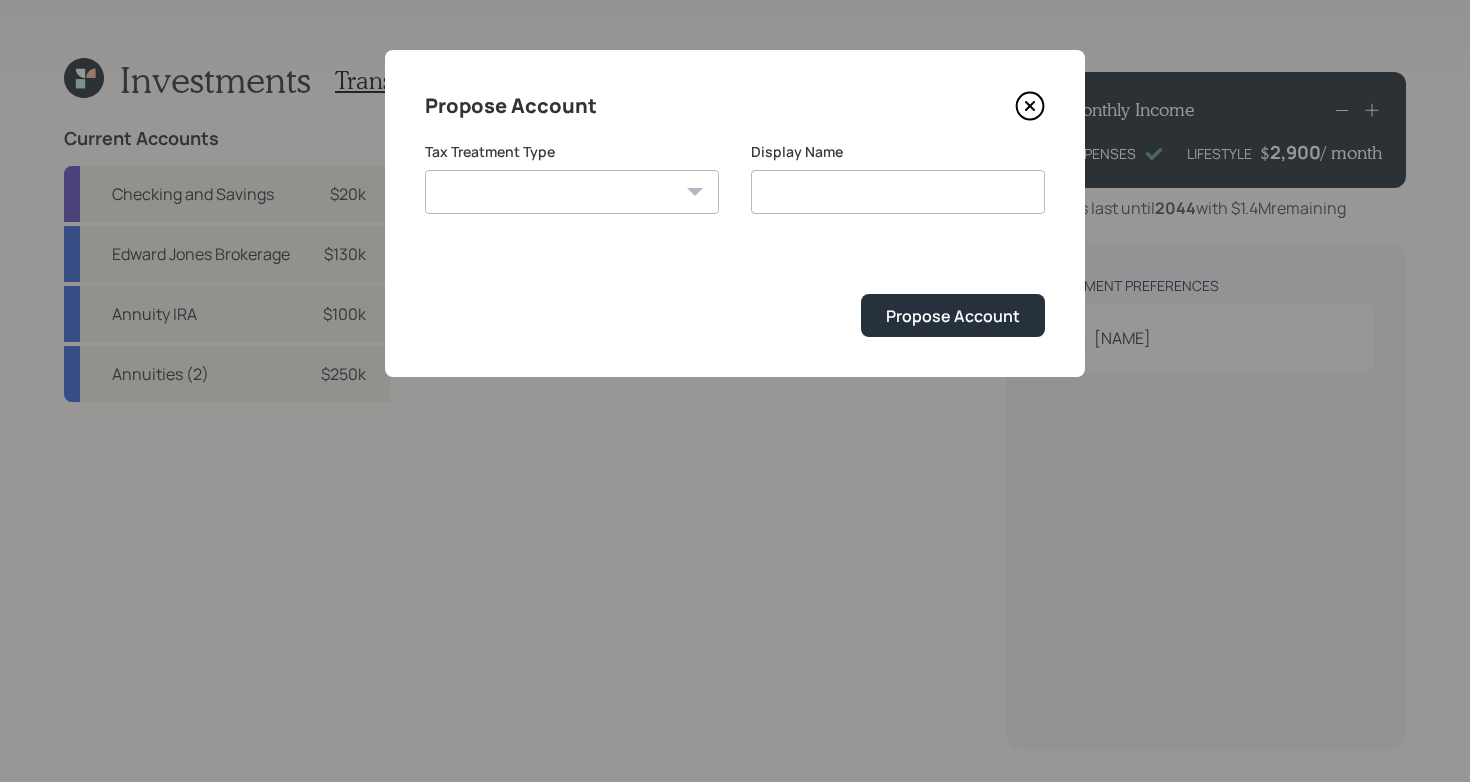 click on "Roth Taxable Traditional" at bounding box center [572, 192] 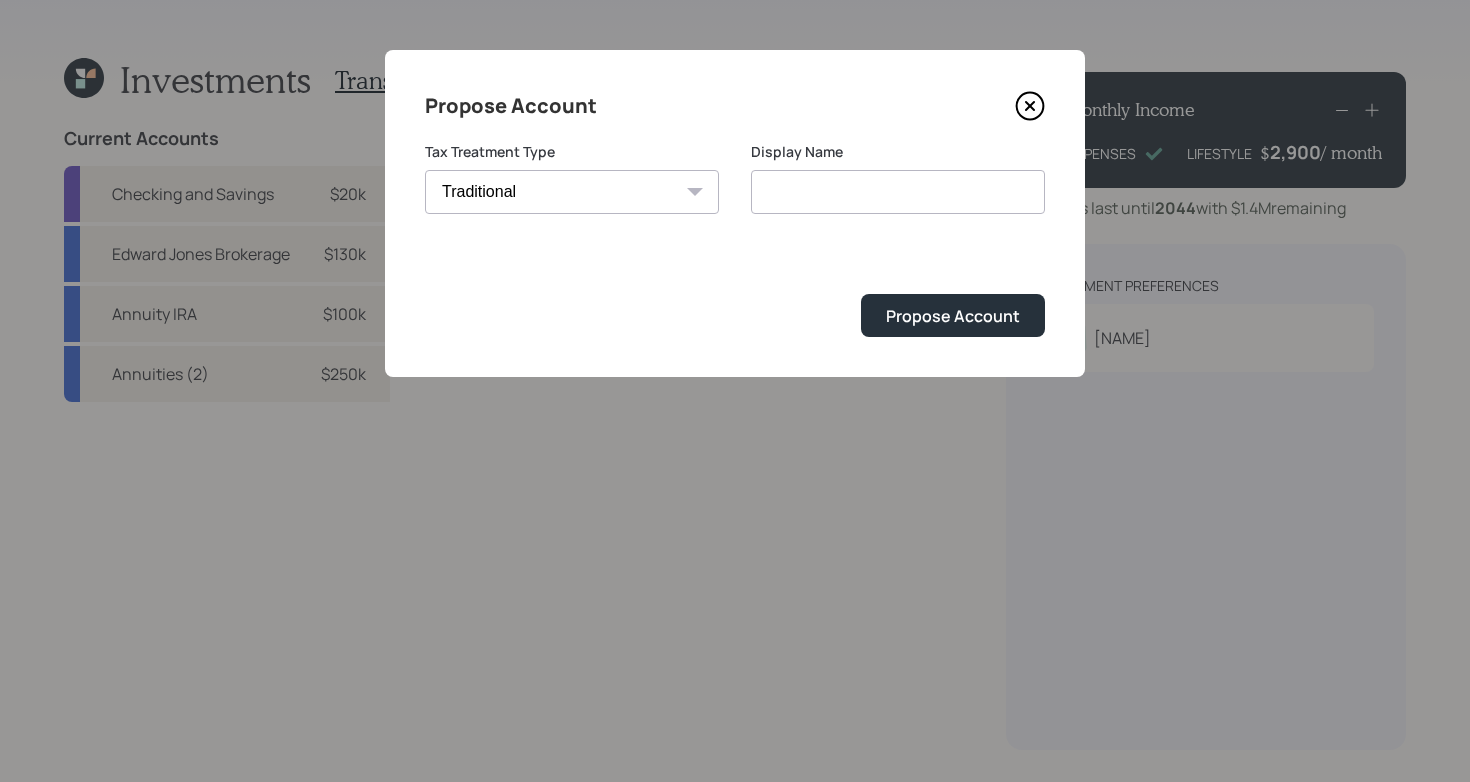 type on "Traditional" 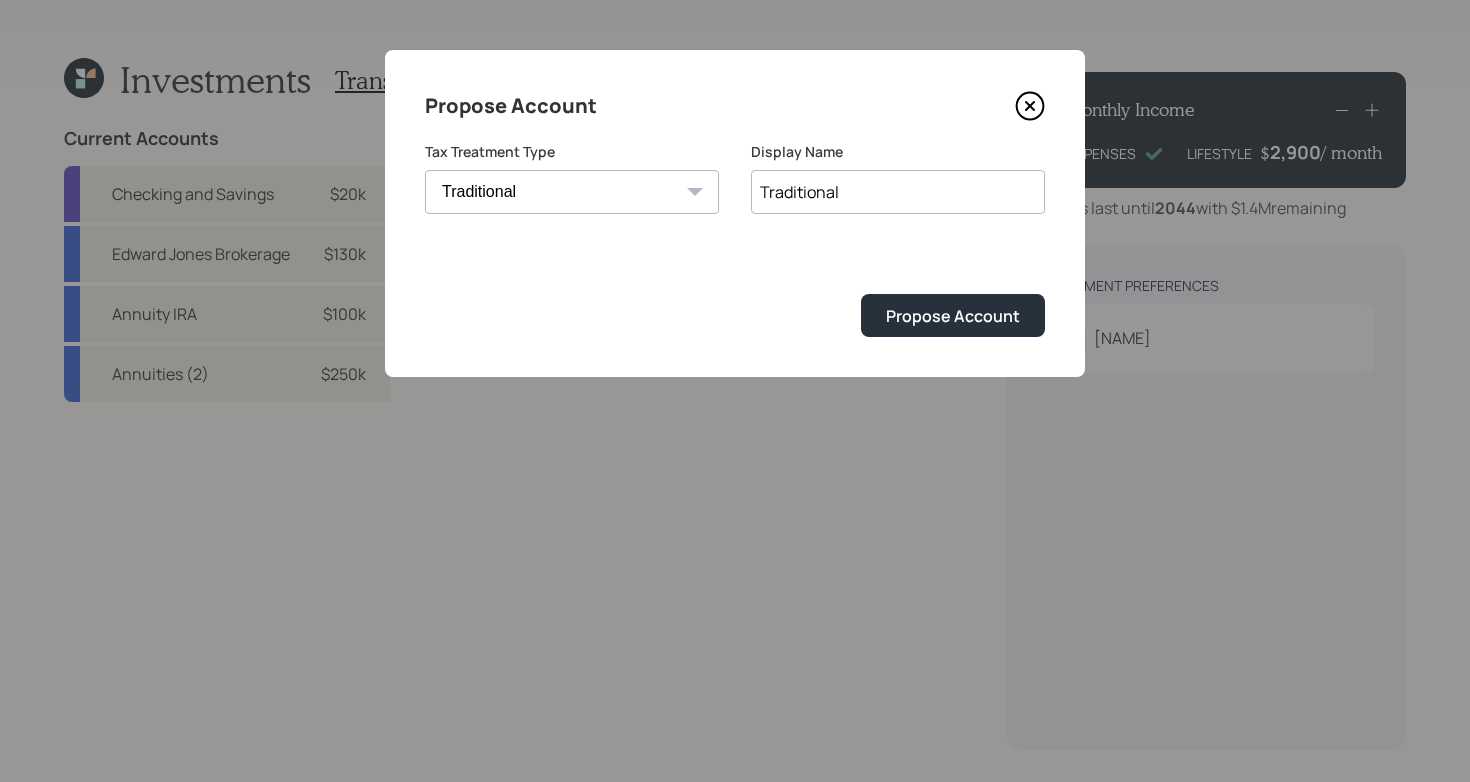 click on "Roth Taxable Traditional" at bounding box center [572, 192] 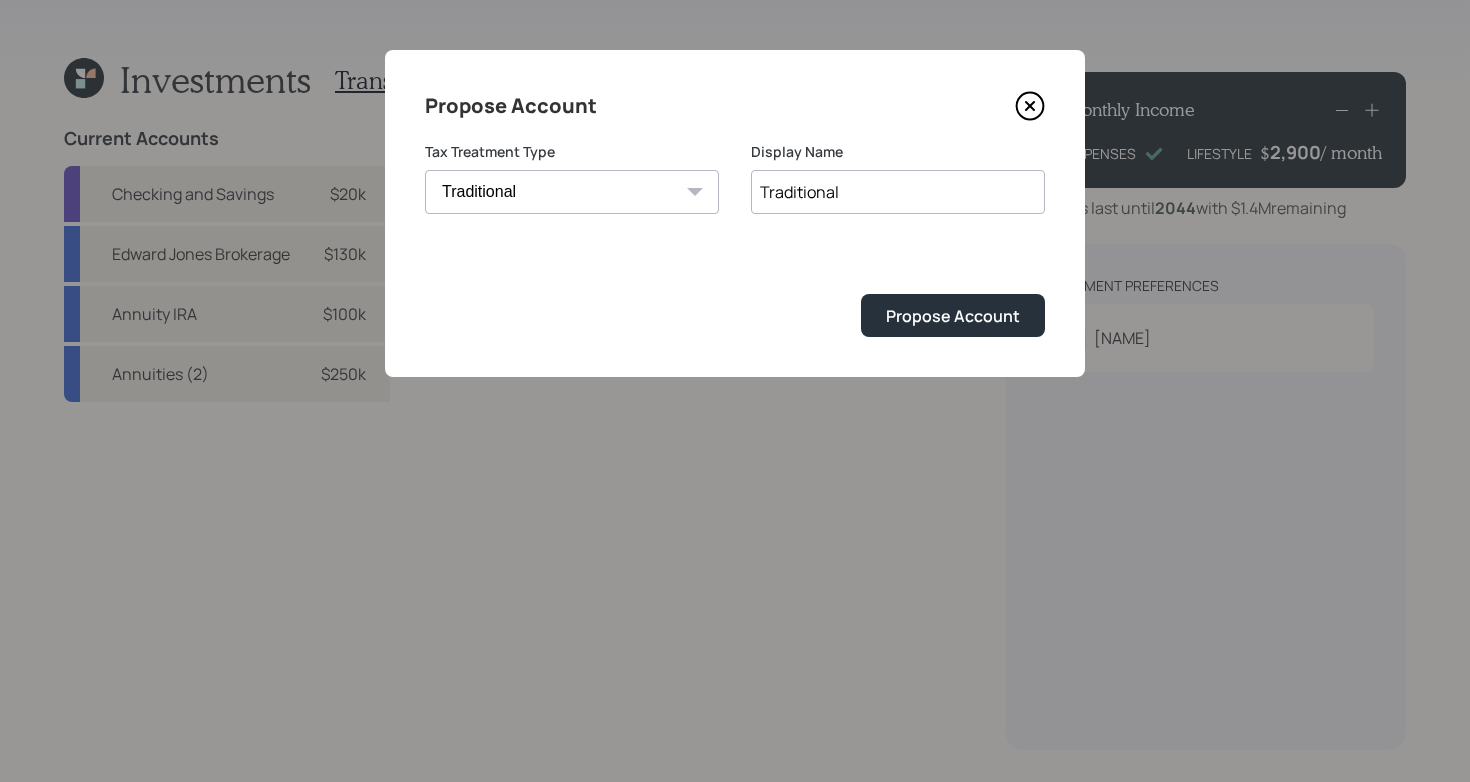 select on "taxable" 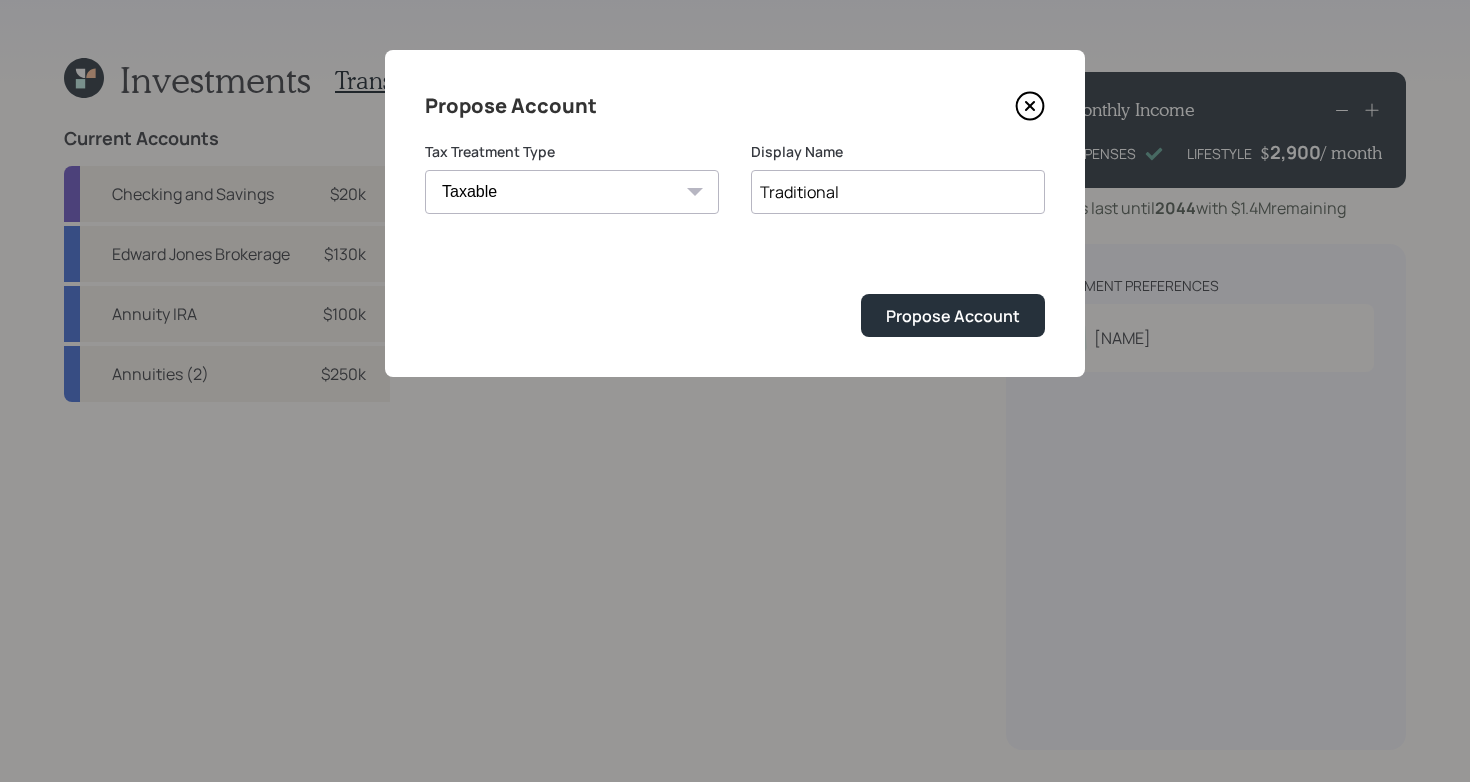 click on "Traditional" at bounding box center [898, 192] 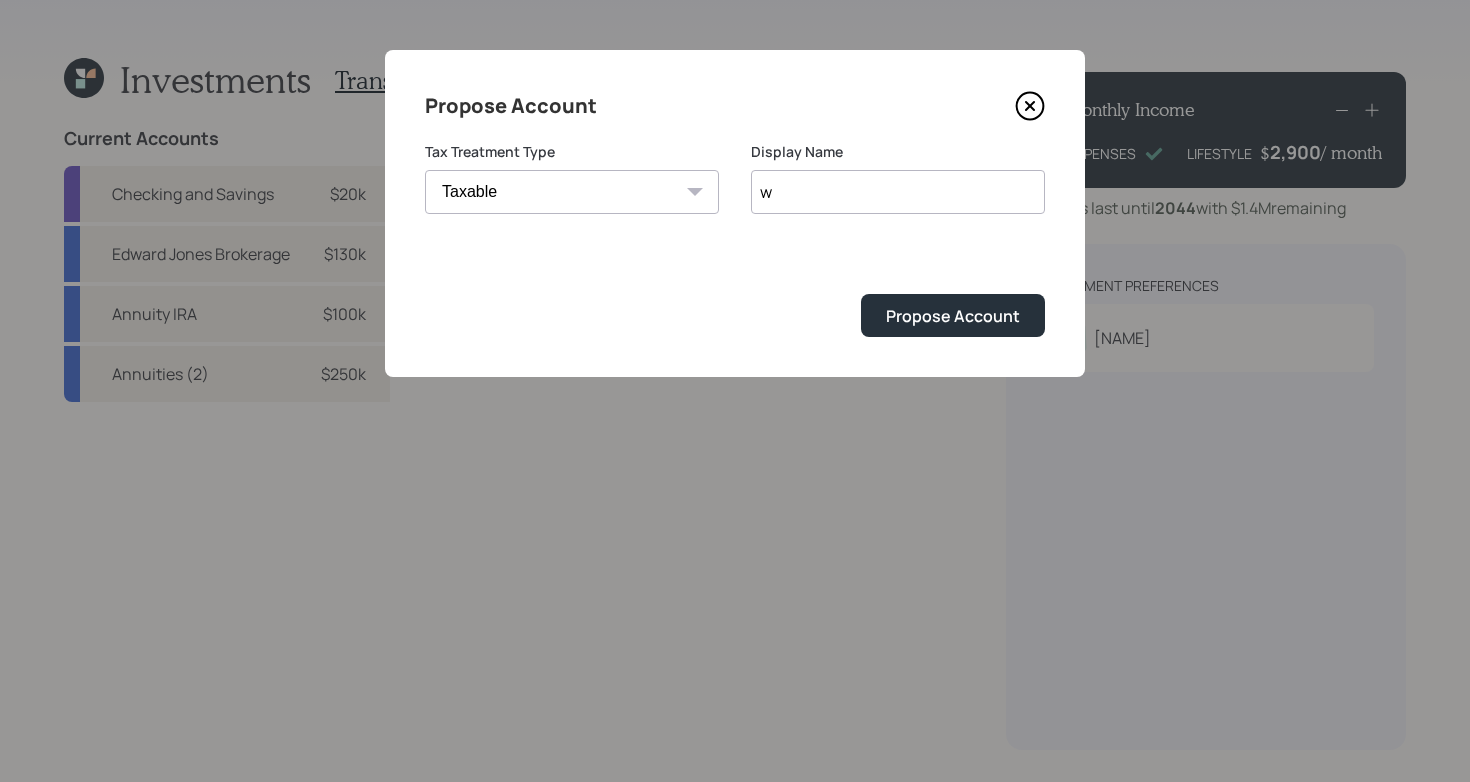 click on "w" at bounding box center [898, 192] 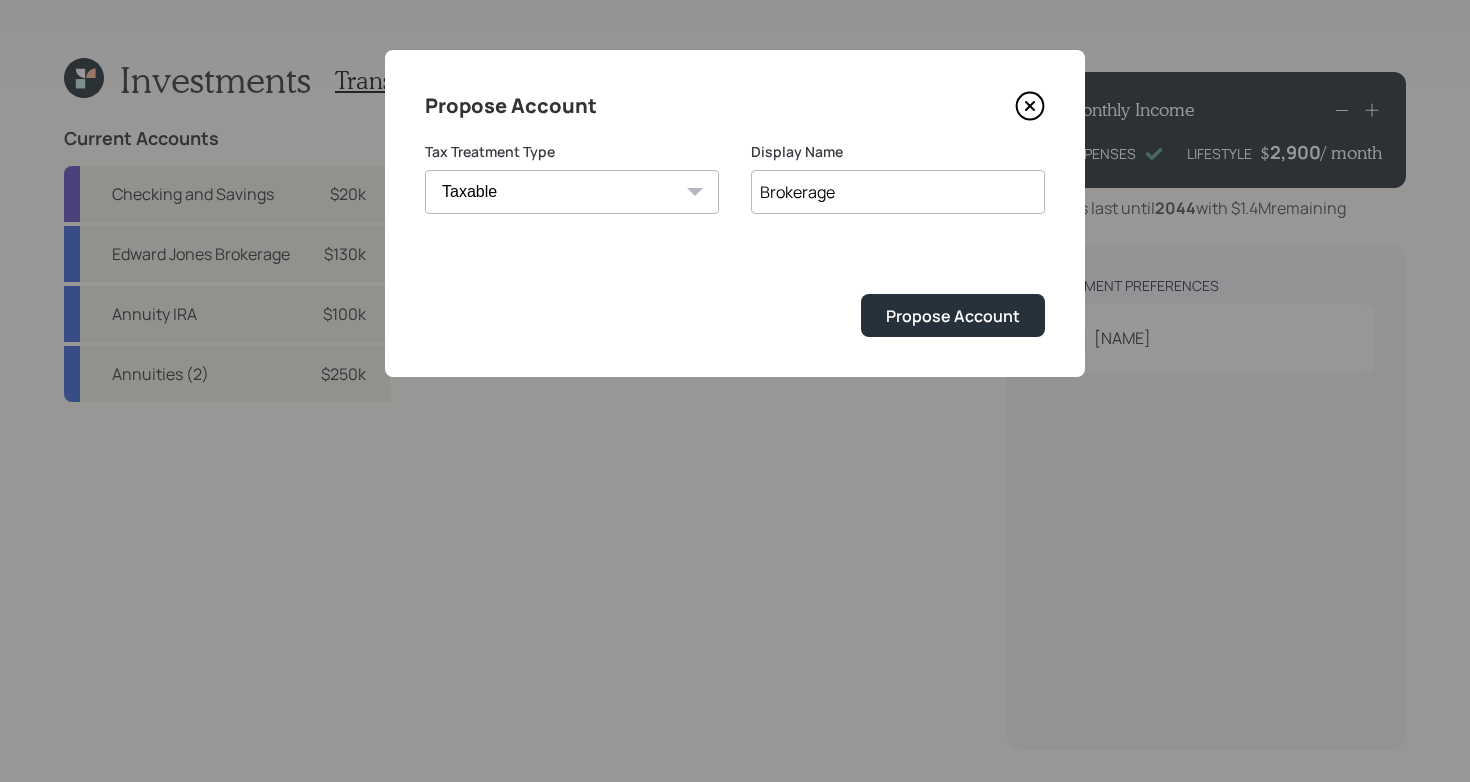 type on "Brokerage" 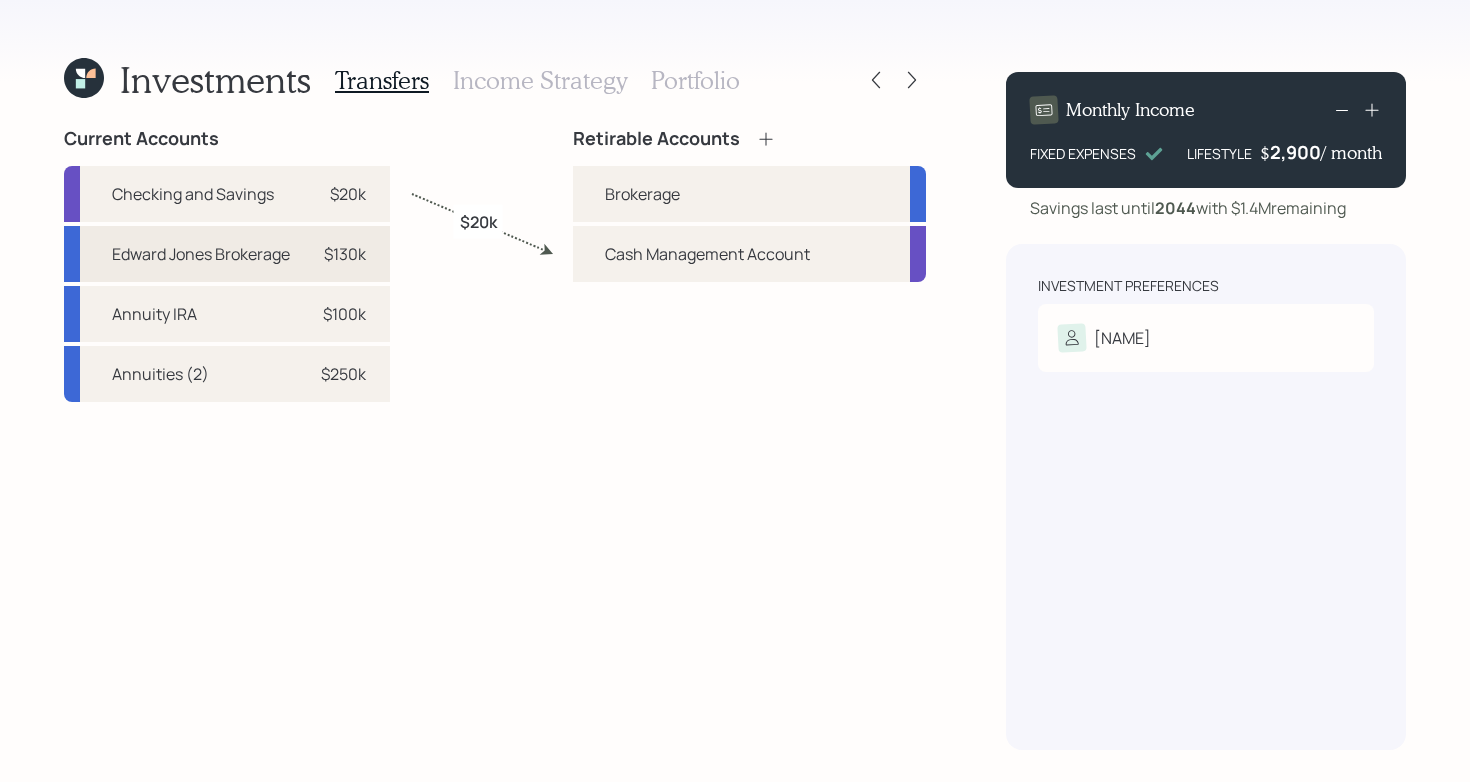 click on "Edward Jones Brokerage" at bounding box center (201, 254) 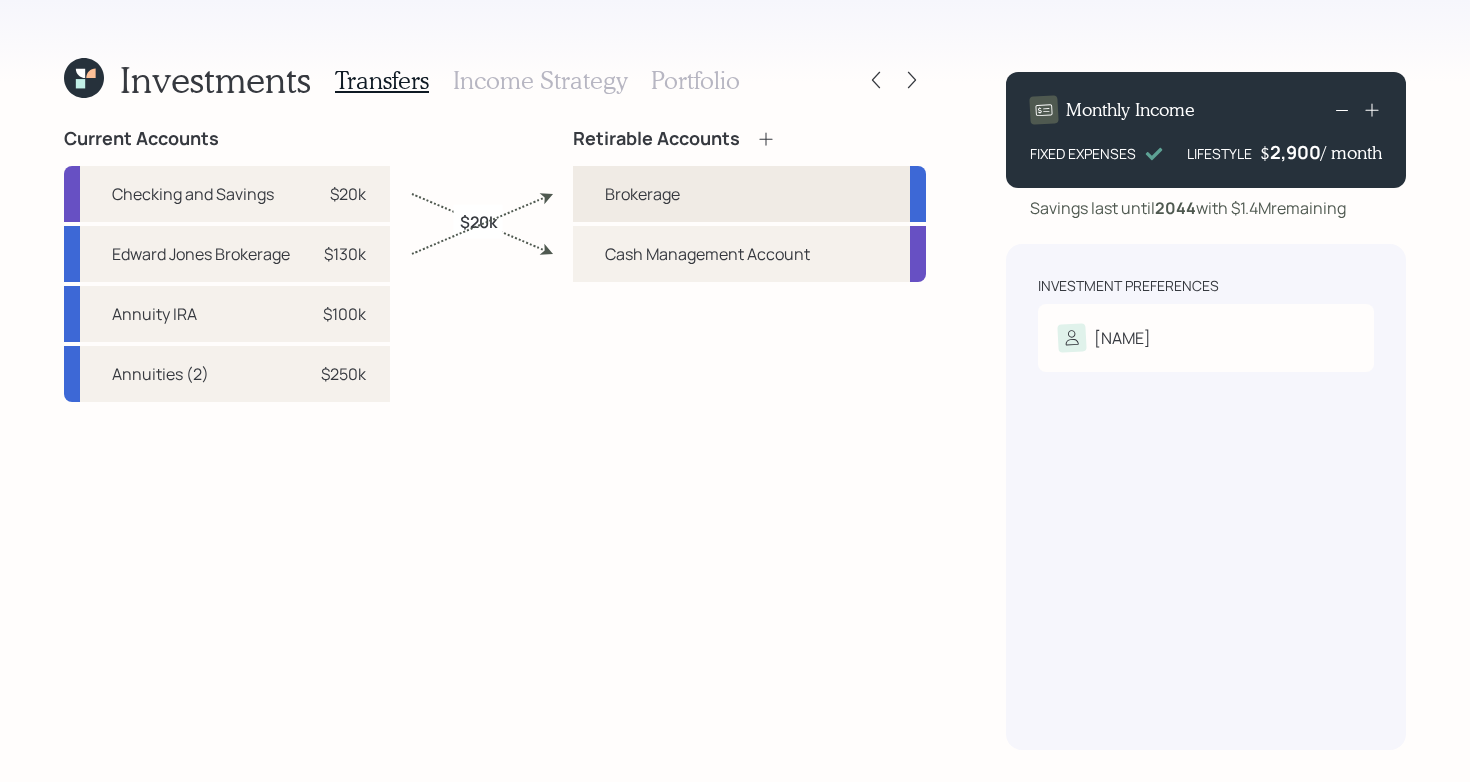 click on "Brokerage" at bounding box center (642, 194) 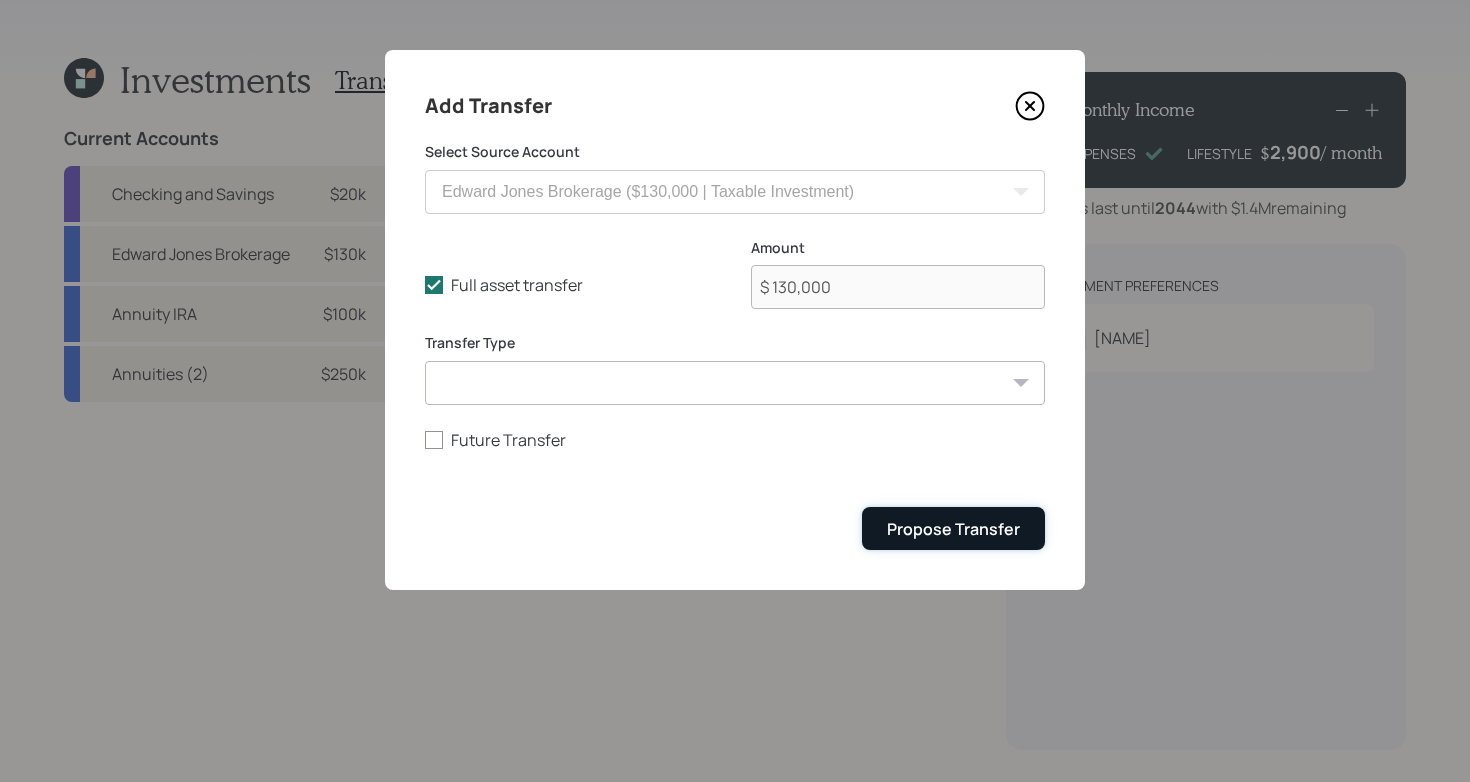 click on "Propose Transfer" at bounding box center [953, 528] 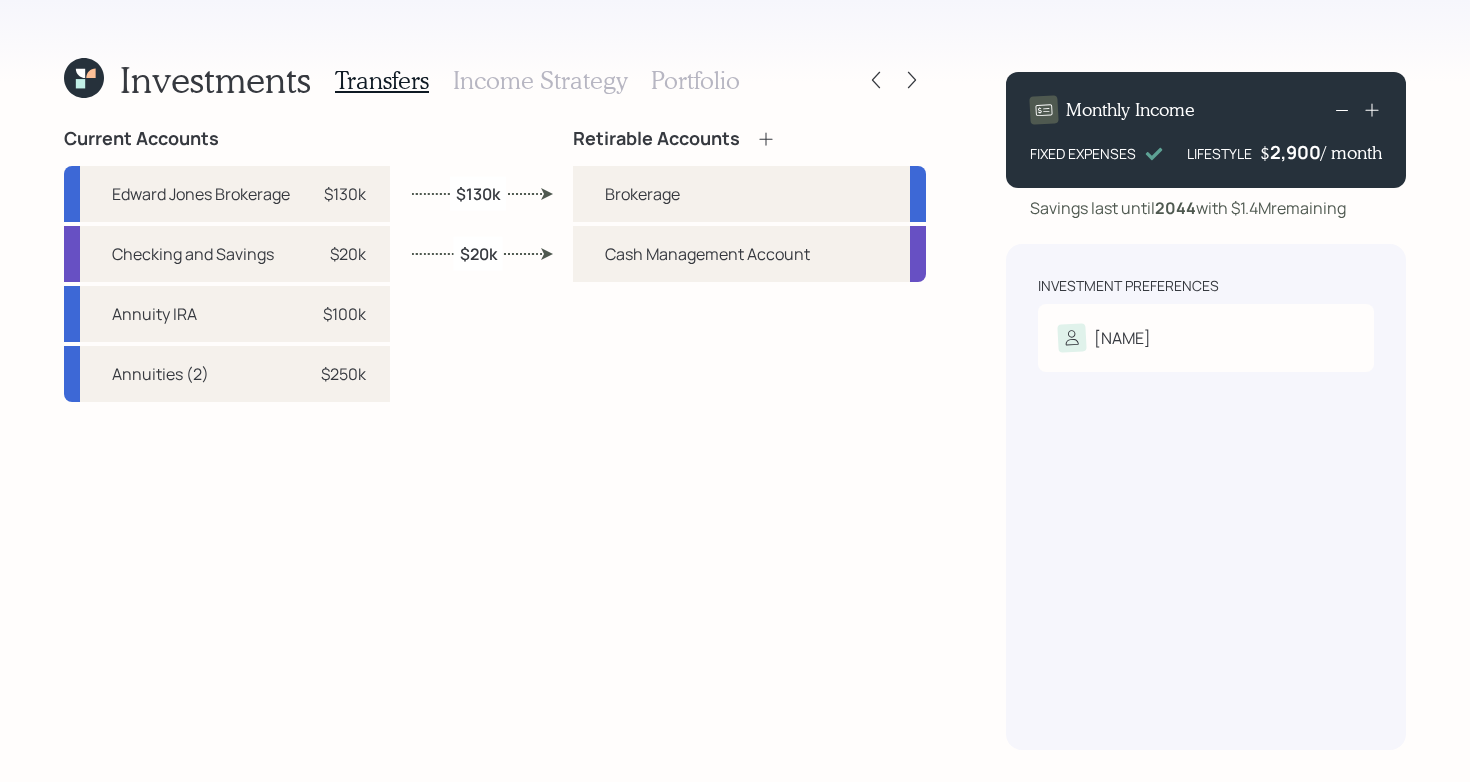 click on "Income Strategy" at bounding box center (540, 80) 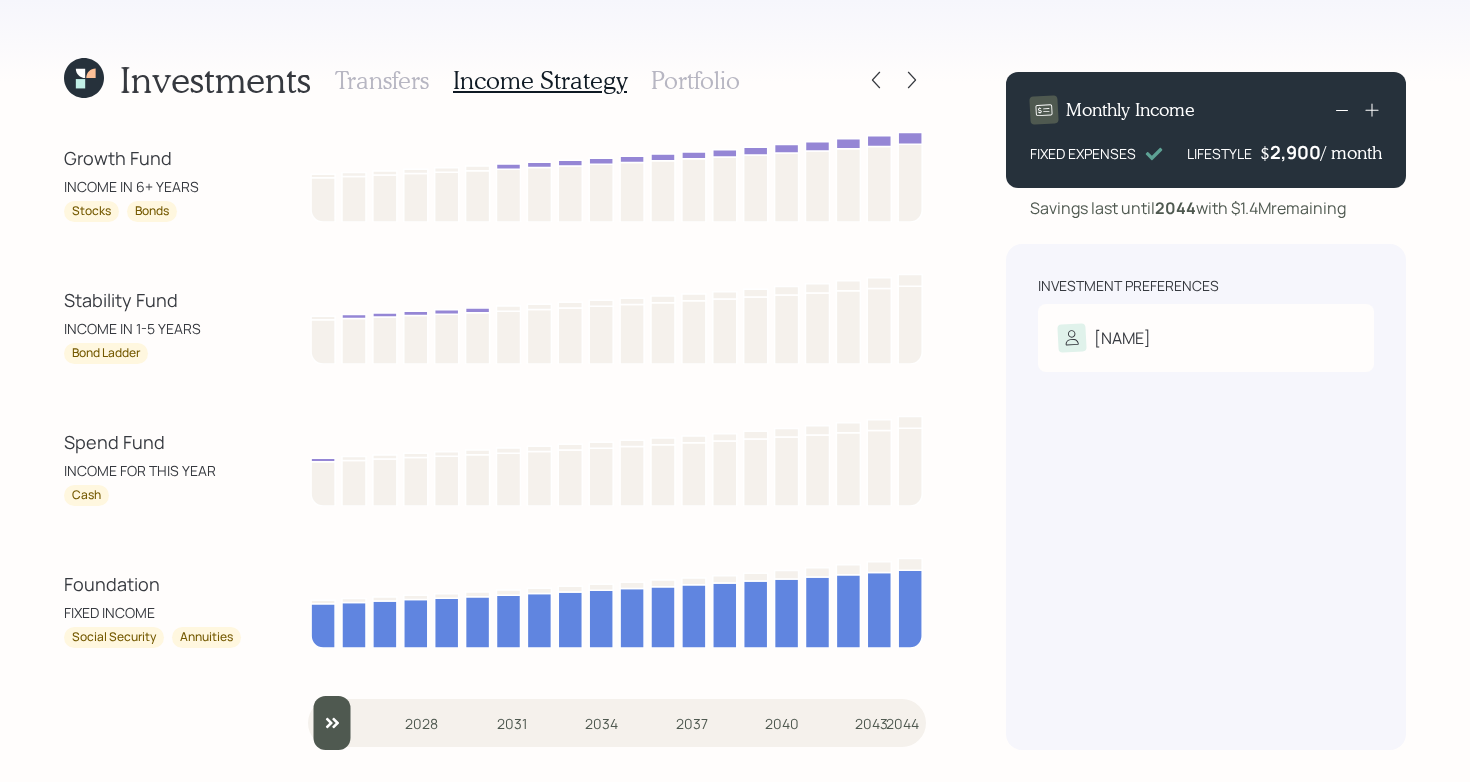 click on "Portfolio" at bounding box center (695, 80) 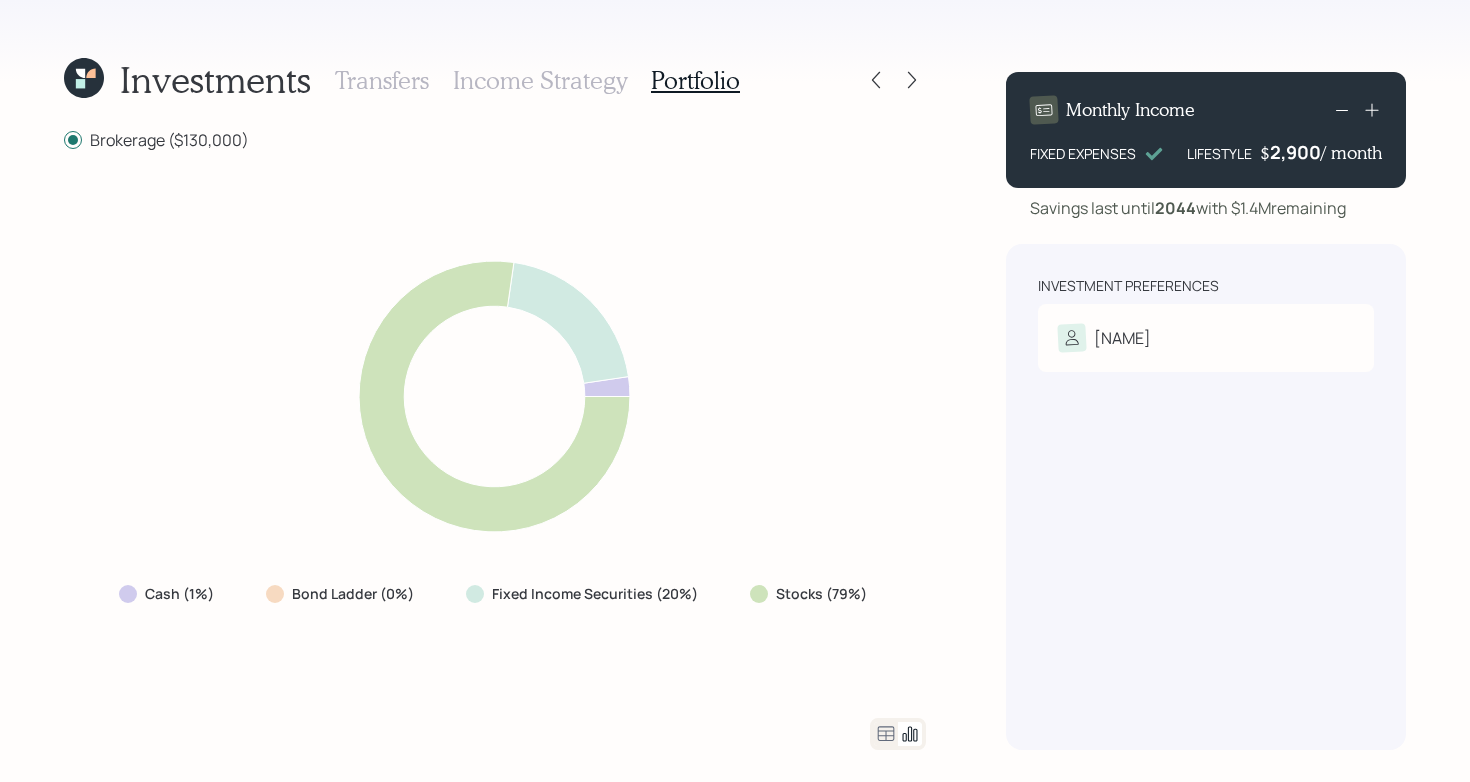 drag, startPoint x: 810, startPoint y: 471, endPoint x: 819, endPoint y: 411, distance: 60.671246 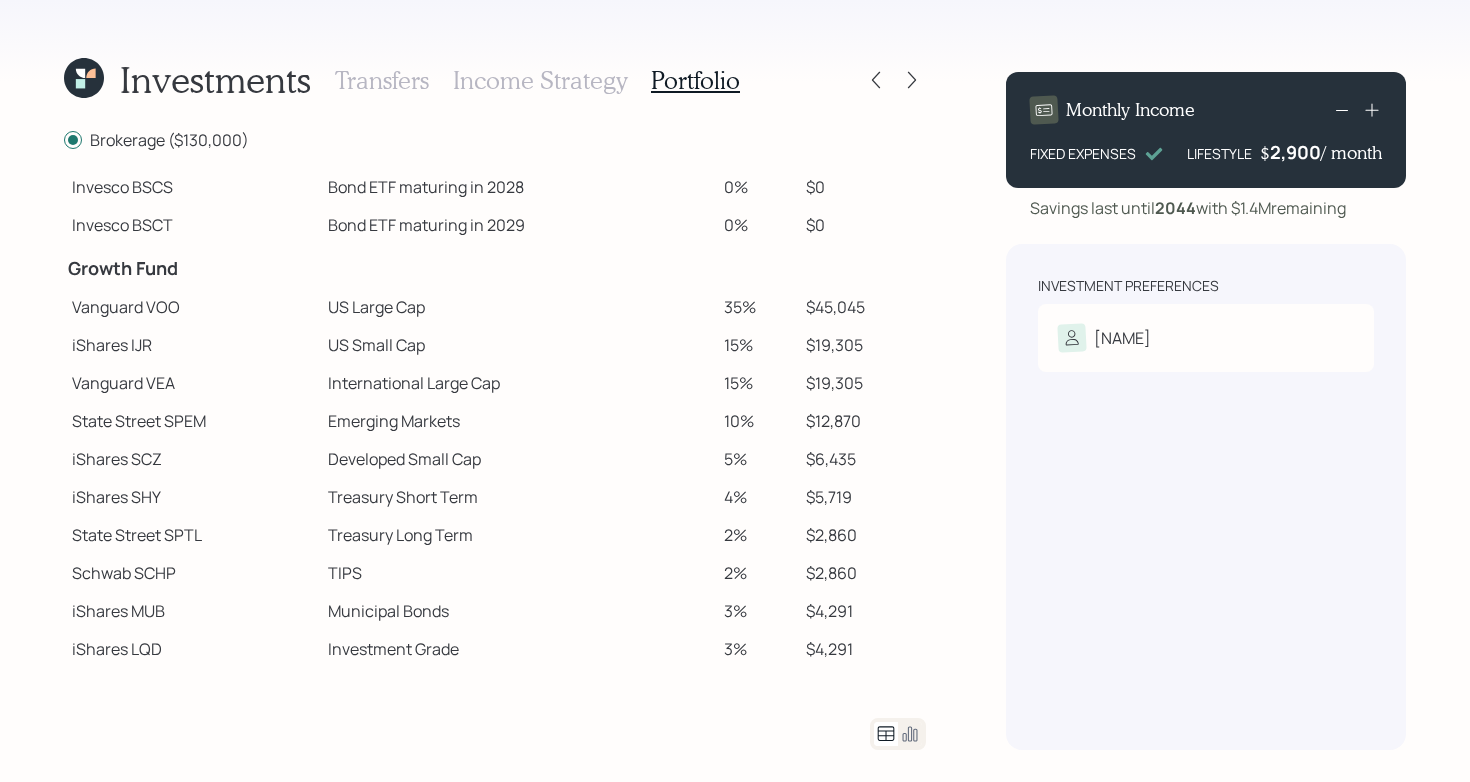 scroll, scrollTop: 253, scrollLeft: 0, axis: vertical 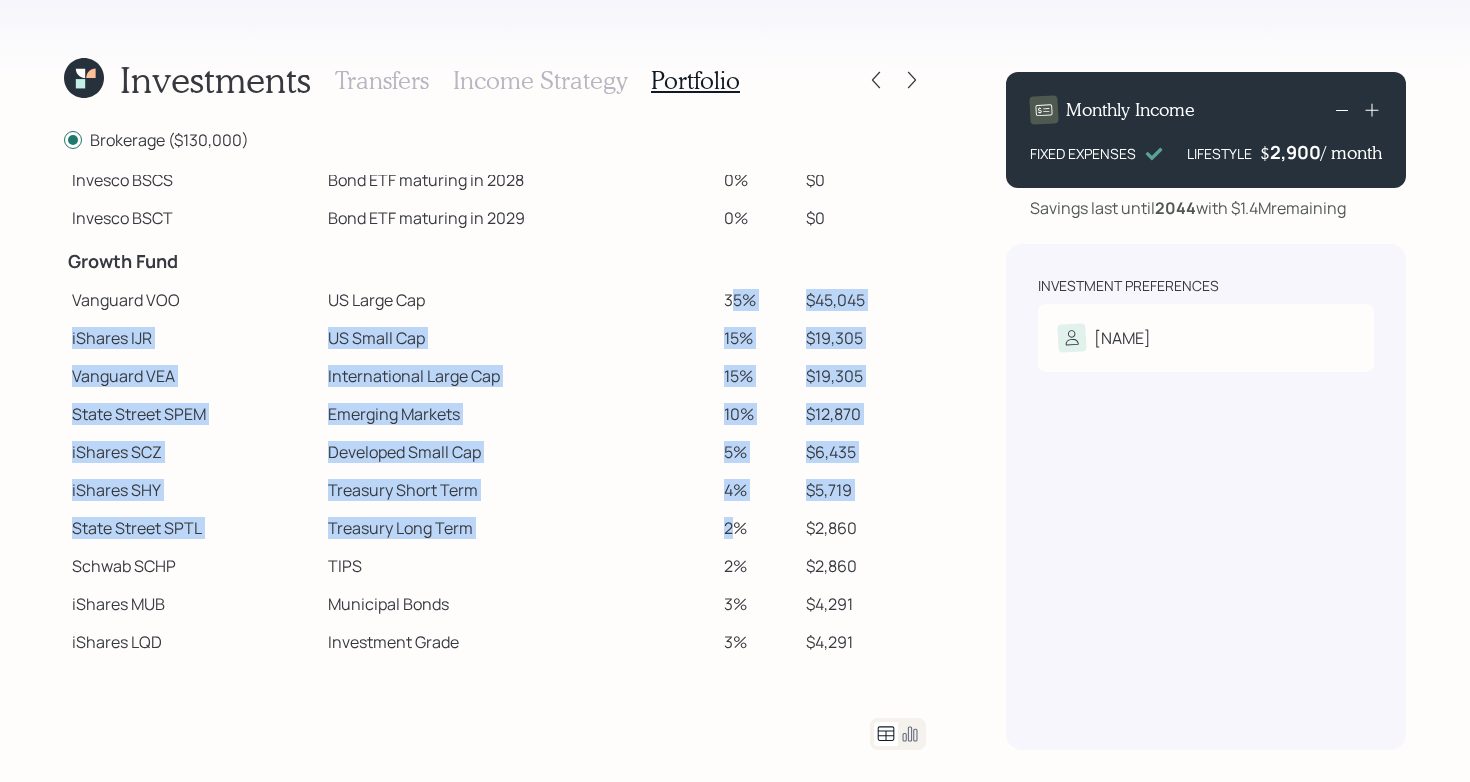 drag, startPoint x: 731, startPoint y: 296, endPoint x: 731, endPoint y: 526, distance: 230 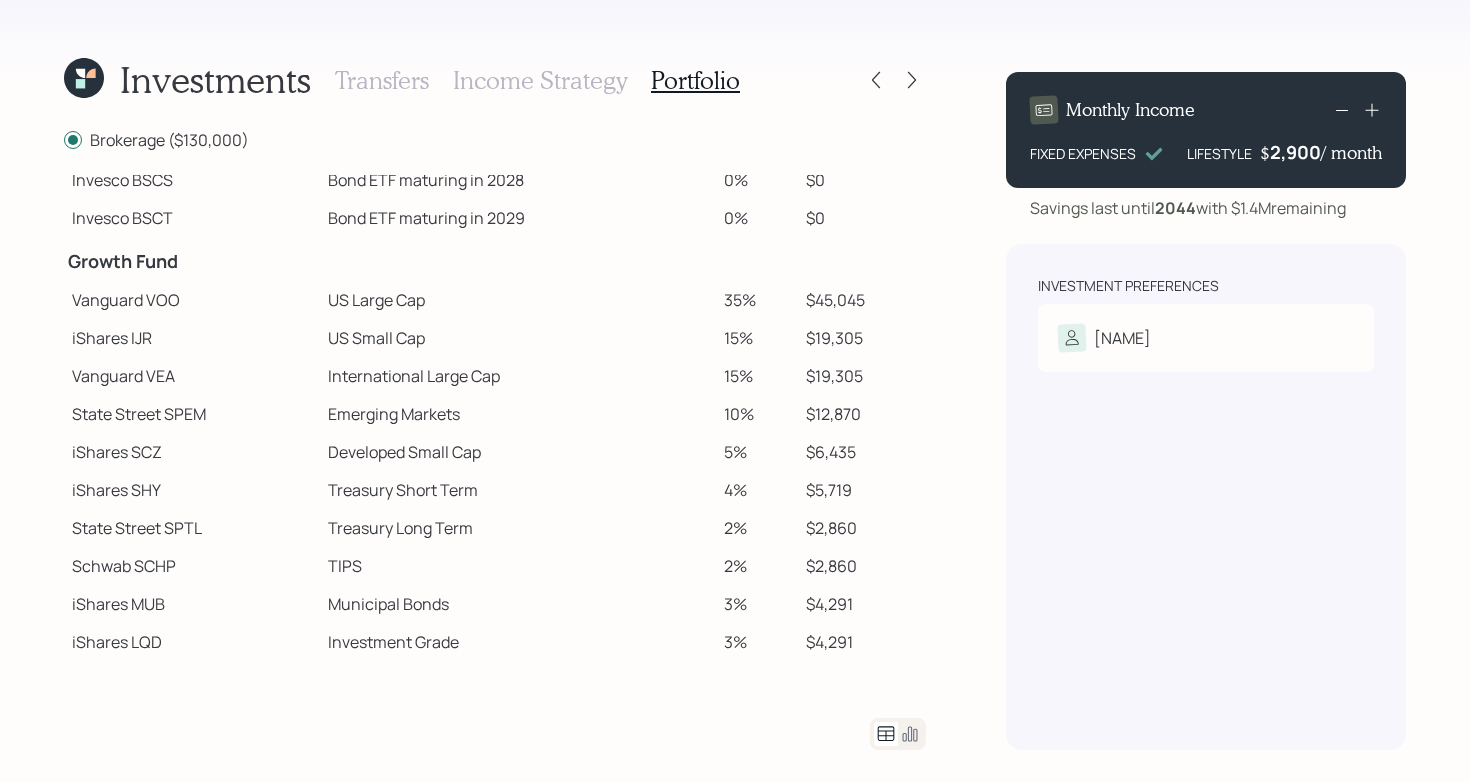 click on "10%" at bounding box center (757, 414) 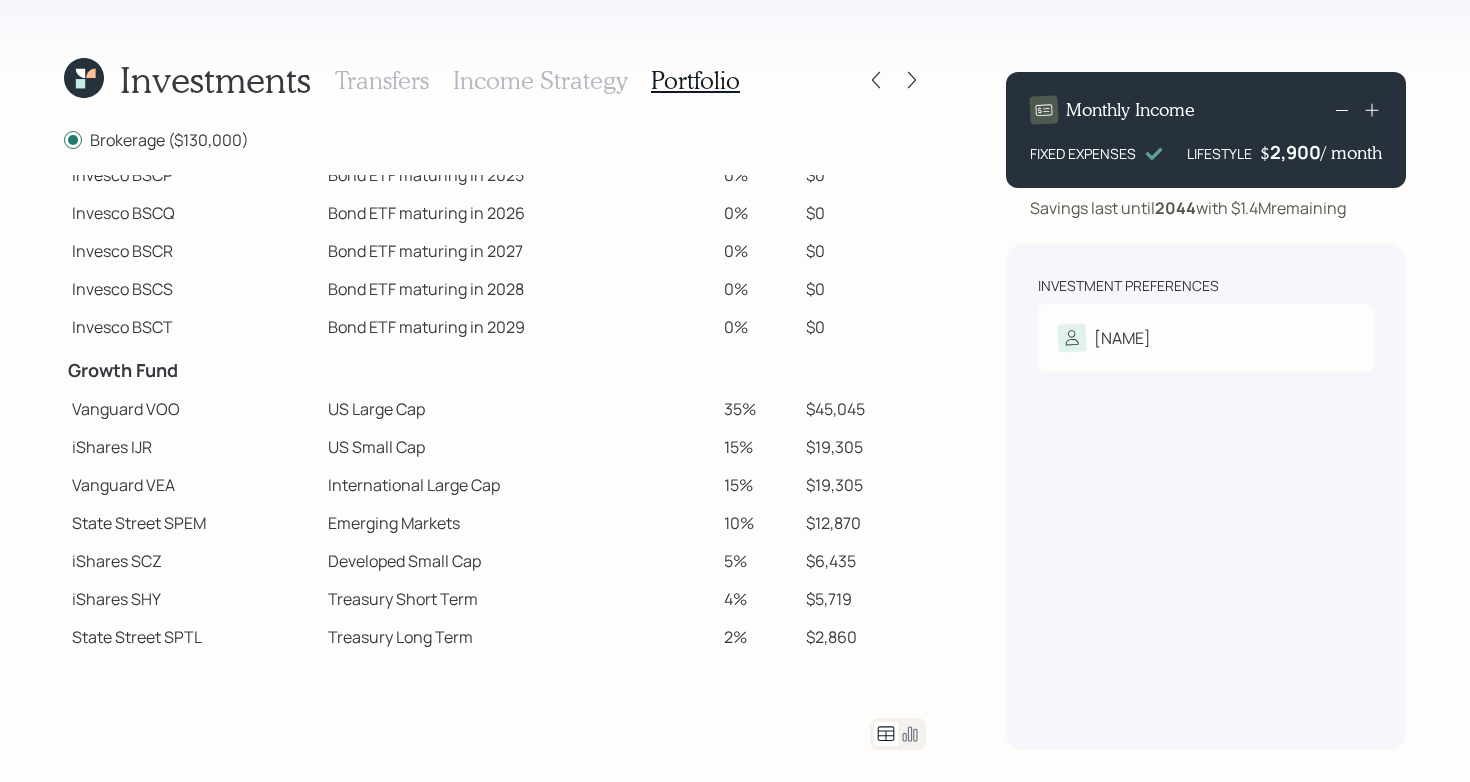 scroll, scrollTop: 0, scrollLeft: 0, axis: both 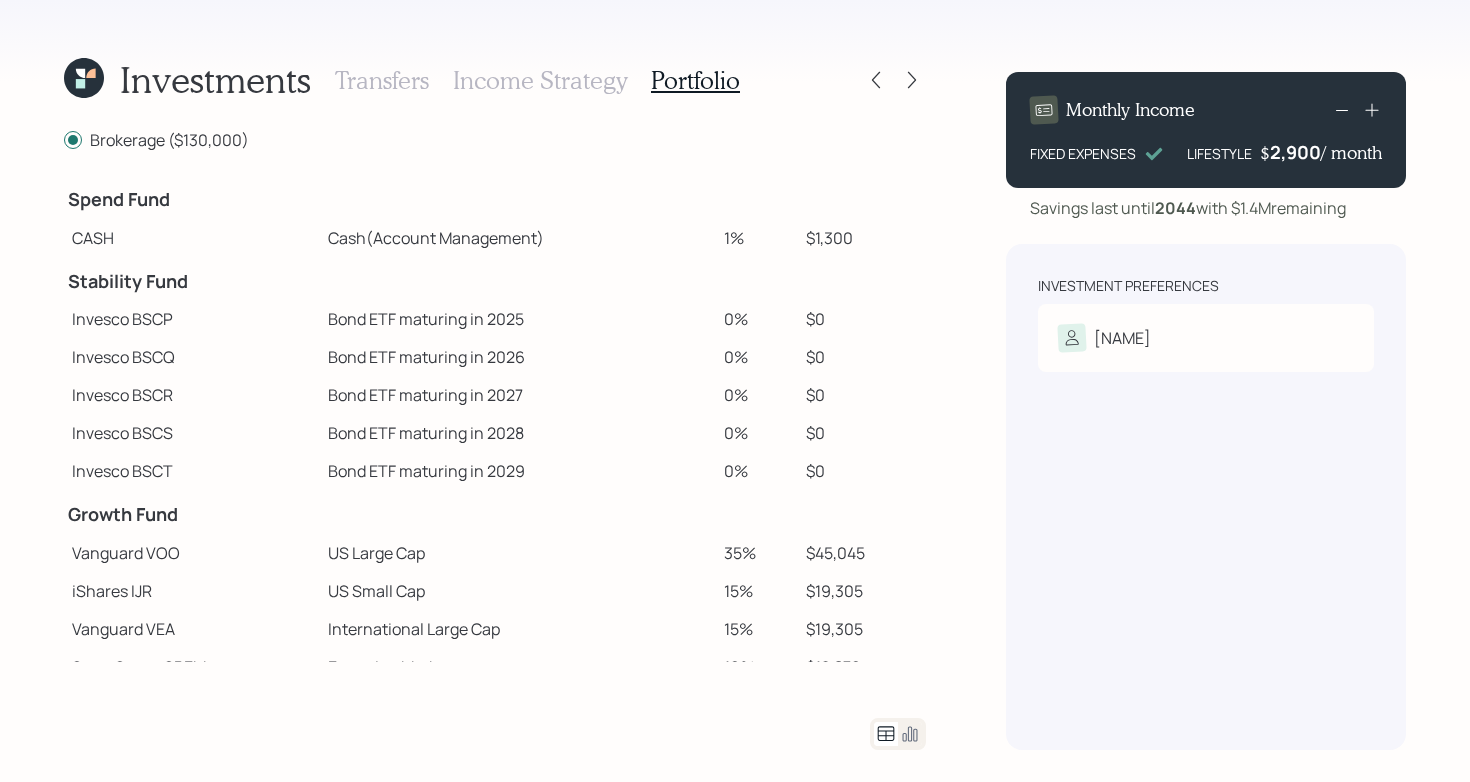click on "Bond ETF maturing in 2027" at bounding box center [518, 395] 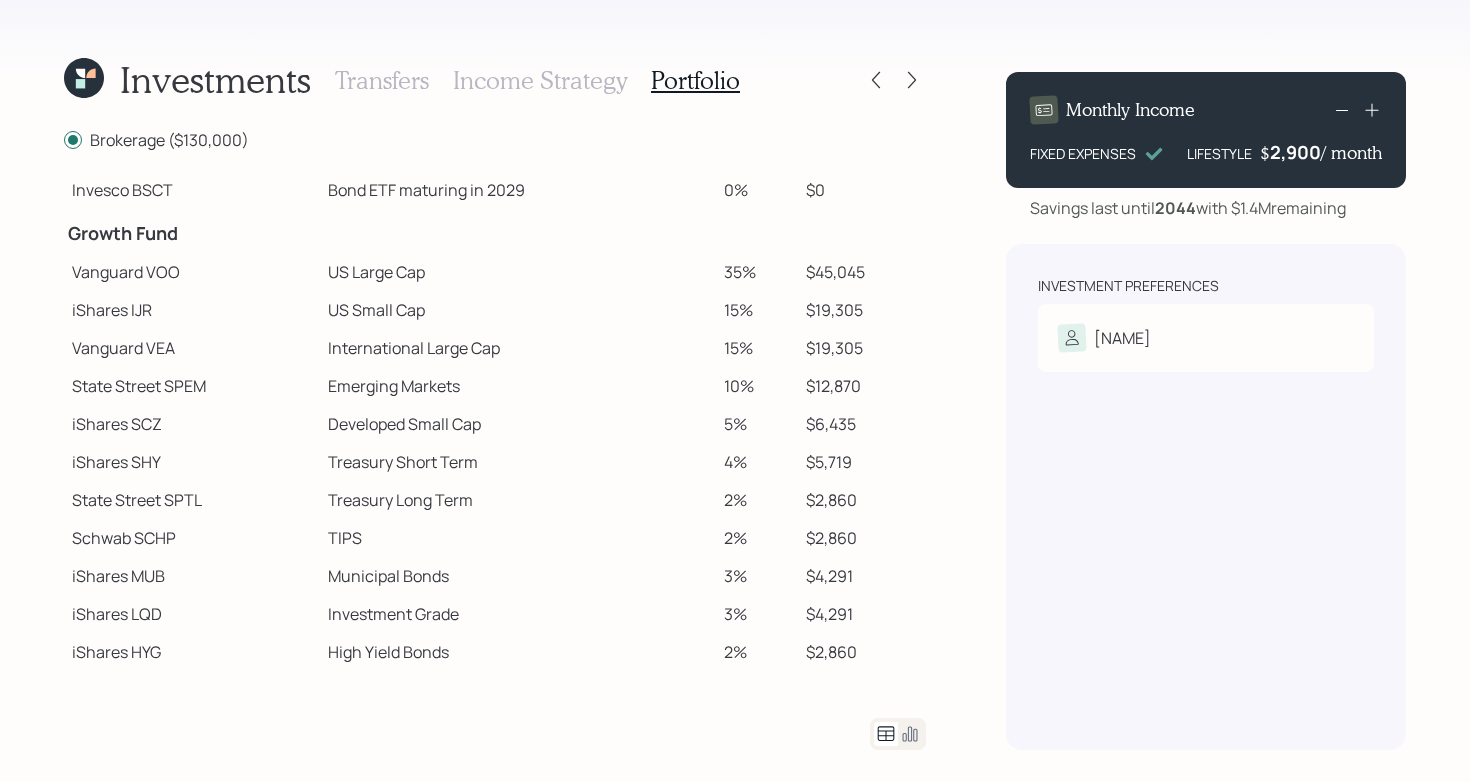 scroll, scrollTop: 293, scrollLeft: 0, axis: vertical 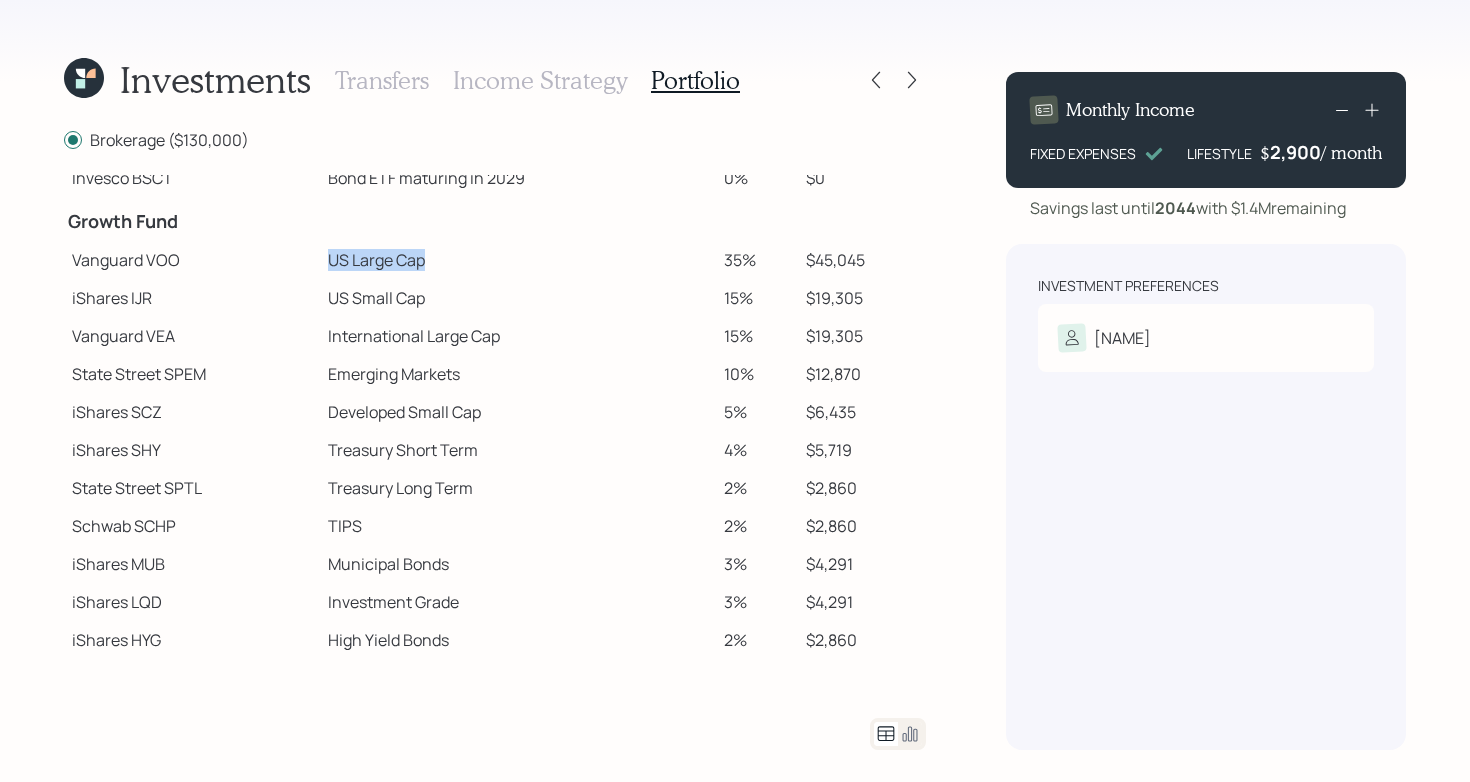 drag, startPoint x: 313, startPoint y: 258, endPoint x: 546, endPoint y: 267, distance: 233.17375 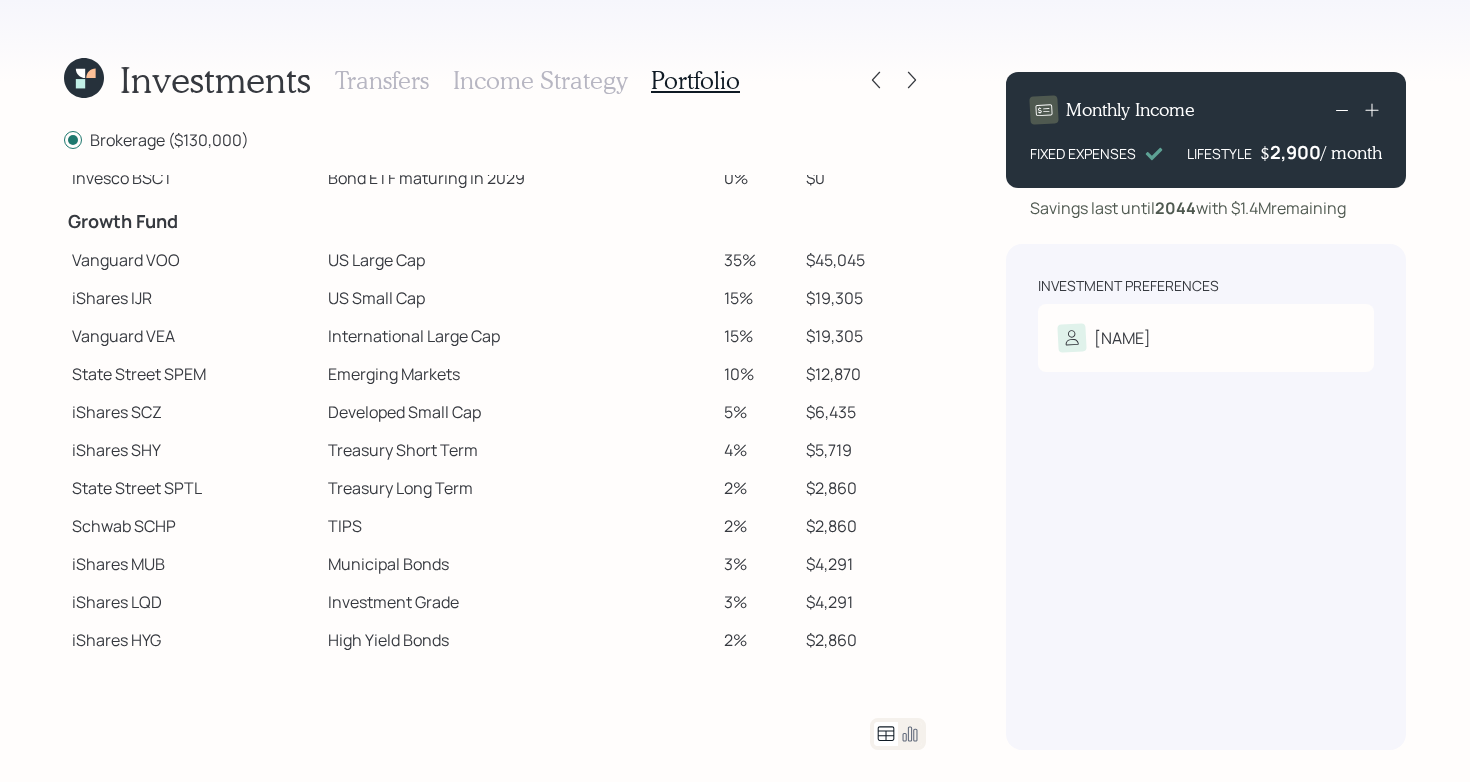 click on "US Small Cap" at bounding box center (518, 298) 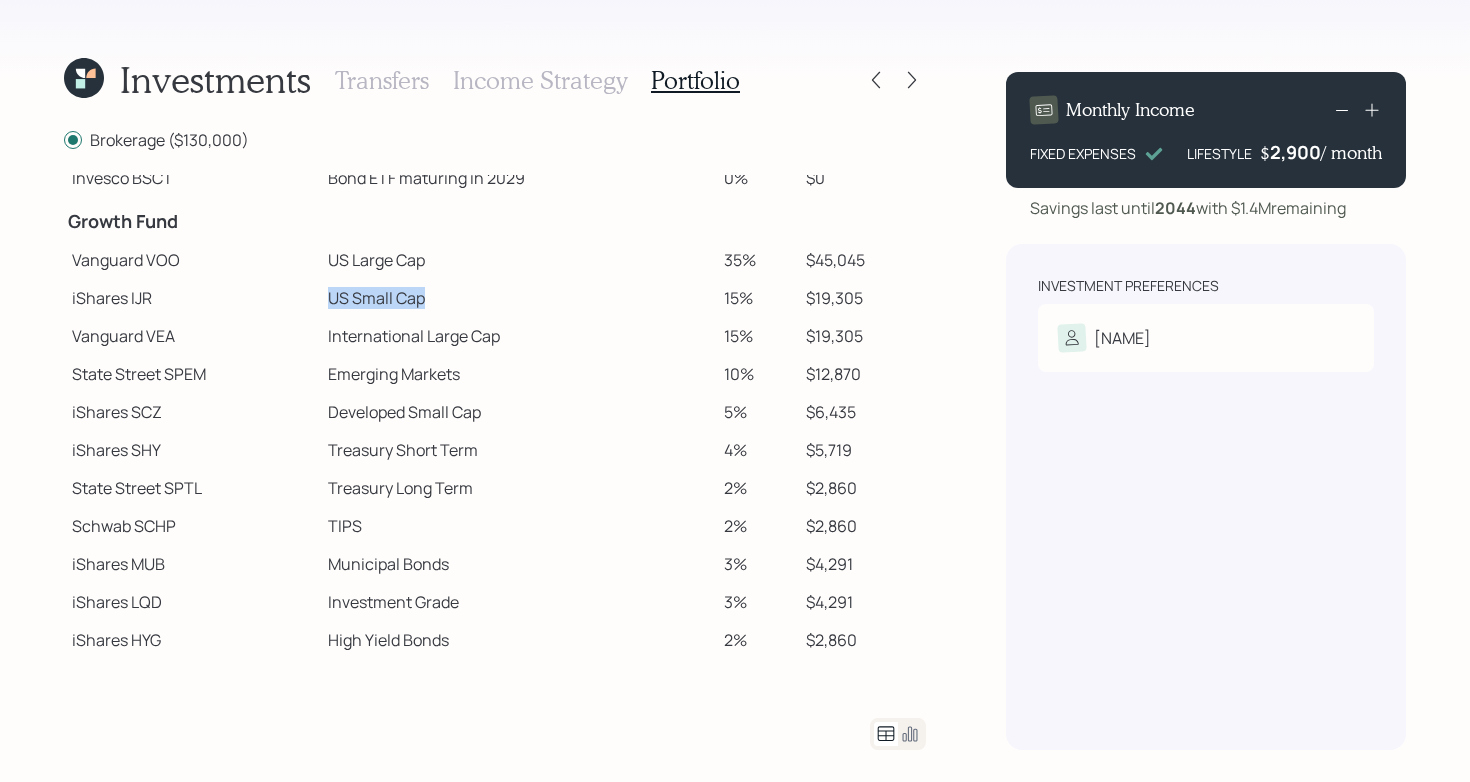 drag, startPoint x: 301, startPoint y: 294, endPoint x: 588, endPoint y: 305, distance: 287.21072 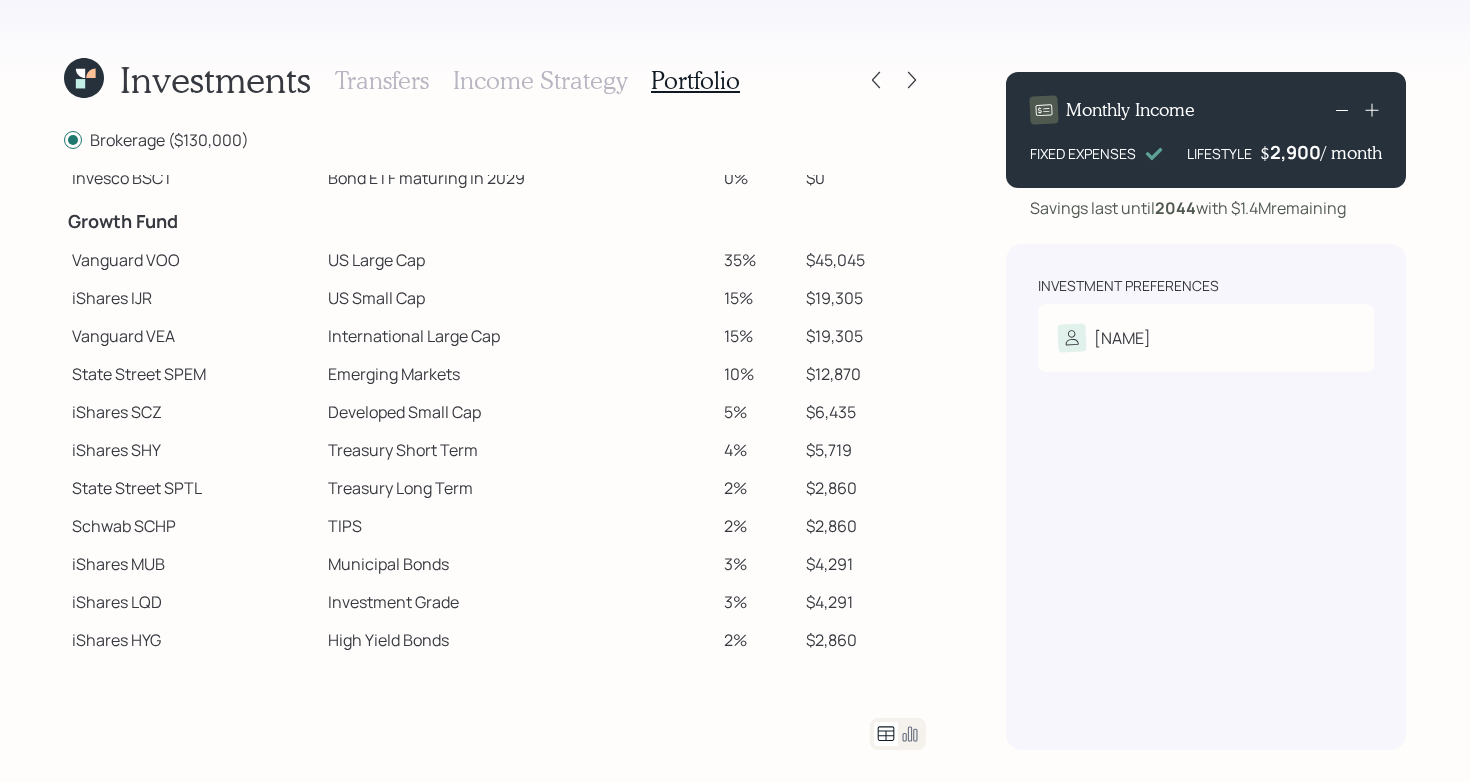 click on "Vanguard   VEA" at bounding box center [192, 336] 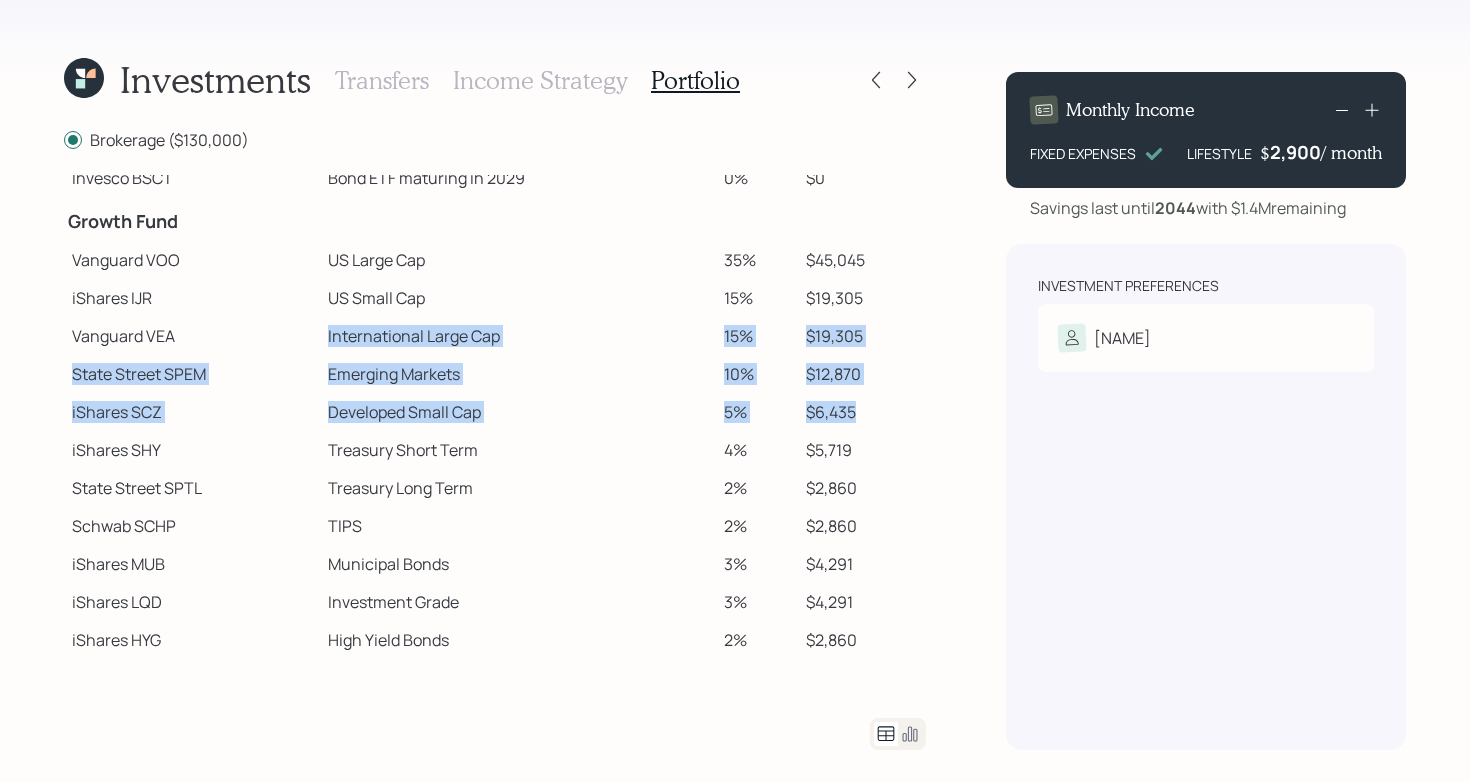 drag, startPoint x: 315, startPoint y: 328, endPoint x: 909, endPoint y: 413, distance: 600.05084 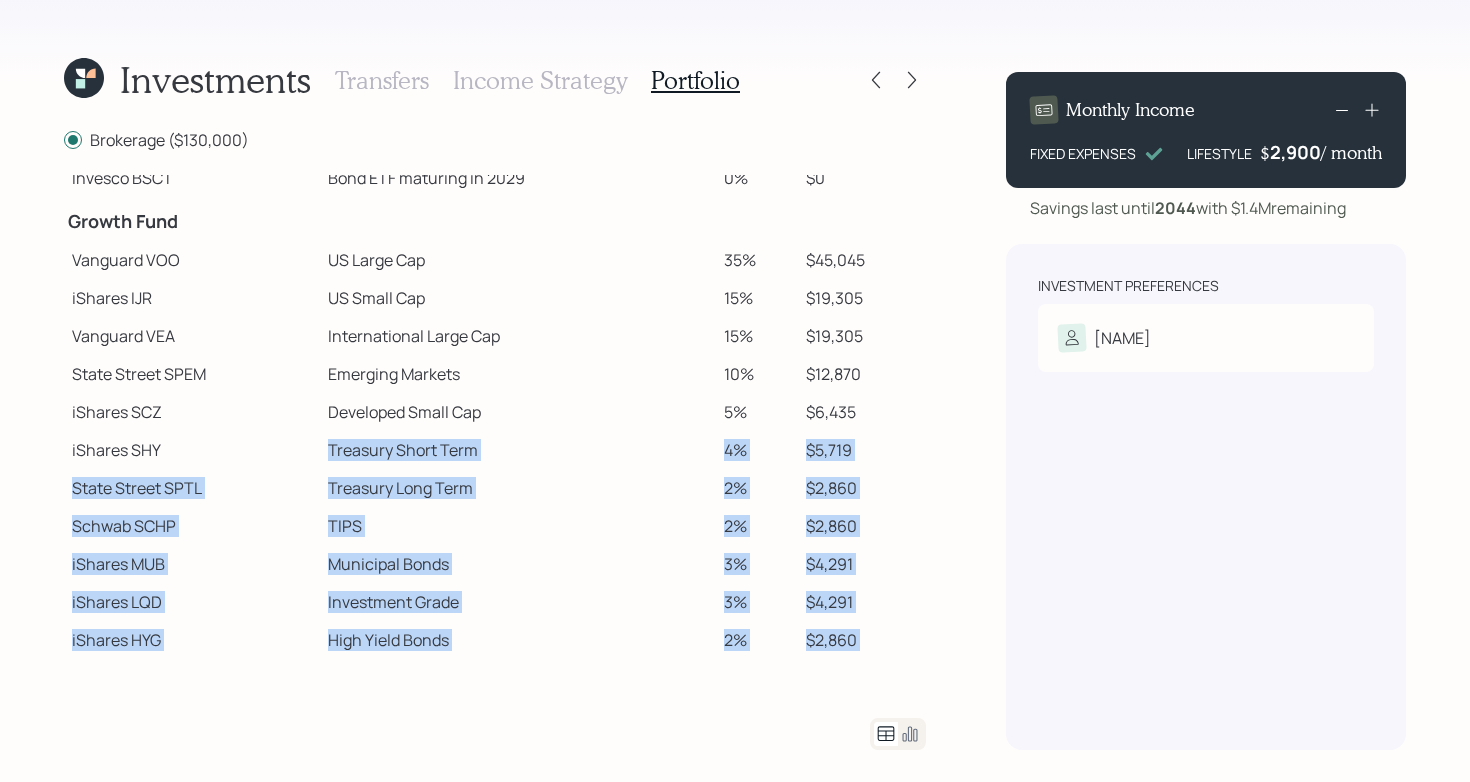 scroll, scrollTop: 328, scrollLeft: 0, axis: vertical 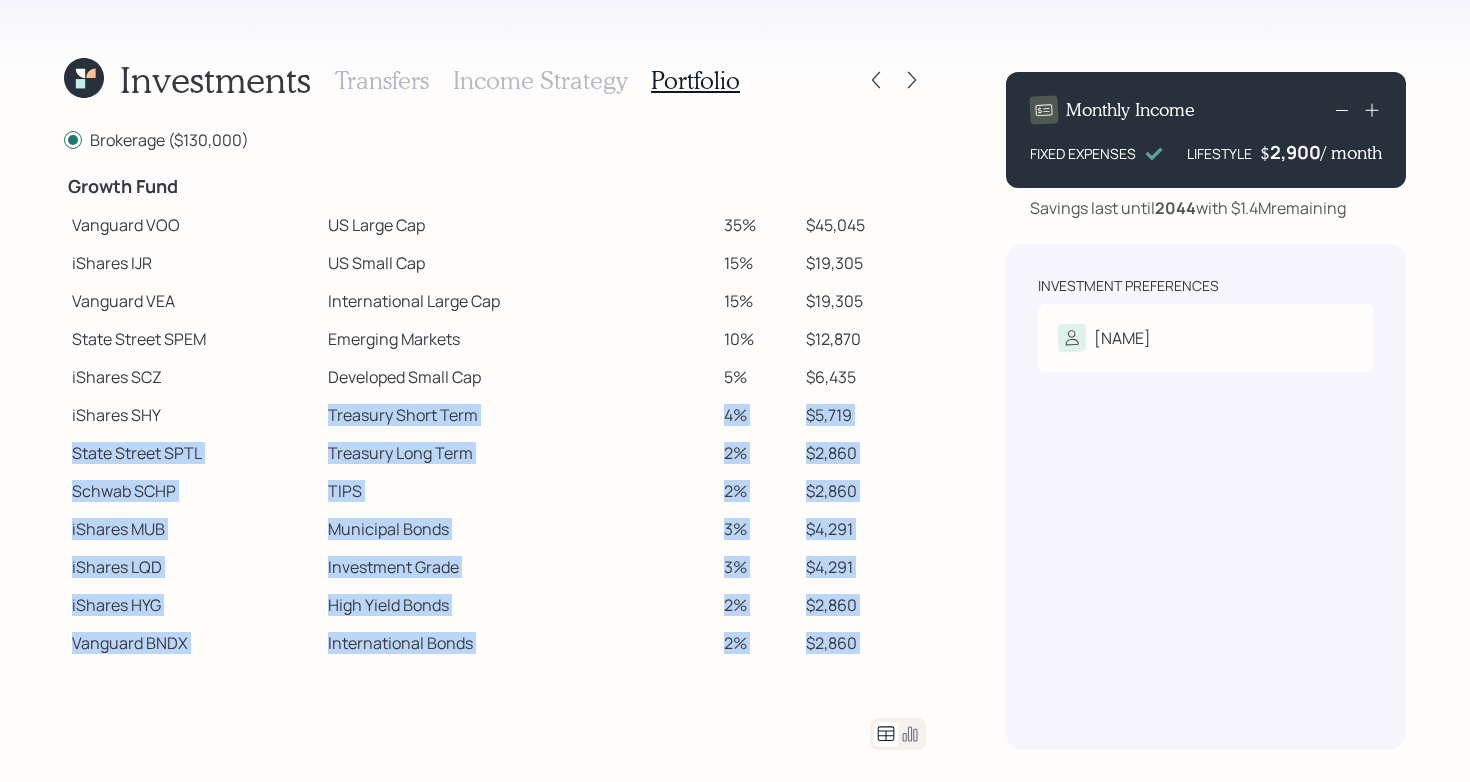 drag, startPoint x: 320, startPoint y: 447, endPoint x: 885, endPoint y: 731, distance: 632.36145 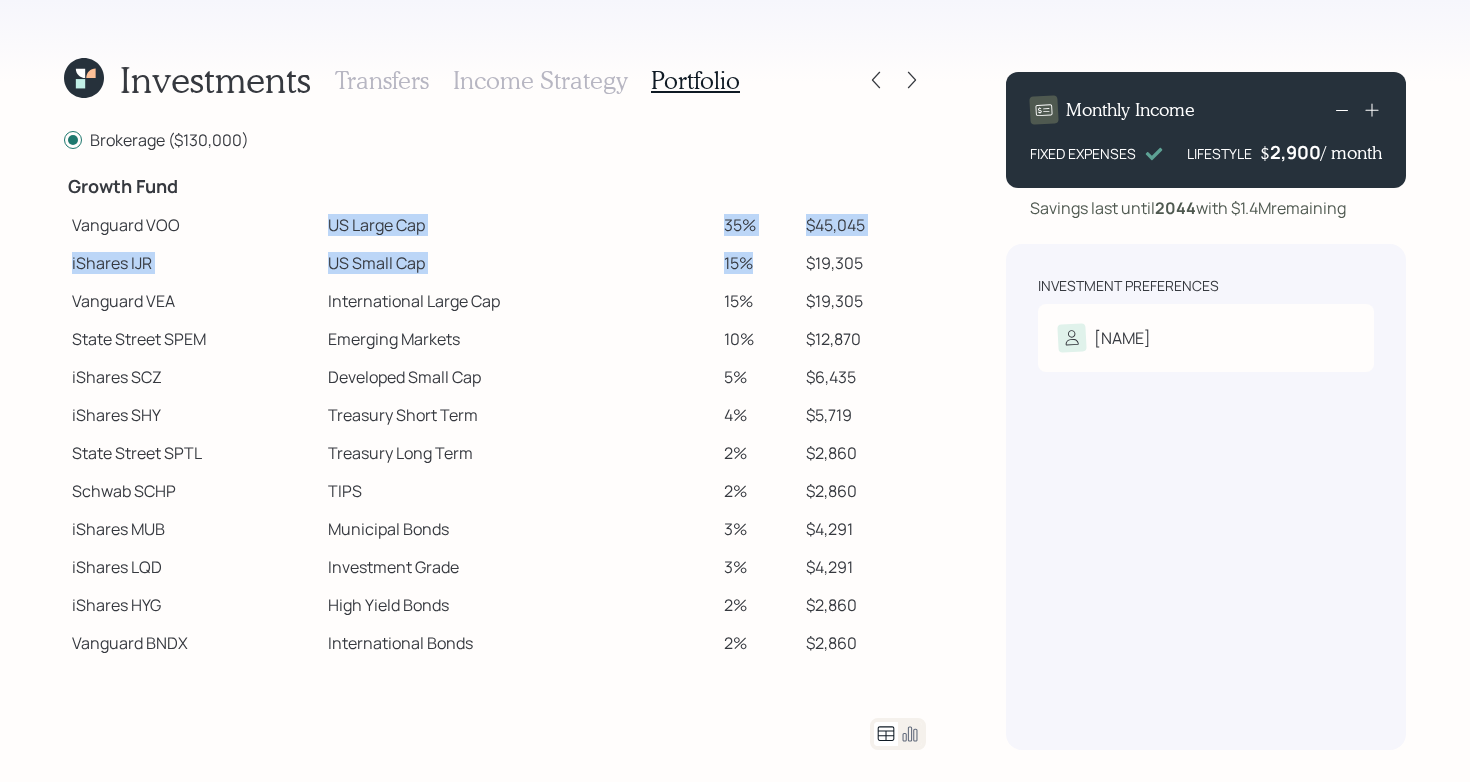 drag, startPoint x: 782, startPoint y: 270, endPoint x: 624, endPoint y: 211, distance: 168.65645 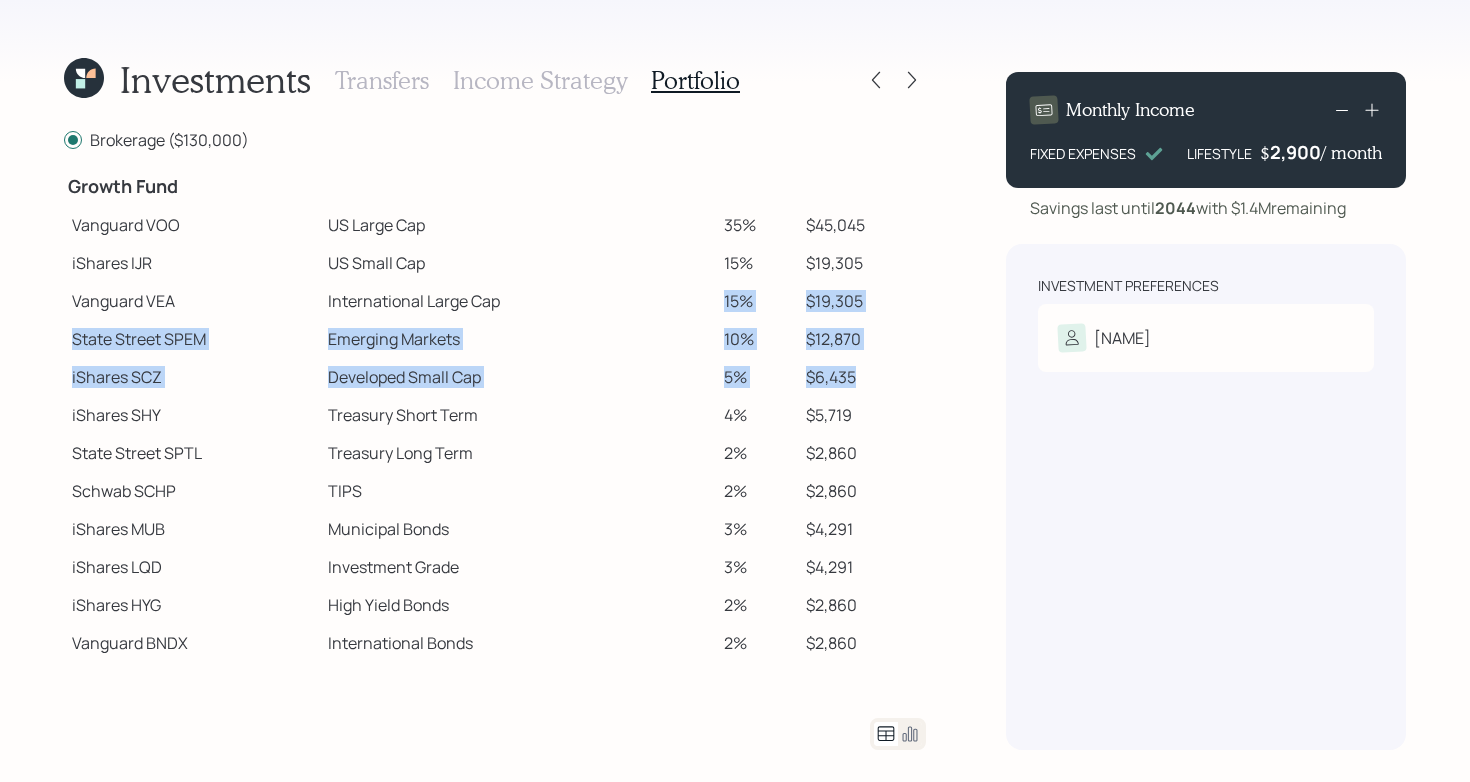 drag, startPoint x: 505, startPoint y: 306, endPoint x: 916, endPoint y: 383, distance: 418.1507 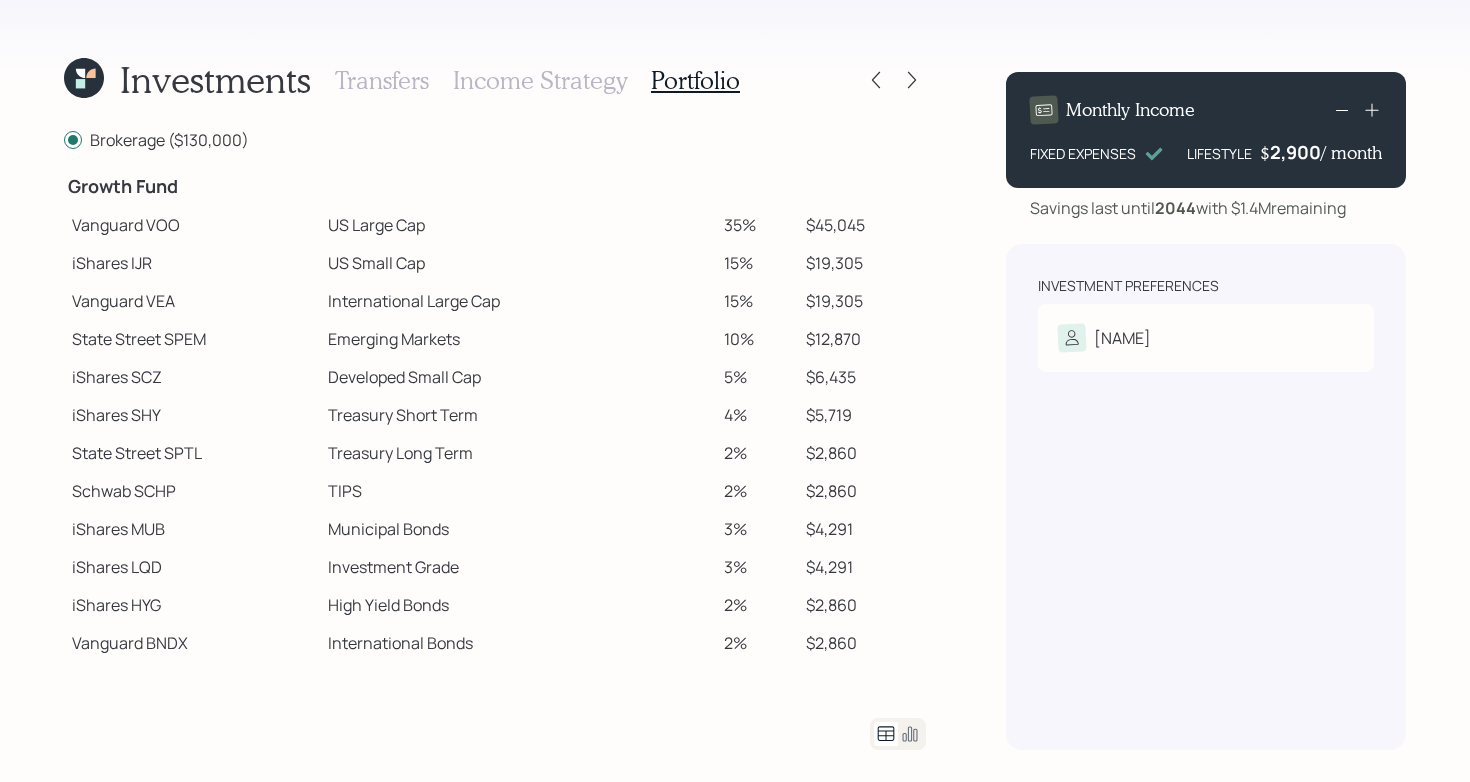 click on "$6,435" at bounding box center (862, 377) 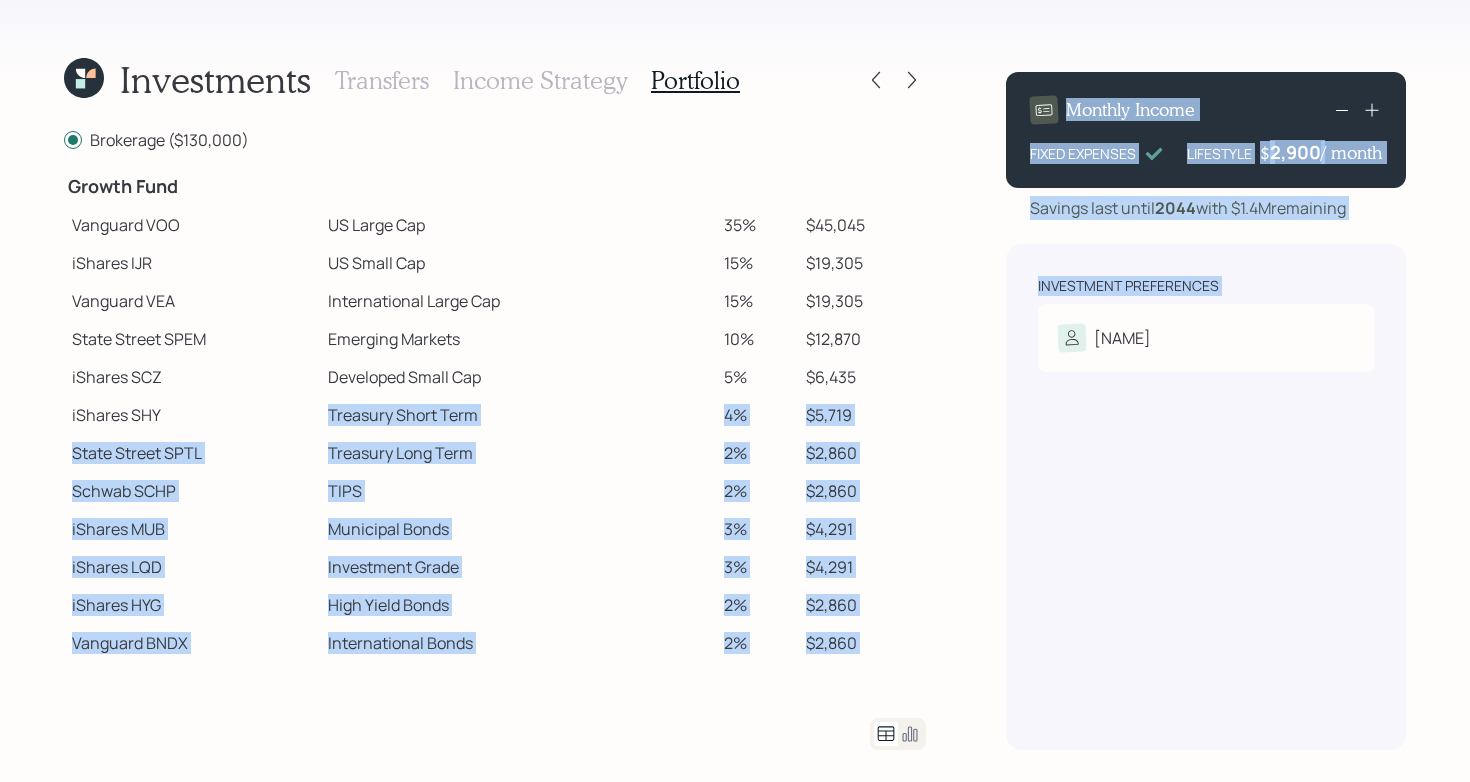 drag, startPoint x: 324, startPoint y: 405, endPoint x: 1044, endPoint y: 819, distance: 830.5396 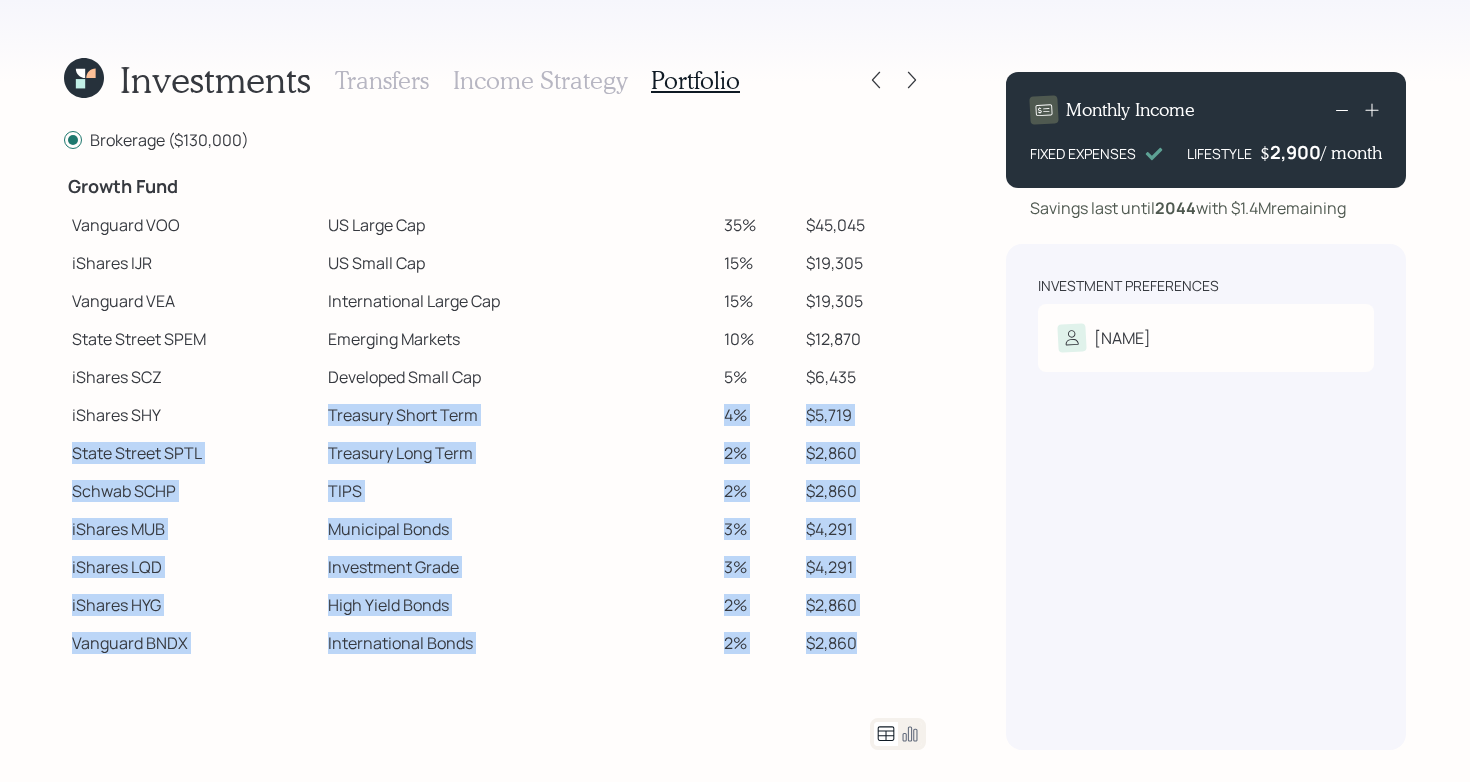 drag, startPoint x: 881, startPoint y: 640, endPoint x: 303, endPoint y: 411, distance: 621.71136 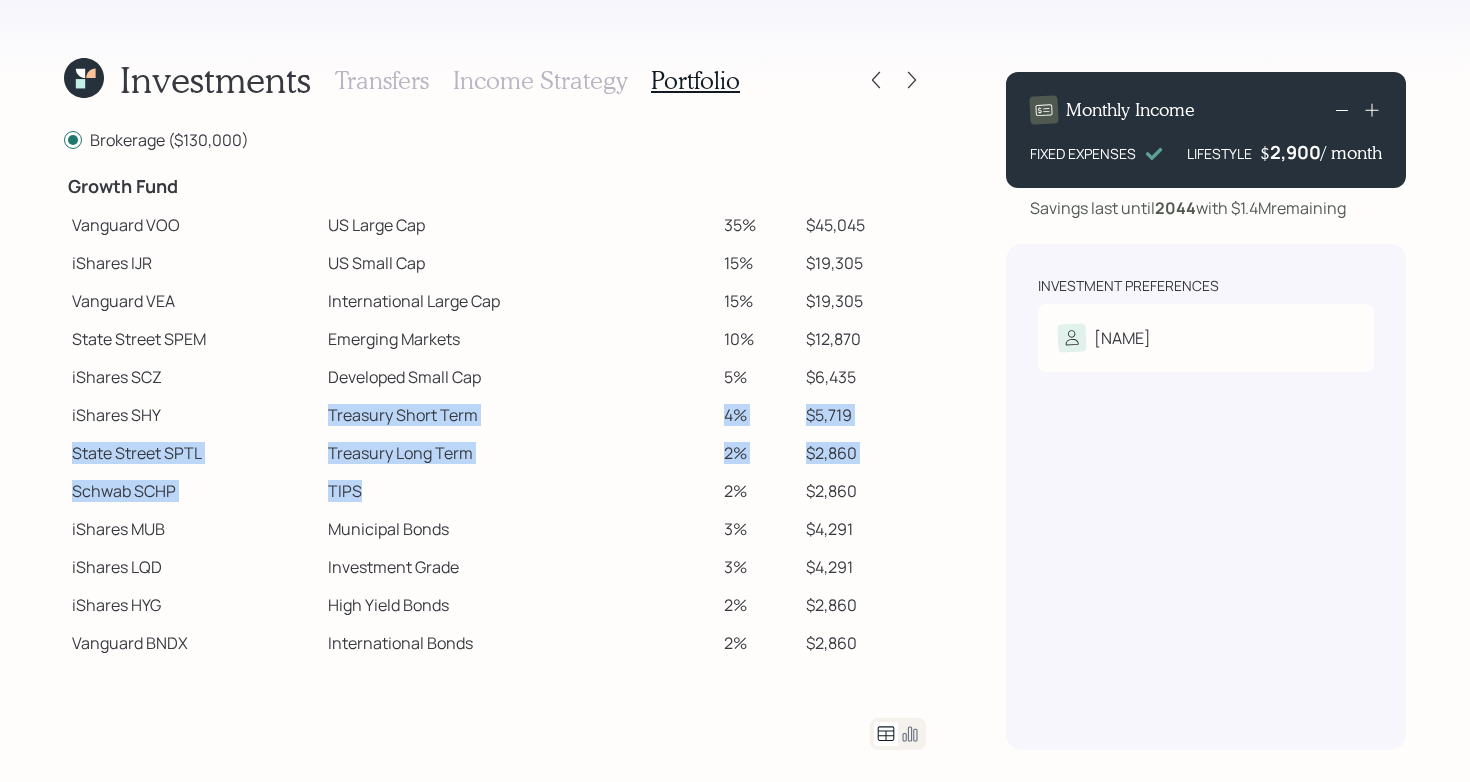drag, startPoint x: 303, startPoint y: 411, endPoint x: 467, endPoint y: 502, distance: 187.55533 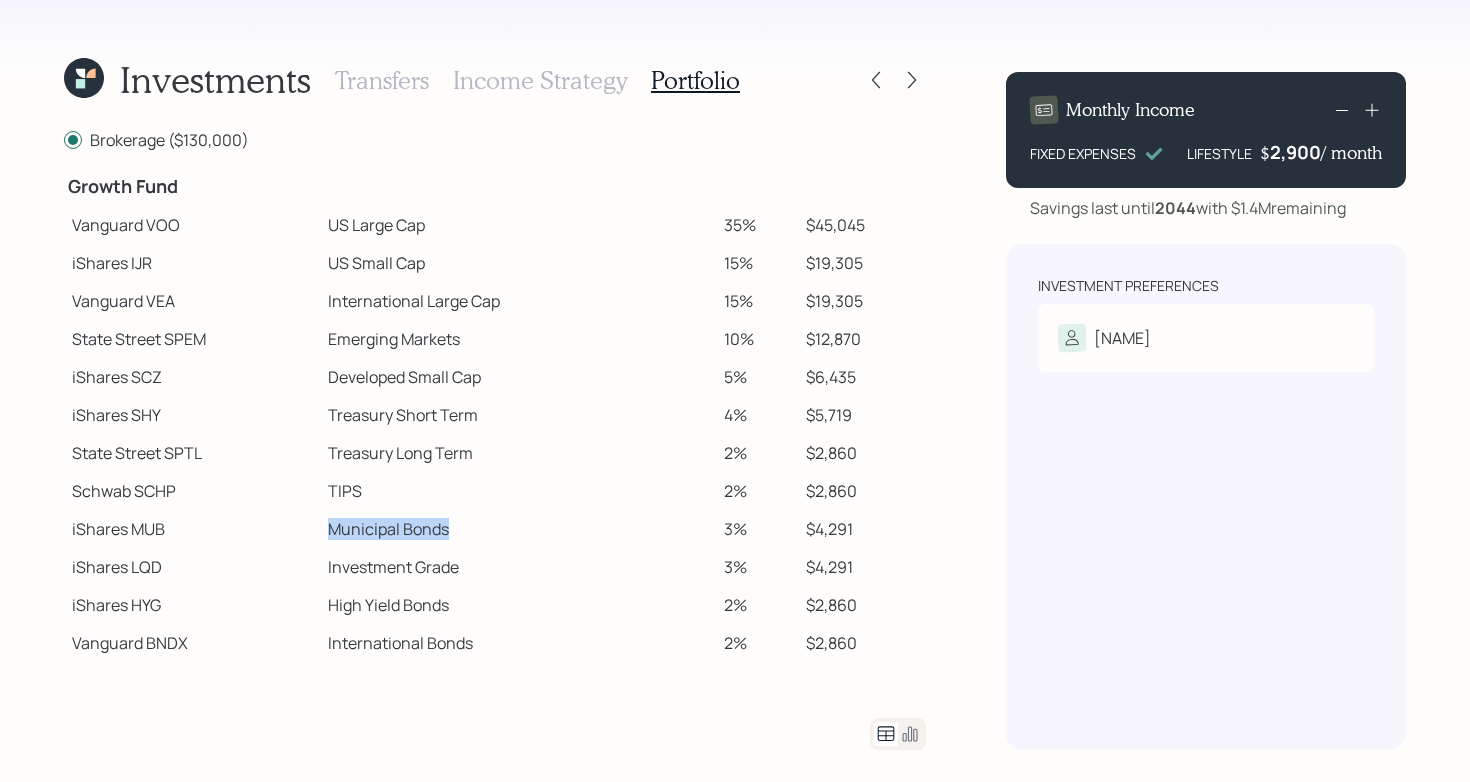 drag, startPoint x: 313, startPoint y: 522, endPoint x: 511, endPoint y: 533, distance: 198.30531 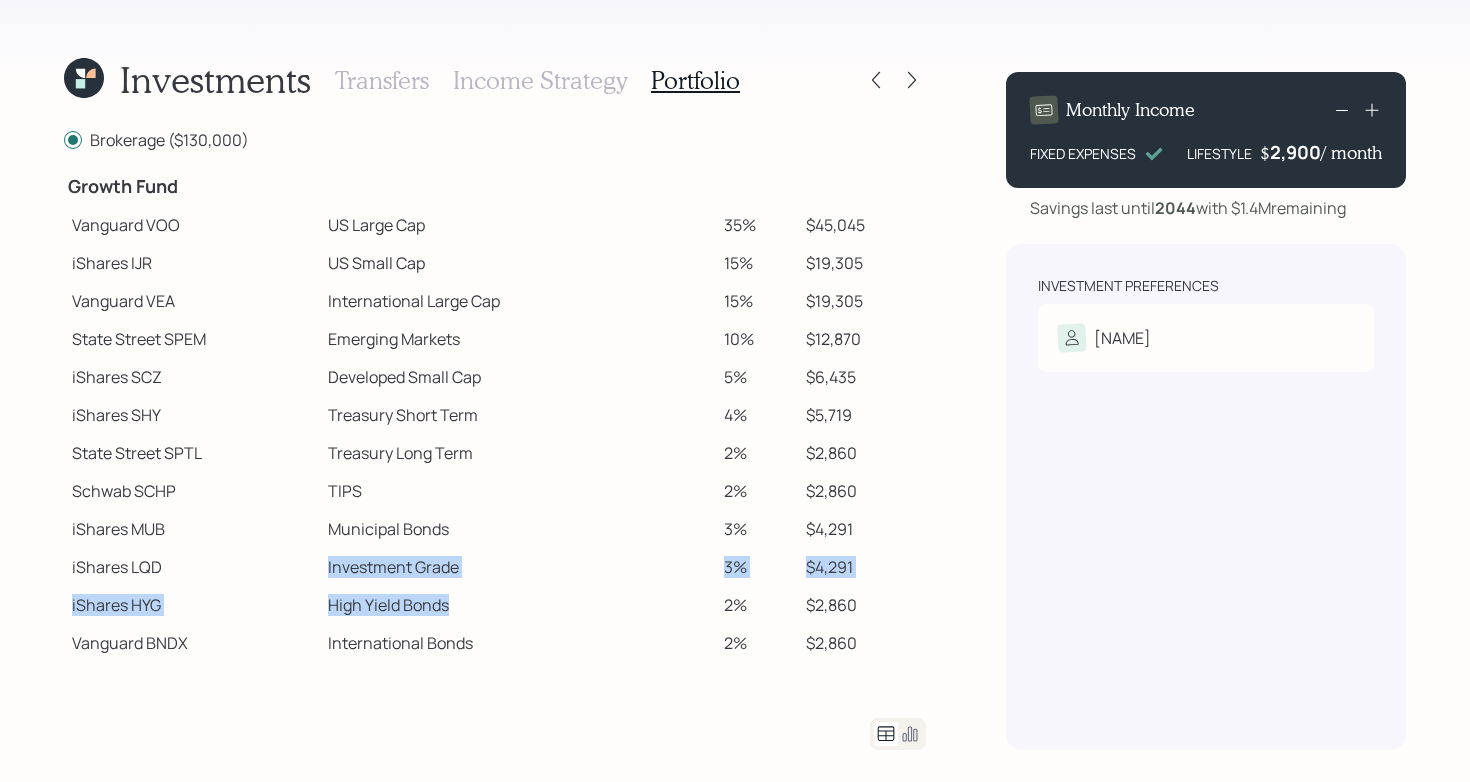 drag, startPoint x: 329, startPoint y: 572, endPoint x: 493, endPoint y: 601, distance: 166.54428 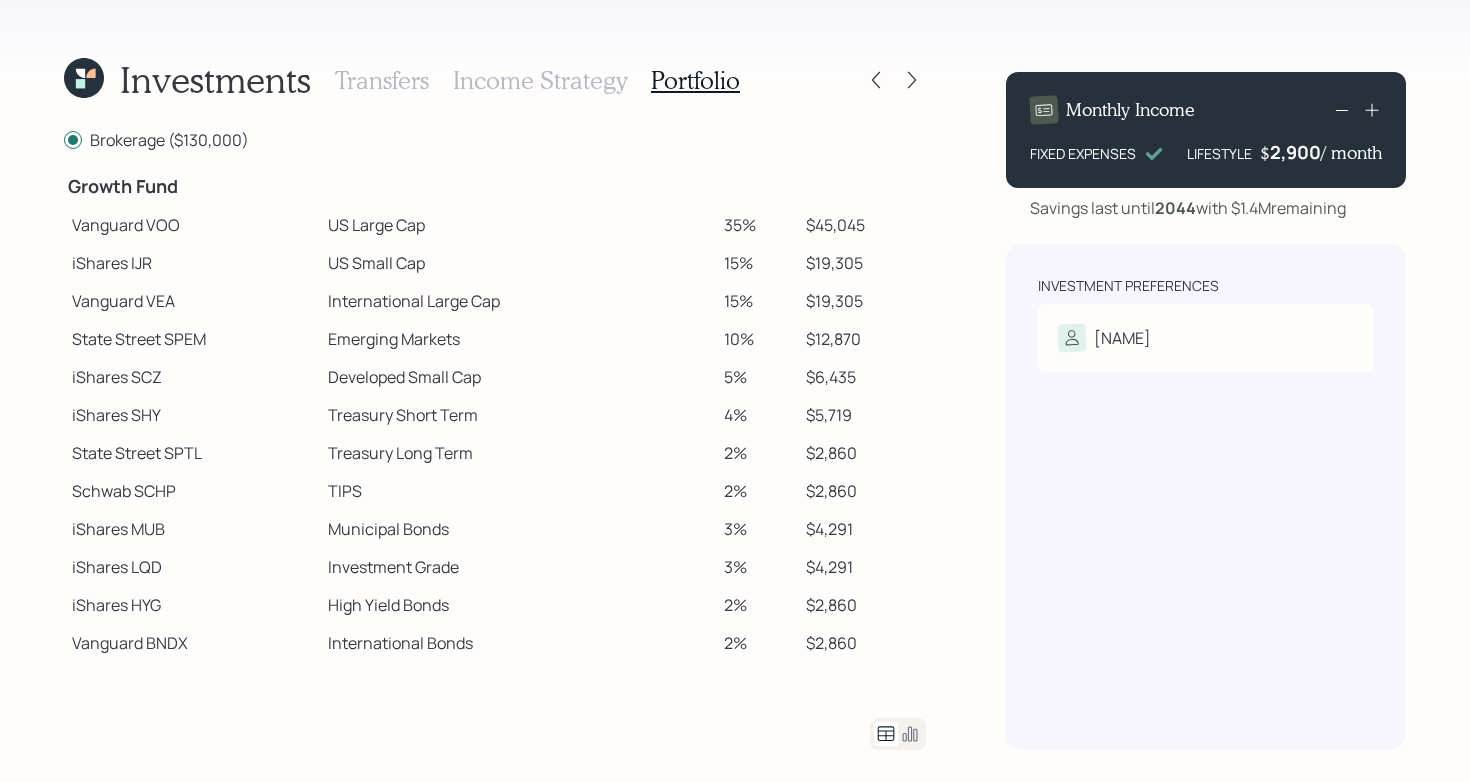 click on "International Bonds" at bounding box center (518, 643) 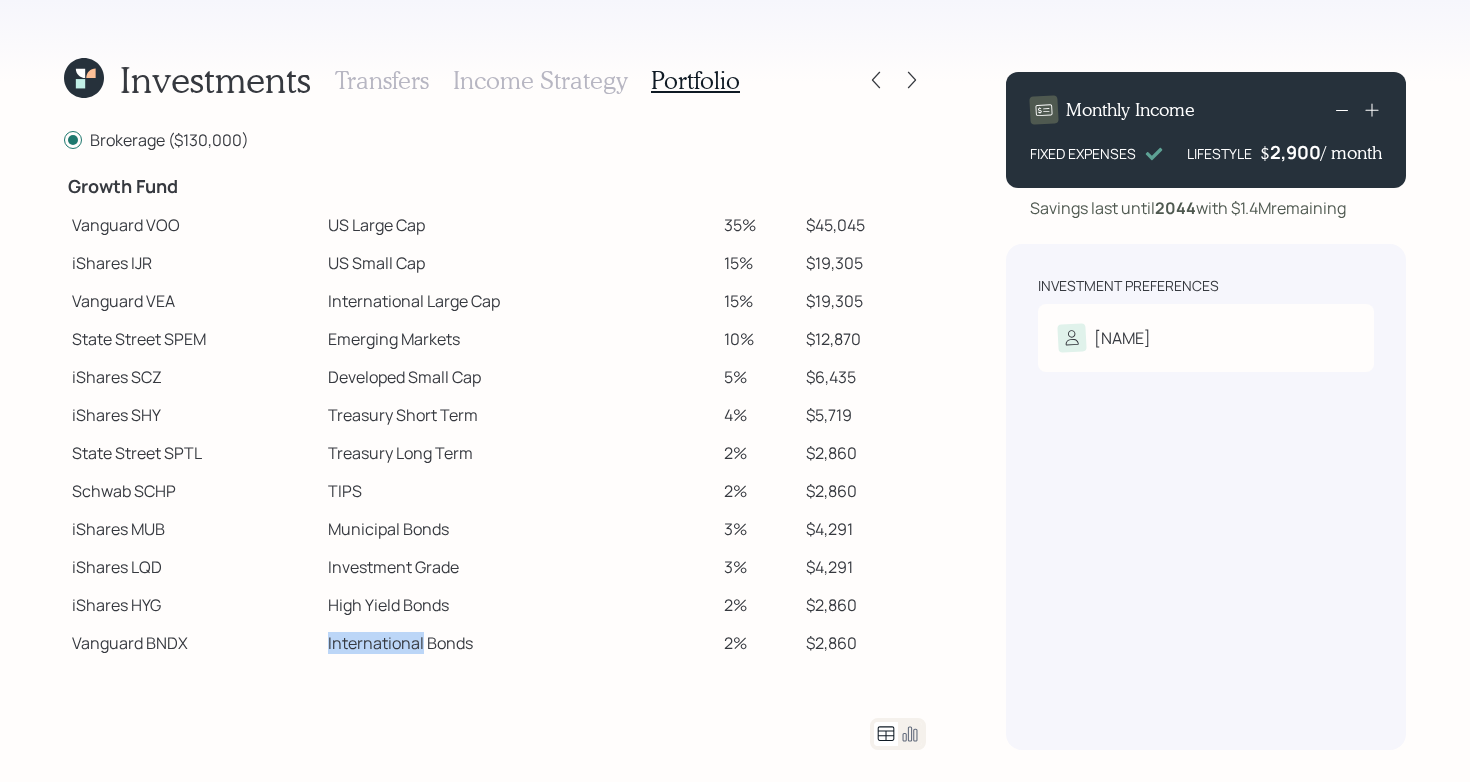 click on "International Bonds" at bounding box center (518, 643) 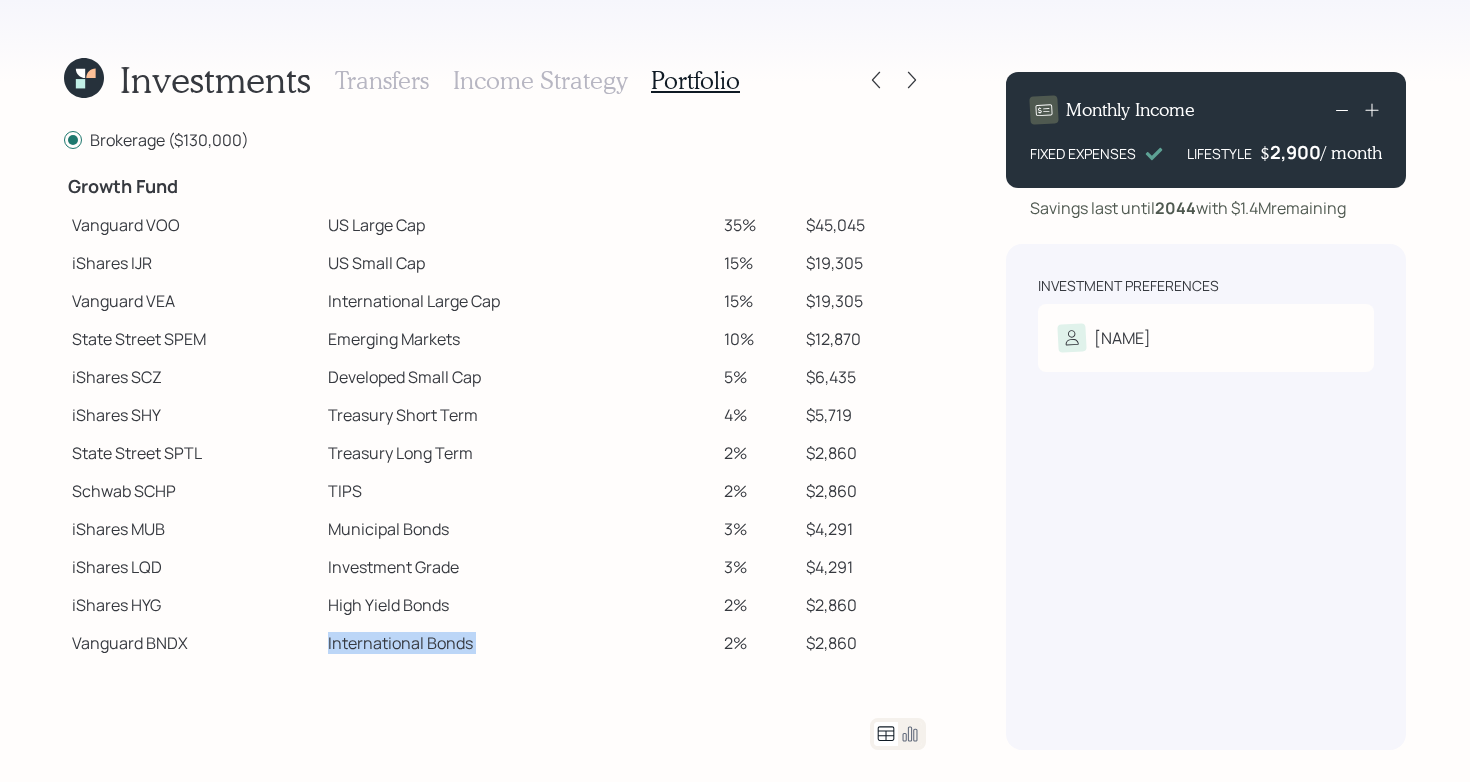 click on "International Bonds" at bounding box center (518, 643) 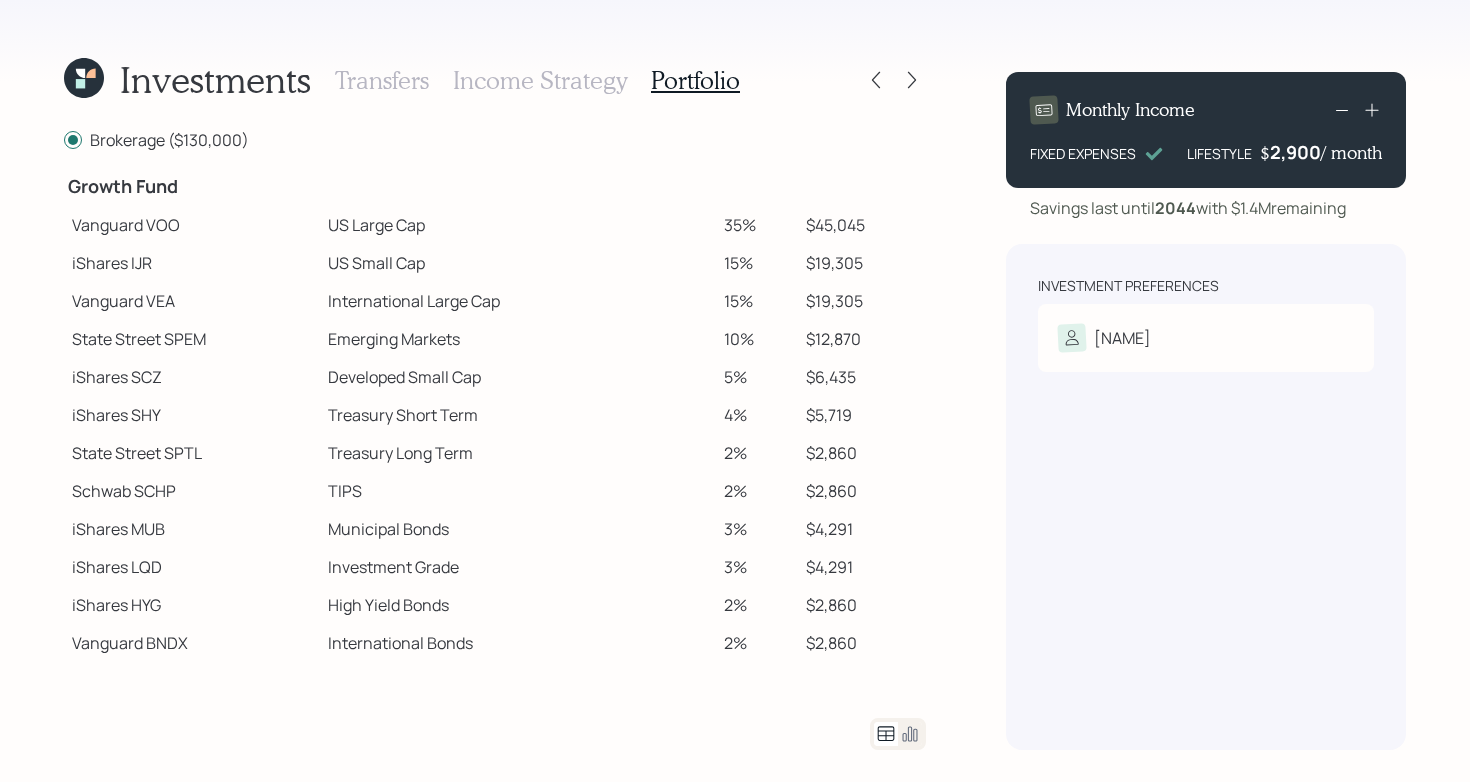 click on "Investment Grade" at bounding box center [518, 567] 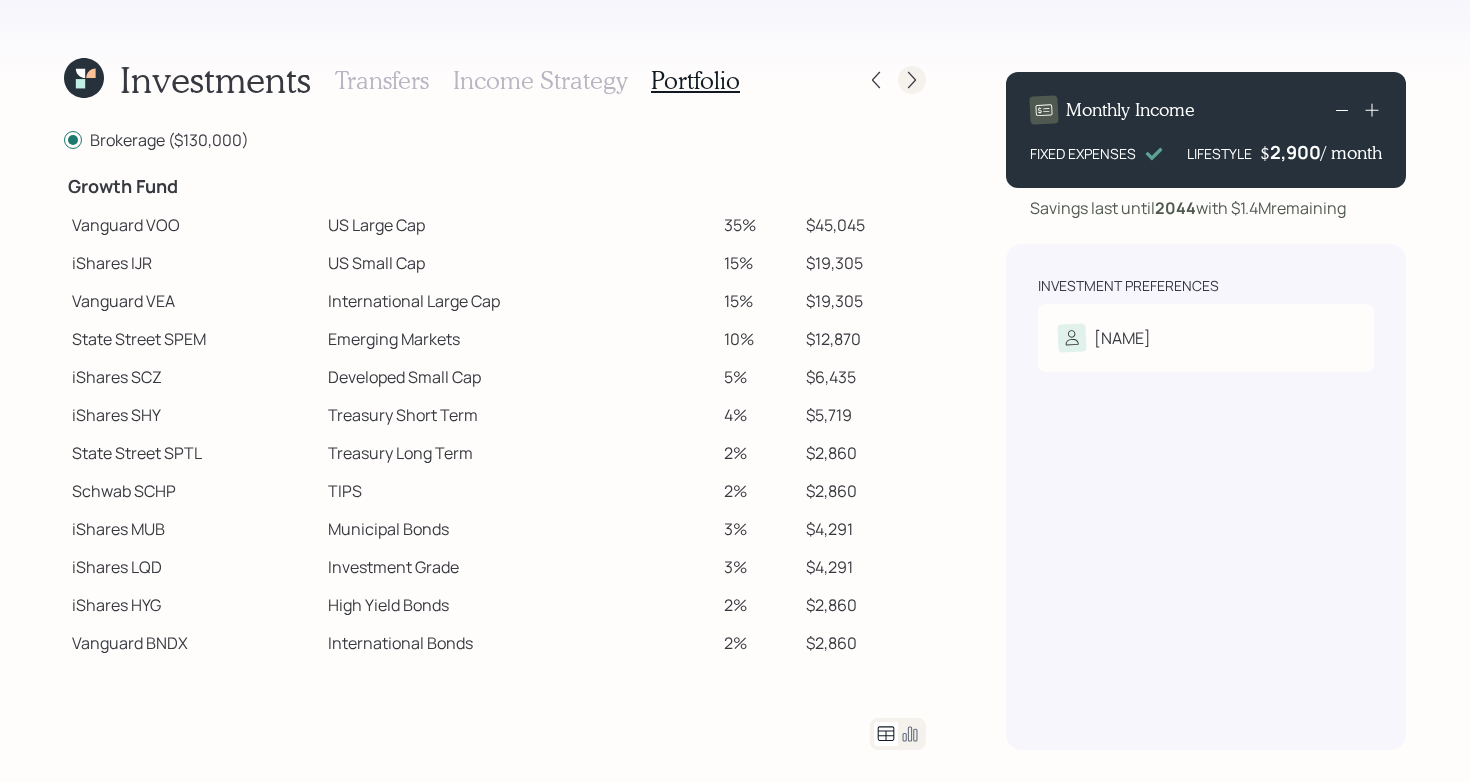 click 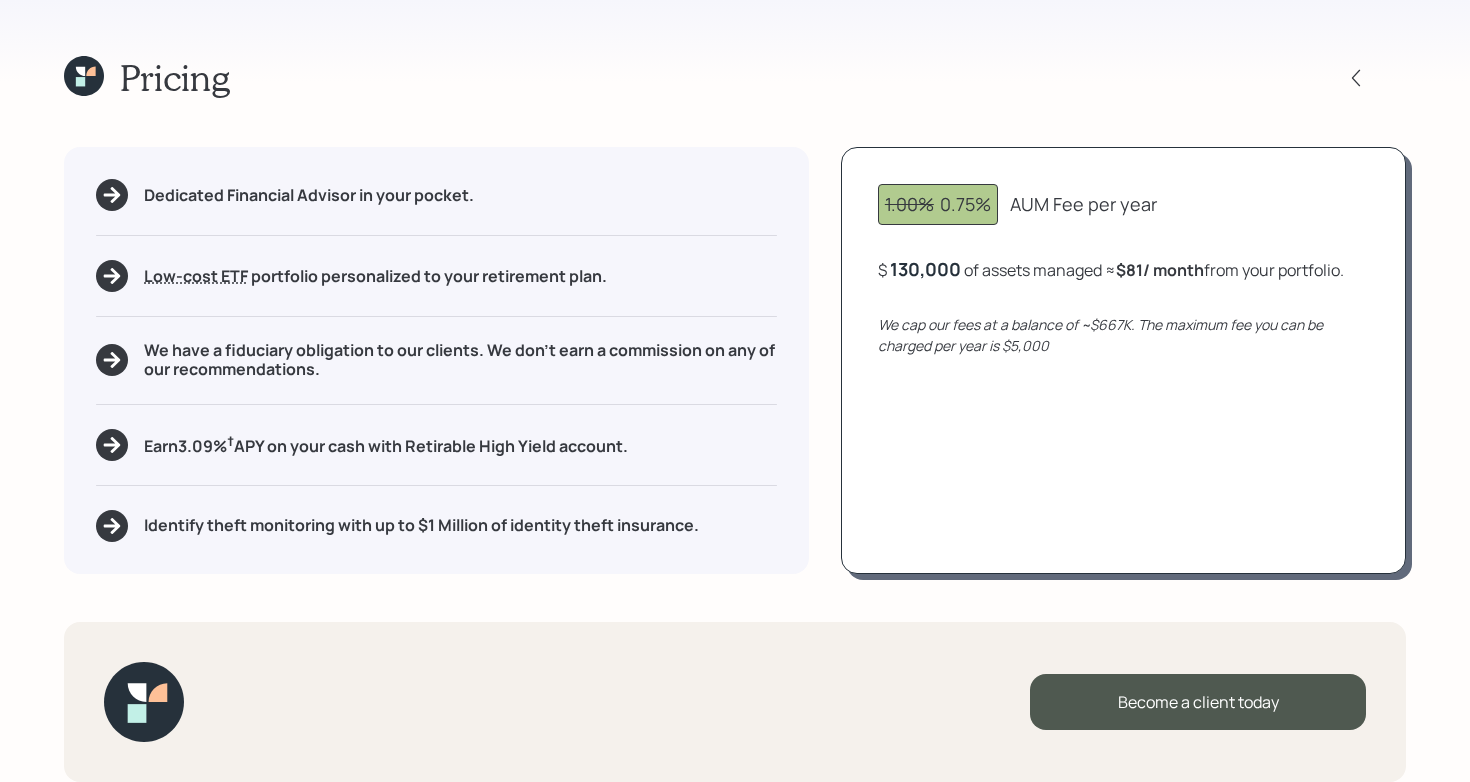 click on "$81  / month" at bounding box center [1160, 270] 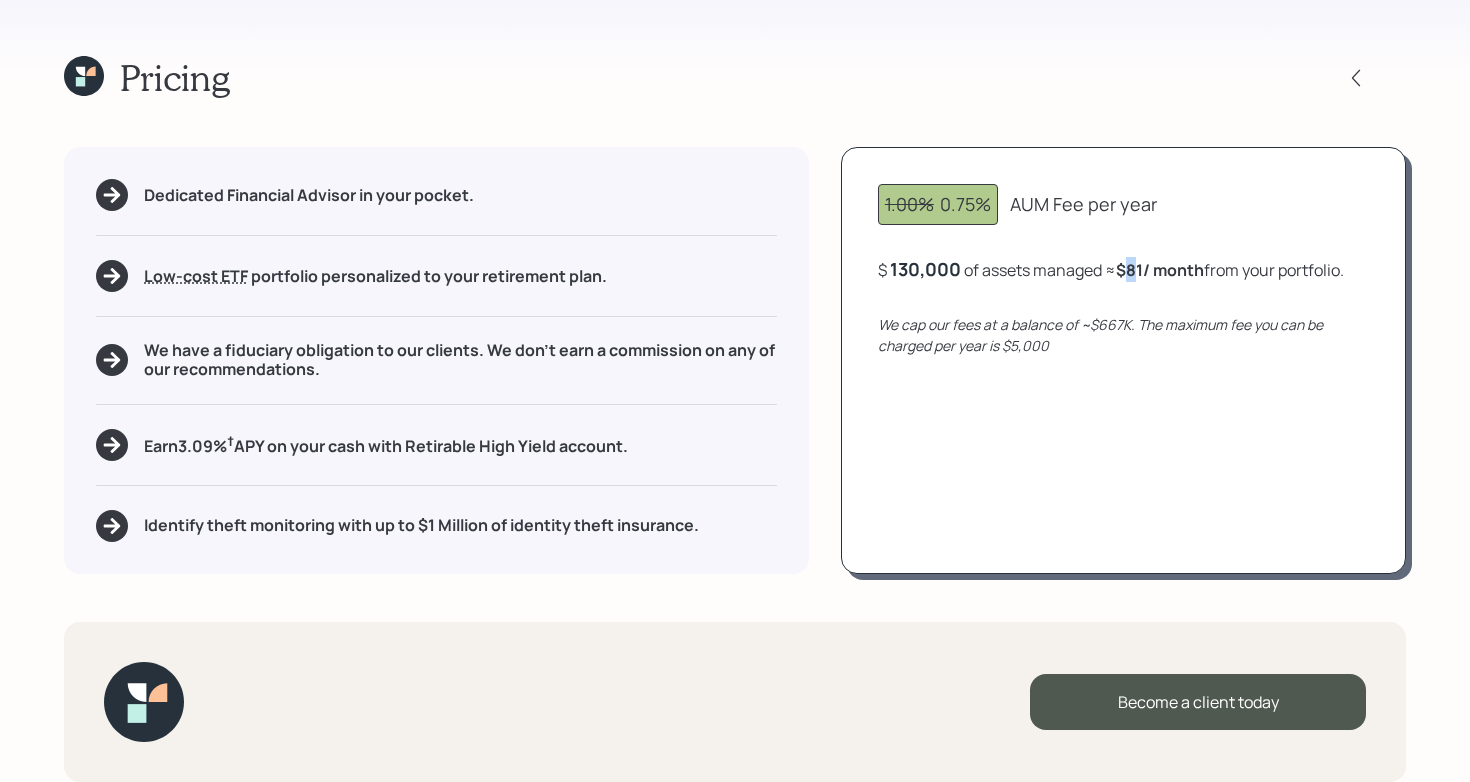 drag, startPoint x: 1130, startPoint y: 271, endPoint x: 1143, endPoint y: 271, distance: 13 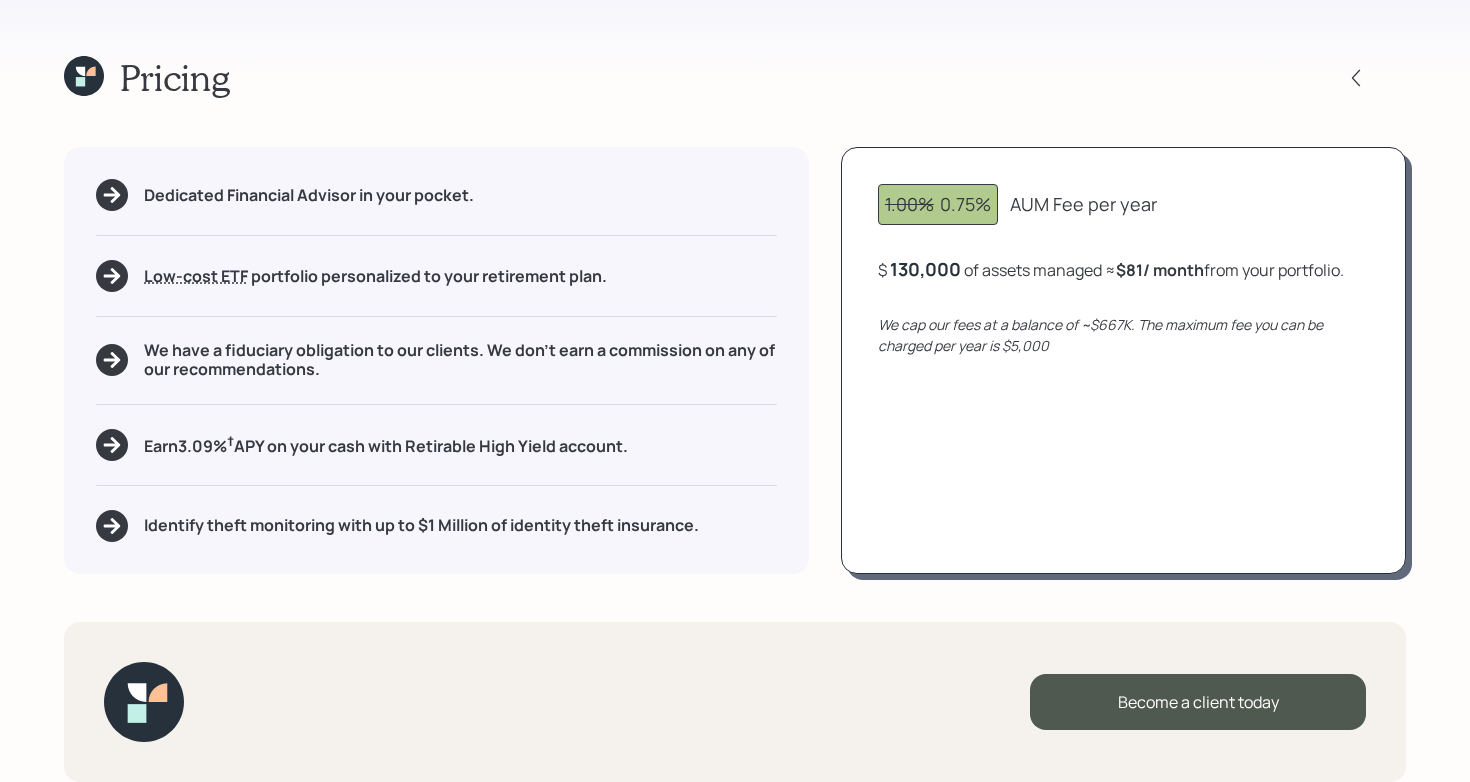 click on "1.00% 0.75% AUM Fee per year $ 130,000 of assets managed ≈ $81 / month from your portfolio . We cap our fees at a balance of ~$667K. The maximum fee you can be charged per year is $5,000" at bounding box center (1123, 360) 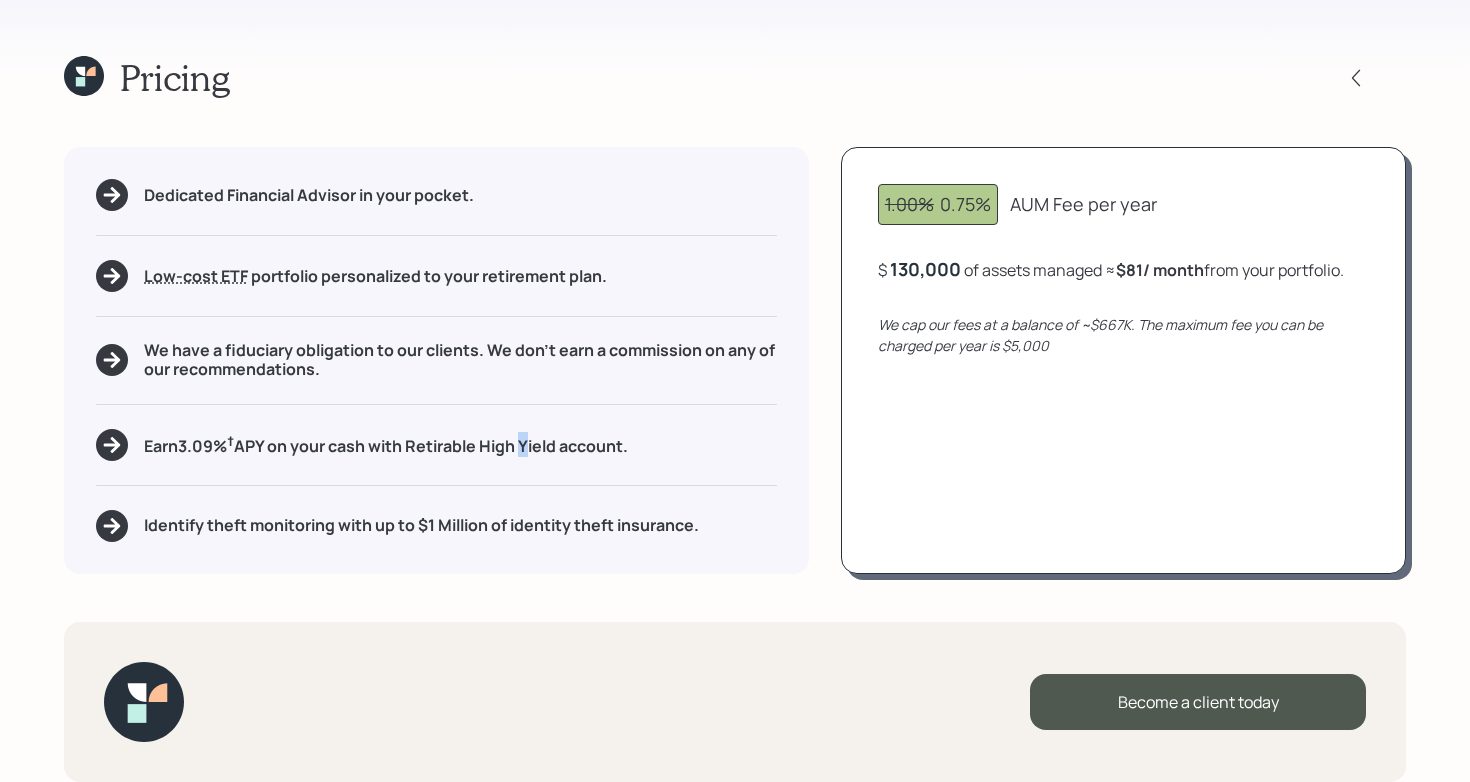 click on "Earn 3.09 % † APY on your cash with Retirable High Yield account." at bounding box center (386, 444) 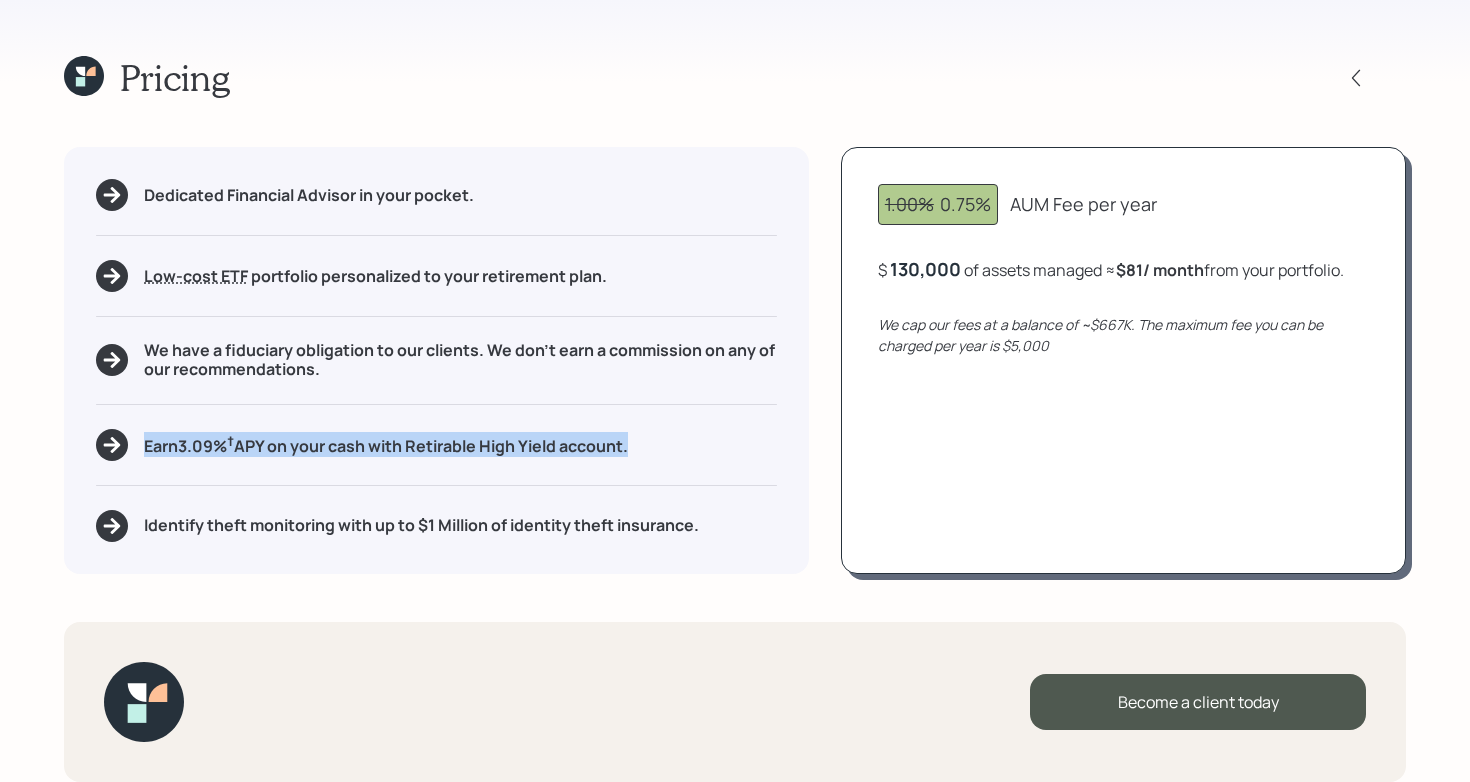 click on "Earn 3.09 % † APY on your cash with Retirable High Yield account." at bounding box center (386, 444) 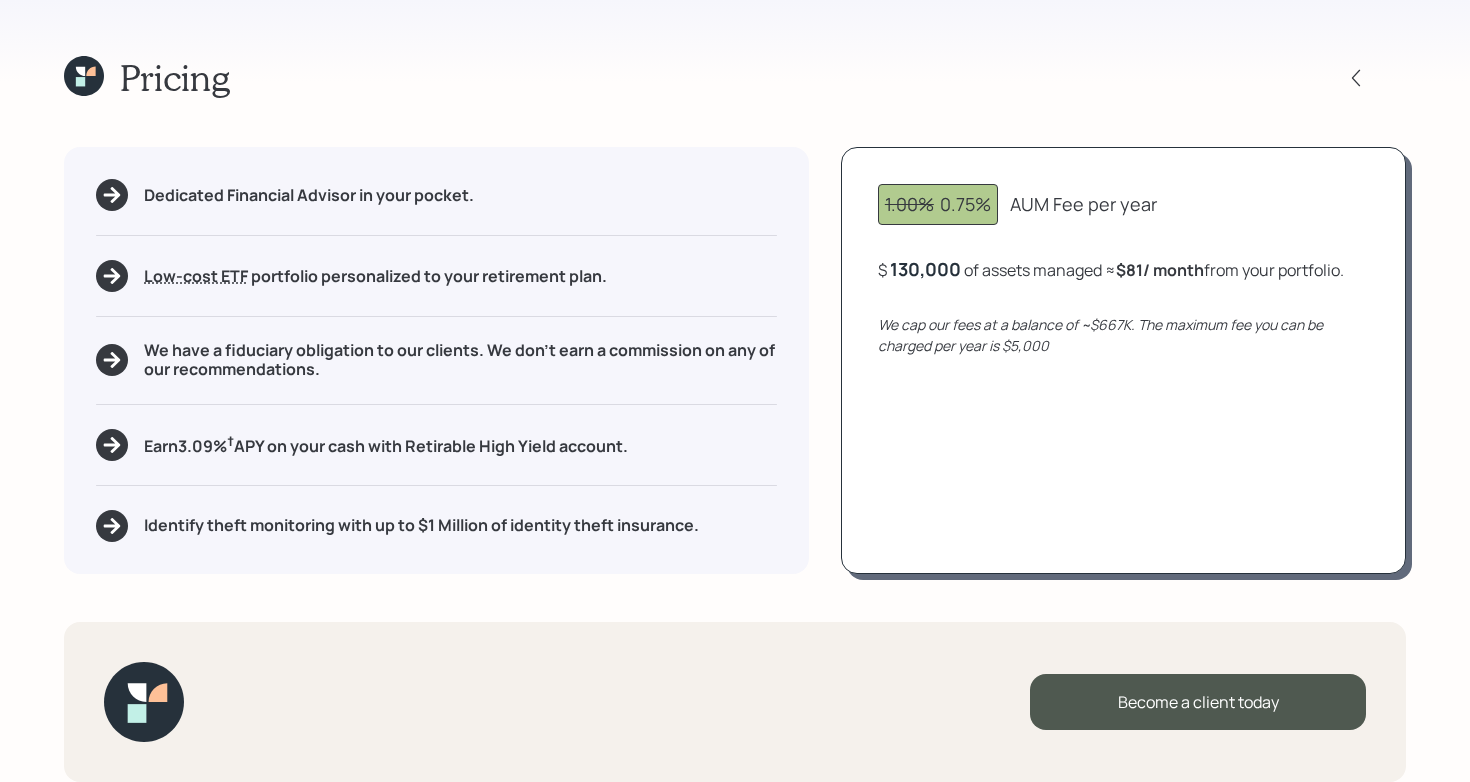 click on "Pricing Dedicated Financial Advisor in your pocket. Low-cost ETF Retirable uses diversified Exchange Traded Funds from trusted managers such as Vanguard, iShares, and Invesco. We select ETFs that have low-cost expense ratios, typically < 0.15% portfolio personalized to your retirement plan. We have a fiduciary obligation to our clients. We don't earn a commission on any of our recommendations. Earn 3.09 % † APY on your cash with Retirable High Yield account. Identify theft monitoring with up to $1 Million of identity theft insurance. 1.00% 0.75% AUM Fee per year $ 130,000 of assets managed ≈ $81 / month from your portfolio . We cap our fees at a balance of ~$667K. The maximum fee you can be charged per year is $5,000 Become a client today" at bounding box center [735, 391] 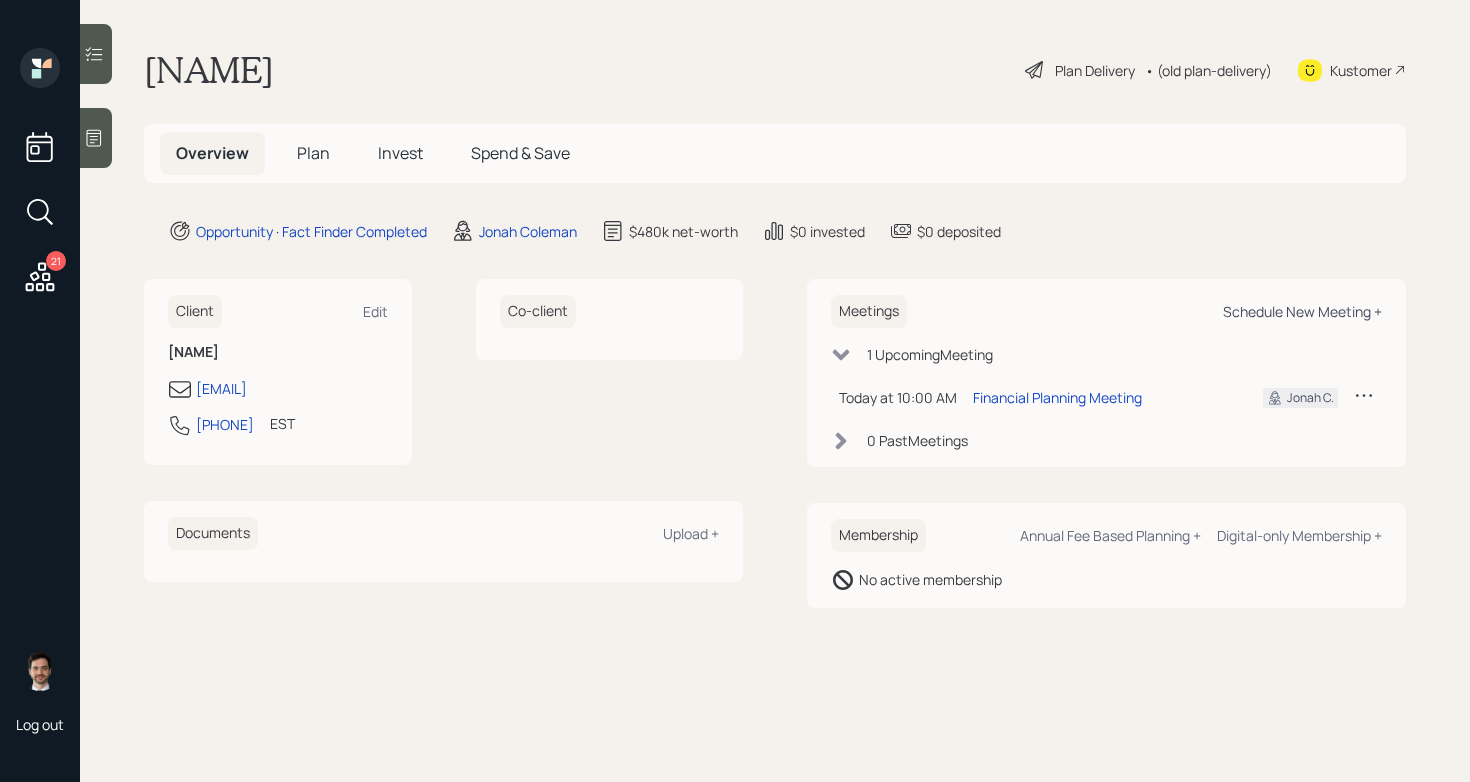 click on "Schedule New Meeting +" at bounding box center (1302, 311) 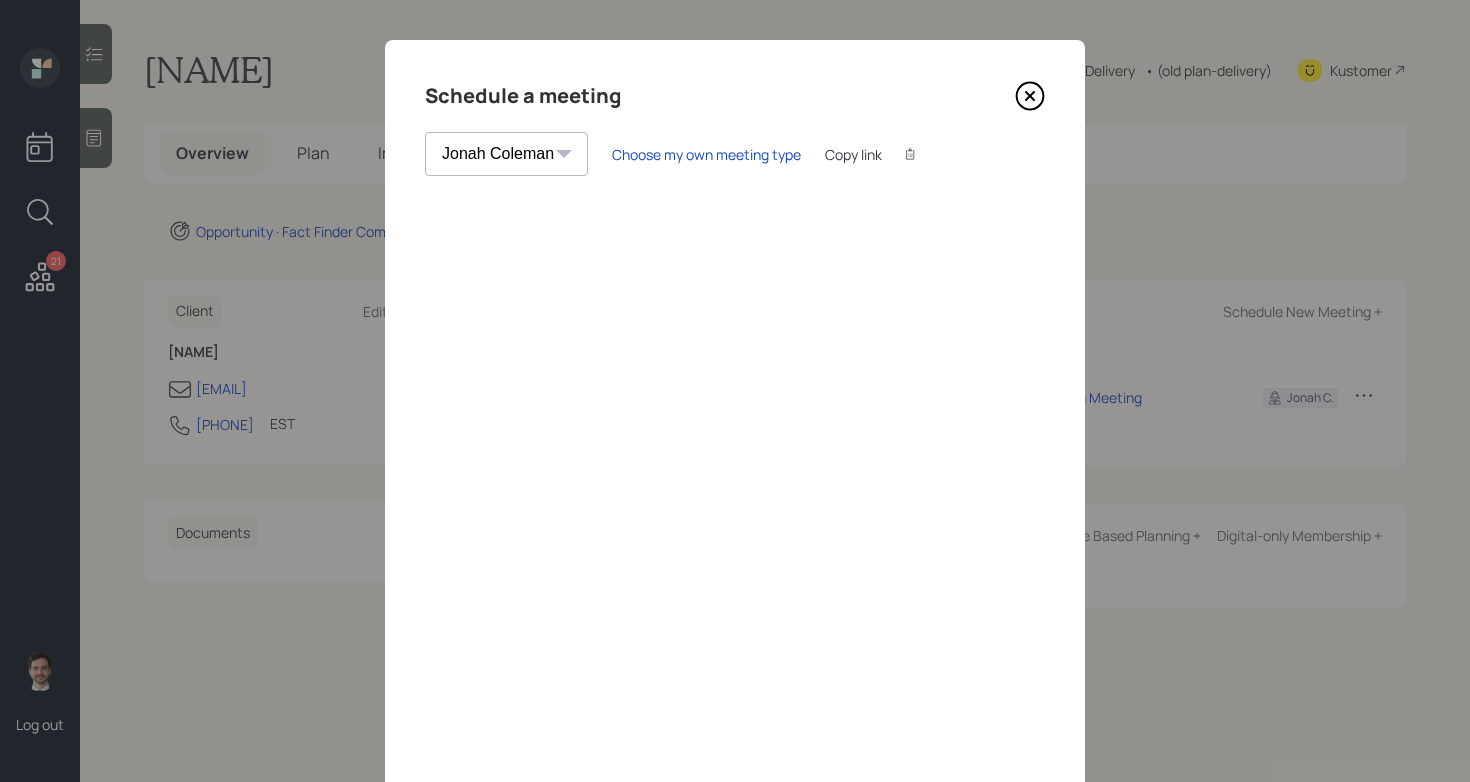 scroll, scrollTop: 8, scrollLeft: 0, axis: vertical 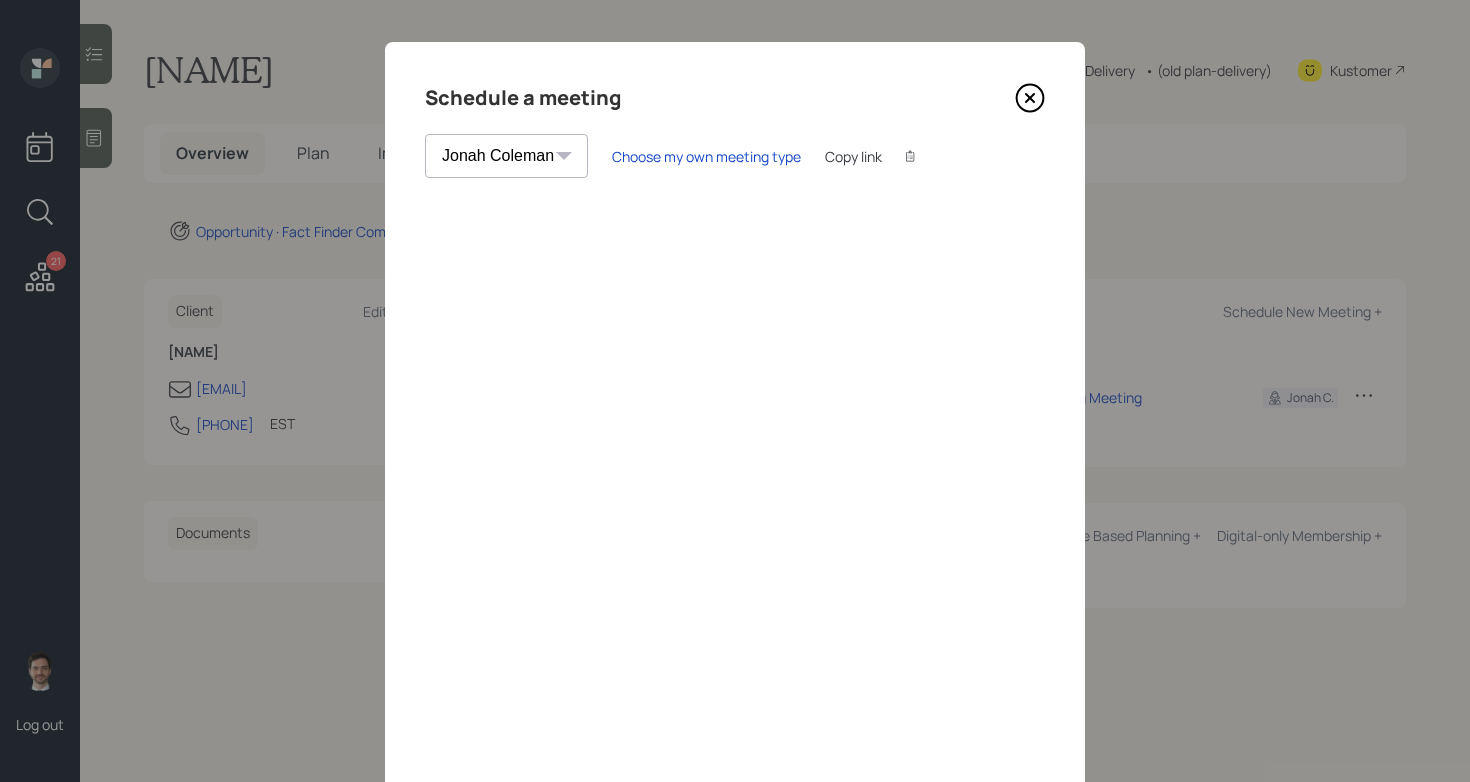 click 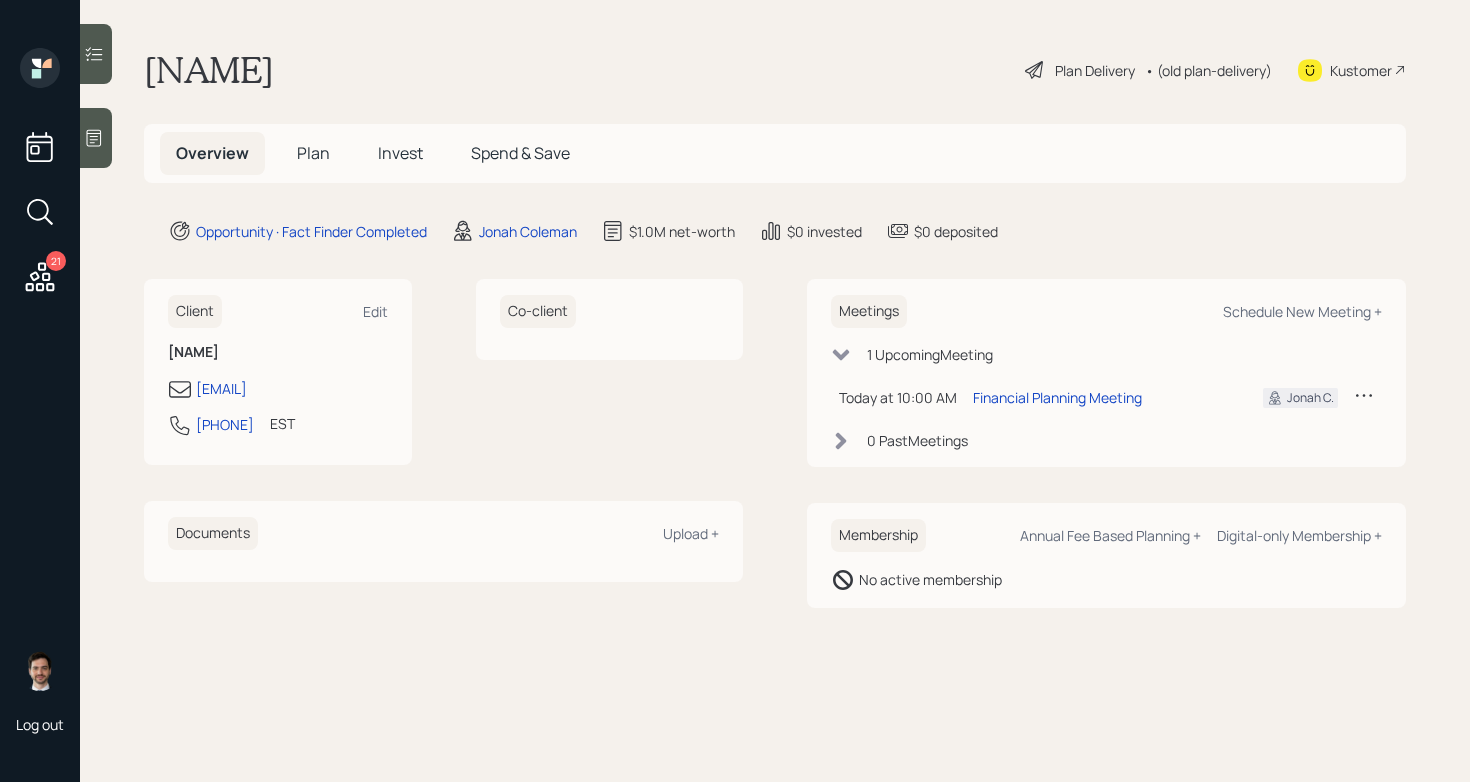 click on "Plan" at bounding box center (313, 153) 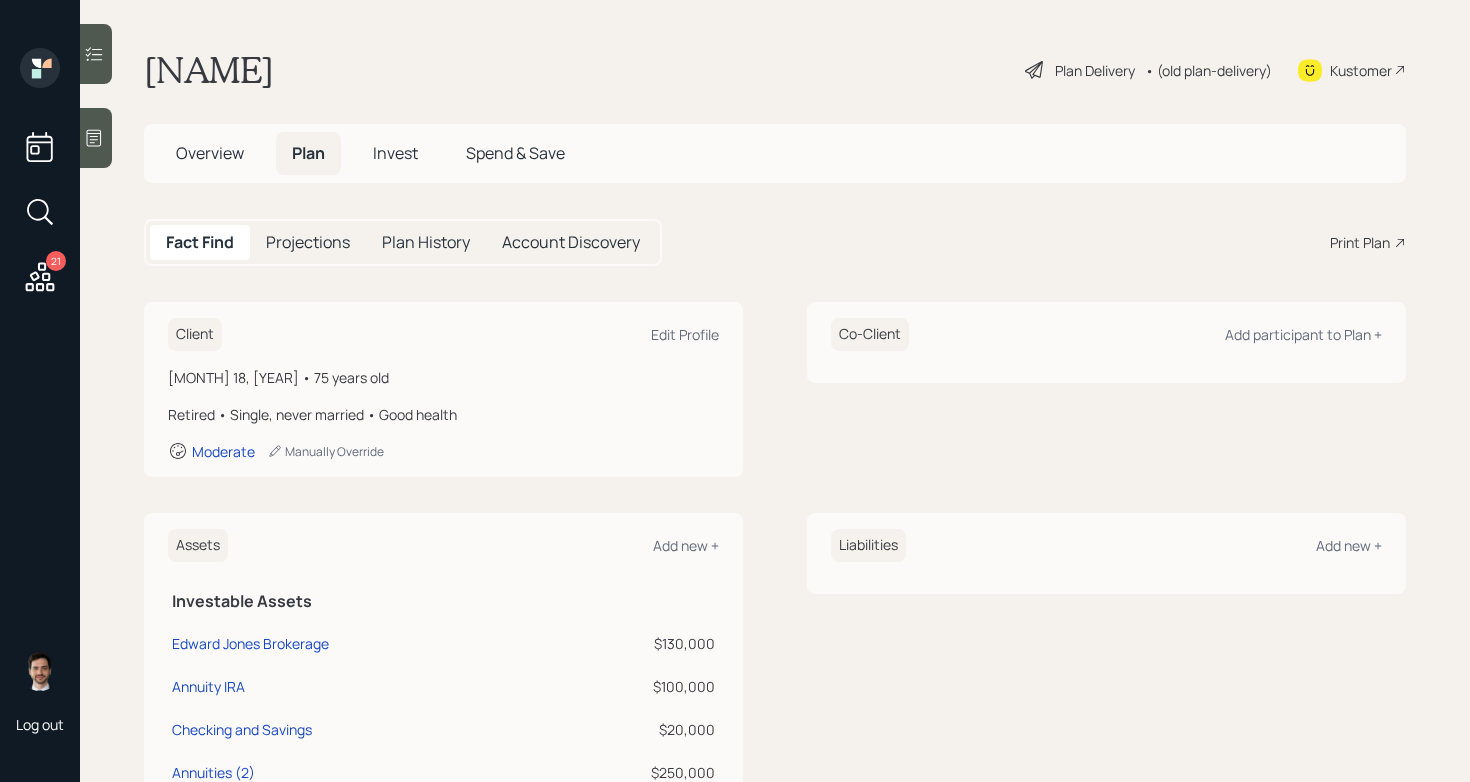 click on "Print Plan" at bounding box center [1360, 242] 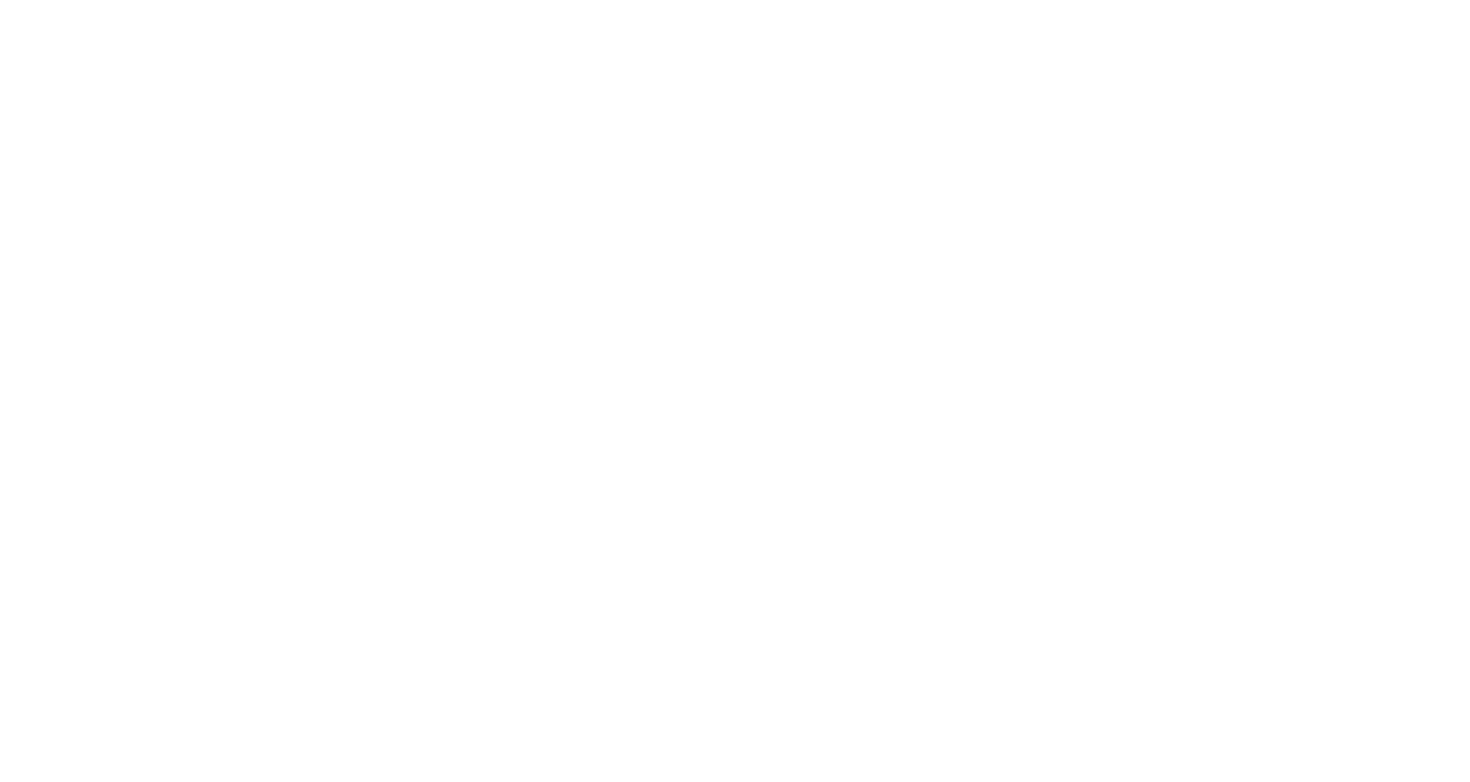 scroll, scrollTop: 0, scrollLeft: 0, axis: both 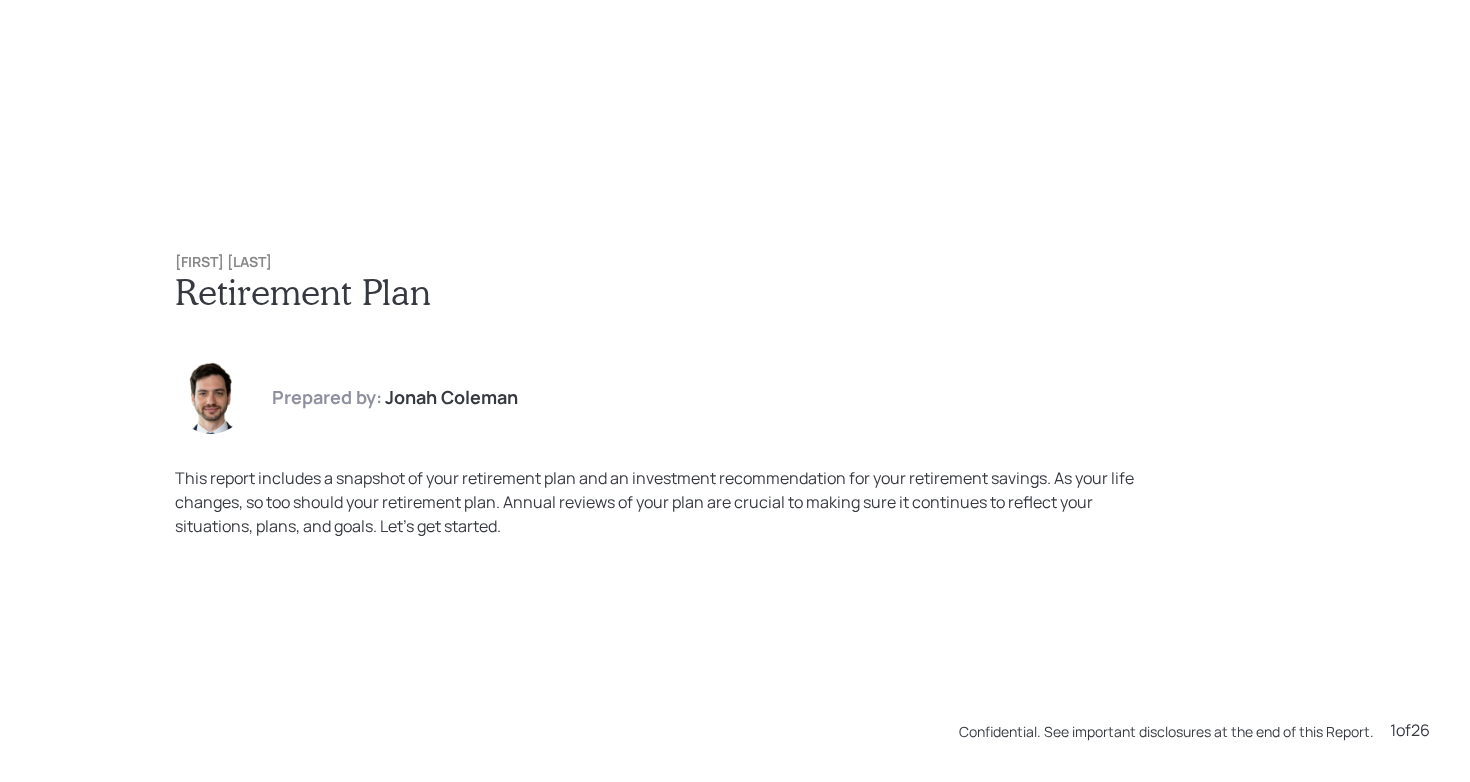 click on "[FIRST] [LAST] Retirement Plan Prepared by:   [FIRST] [LAST] This report includes a snapshot of your retirement plan and an investment recommendation for your retirement savings. As your life changes, so too should your retirement plan. Annual reviews of your plan are crucial to making sure it continues to reflect your situations, plans, and goals. Let’s get started." at bounding box center (735, 396) 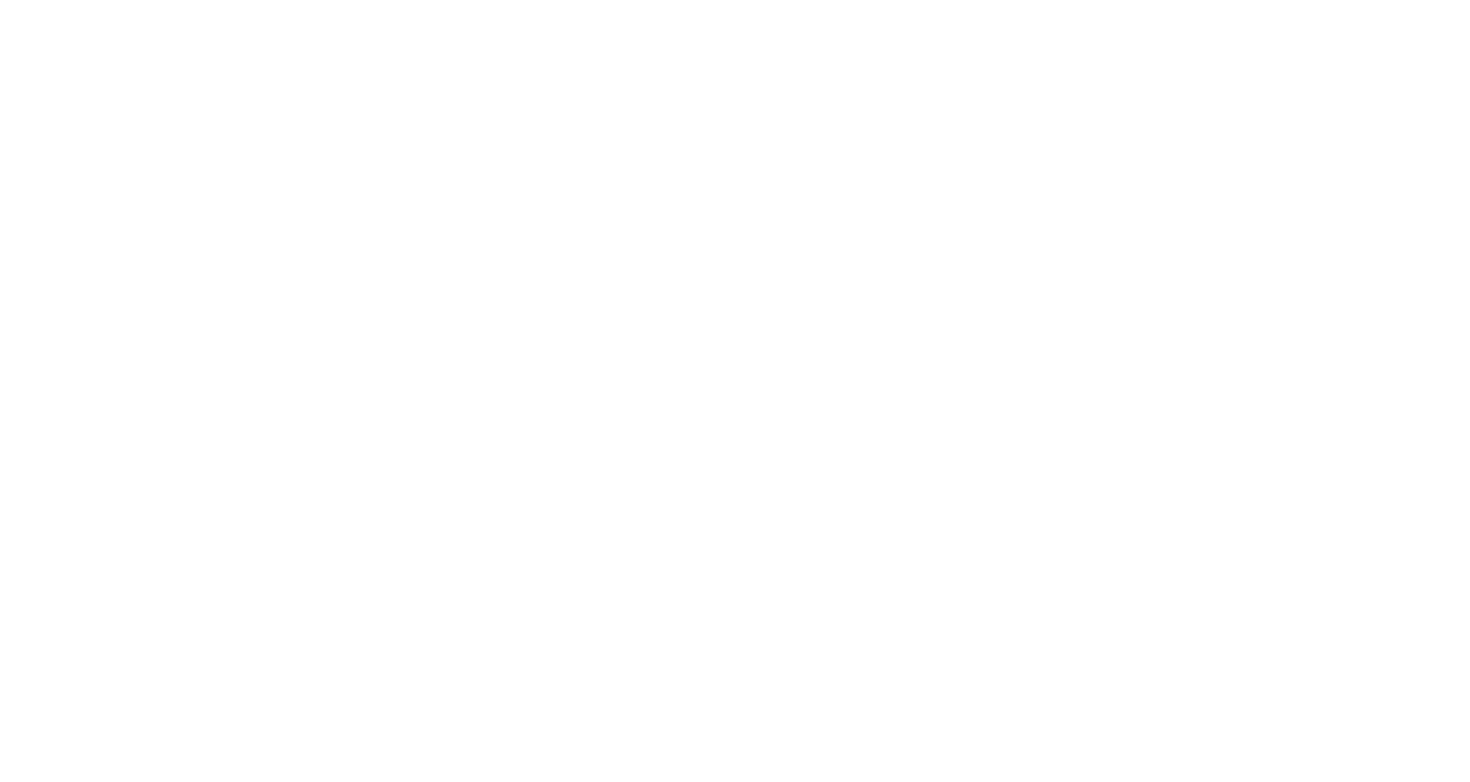scroll, scrollTop: 0, scrollLeft: 0, axis: both 